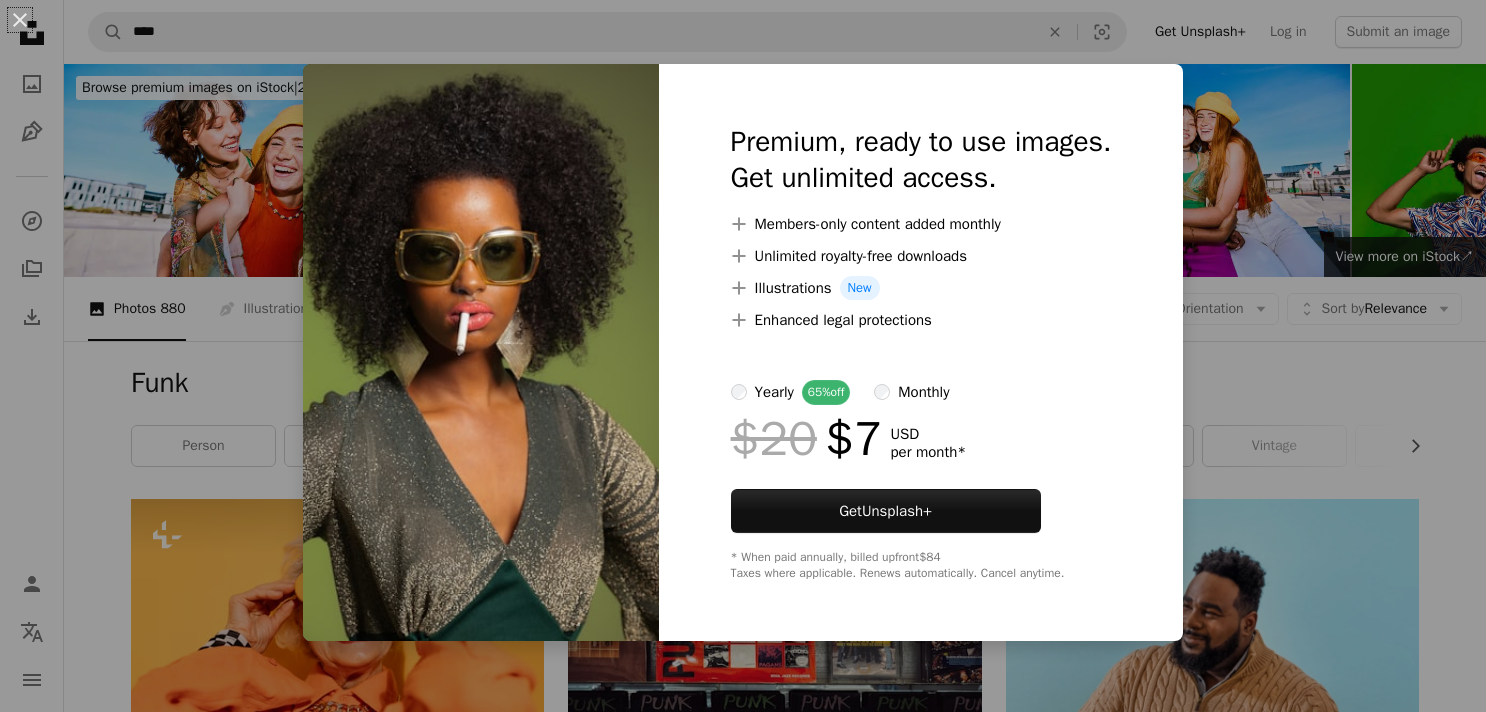 scroll, scrollTop: 1515, scrollLeft: 0, axis: vertical 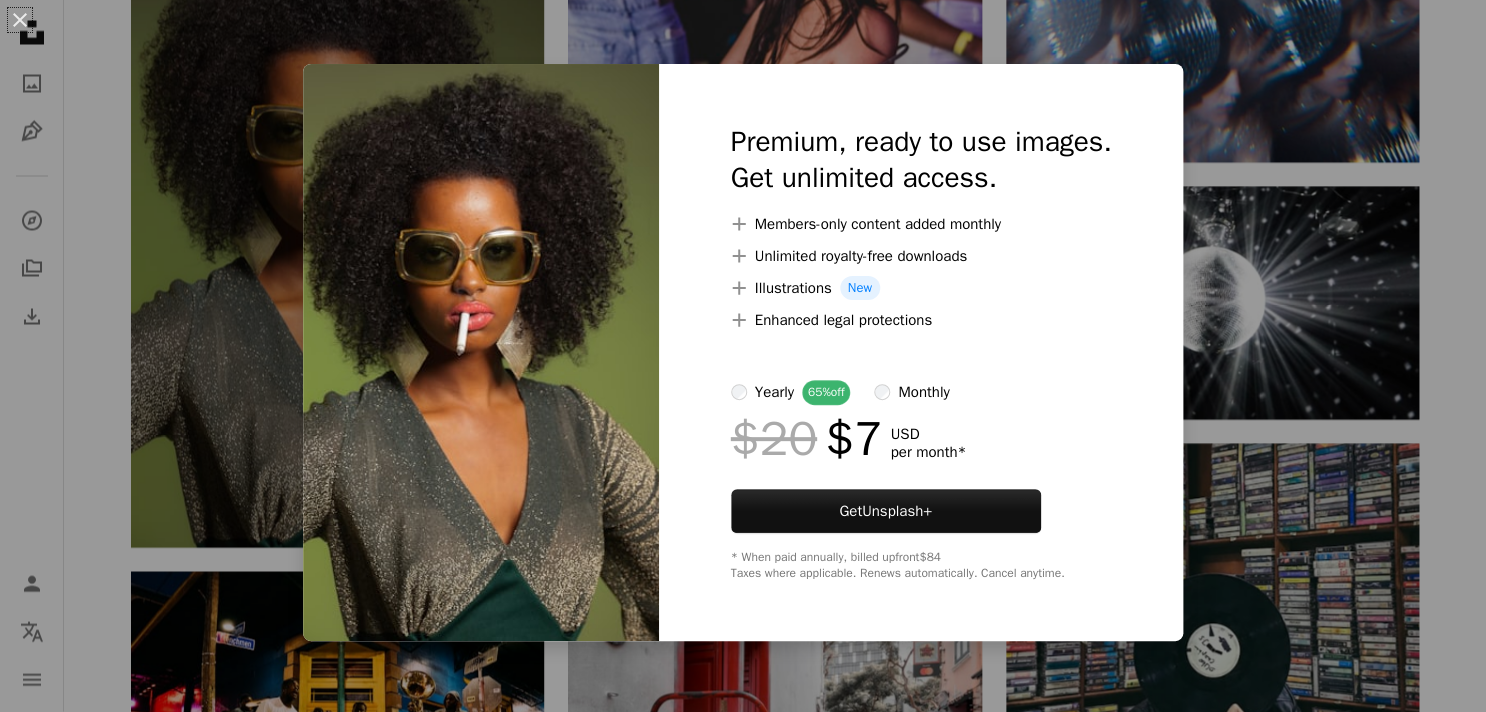 click on "An X shape Premium, ready to use images. Get unlimited access. A plus sign Members-only content added monthly A plus sign Unlimited royalty-free downloads A plus sign Illustrations  New A plus sign Enhanced legal protections yearly 65%  off monthly $20   $7 USD per month * Get  Unsplash+ * When paid annually, billed upfront  $84 Taxes where applicable. Renews automatically. Cancel anytime." at bounding box center (743, 356) 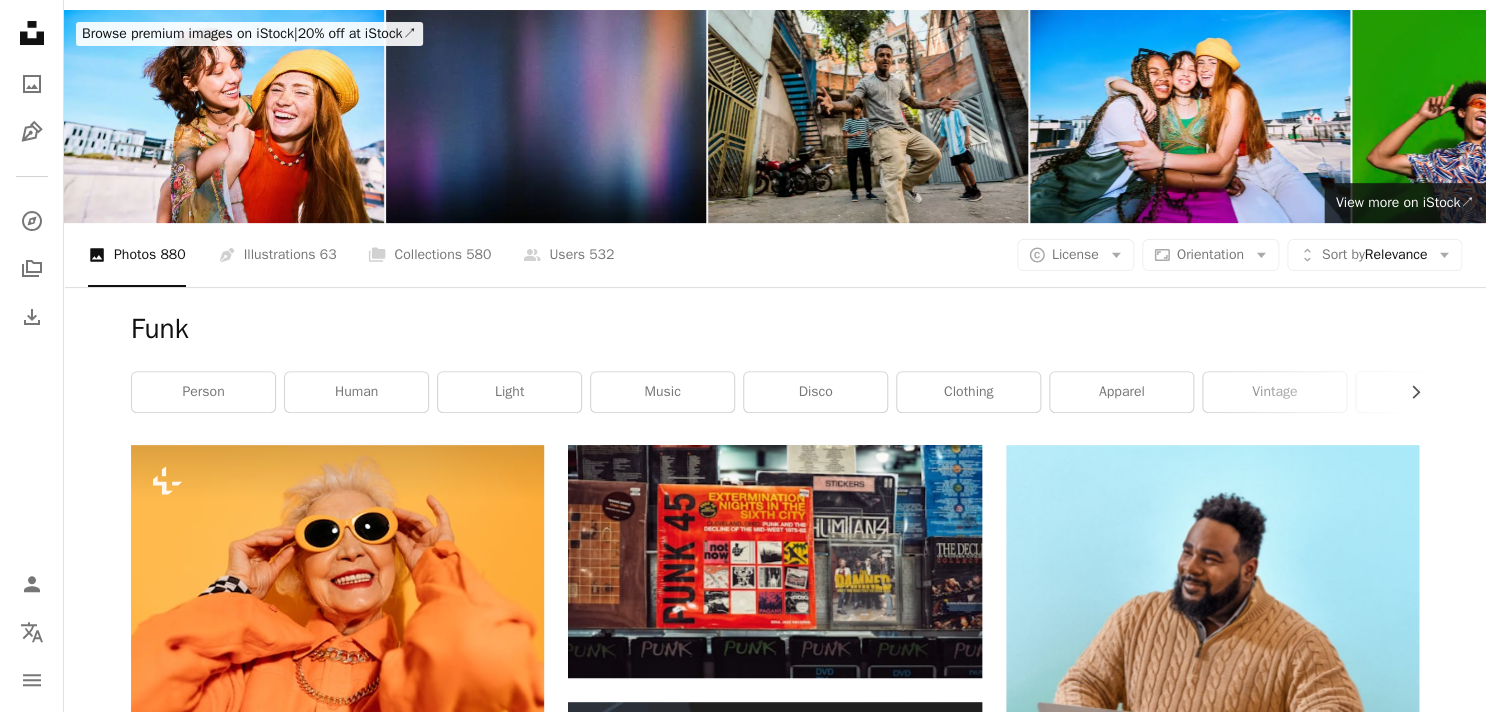scroll, scrollTop: 0, scrollLeft: 0, axis: both 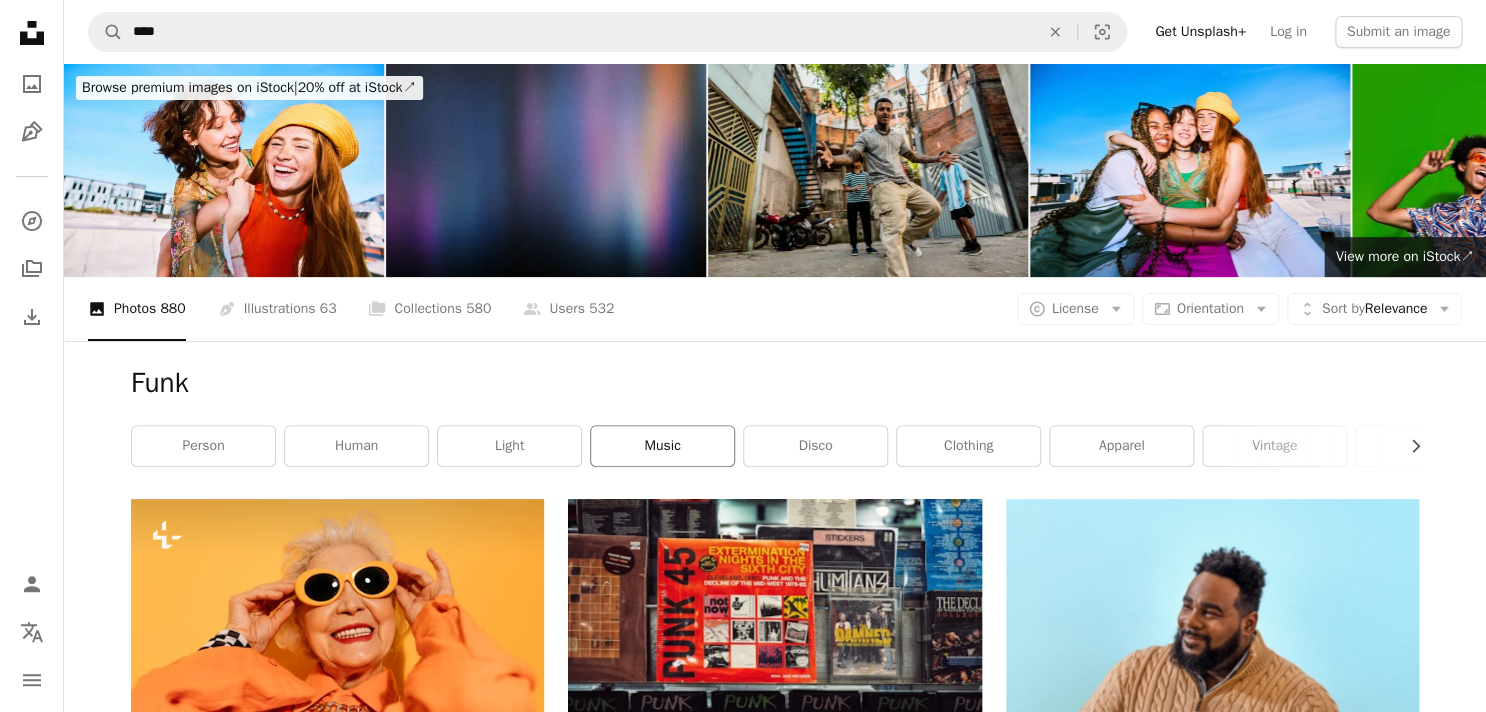 click on "music" at bounding box center (662, 446) 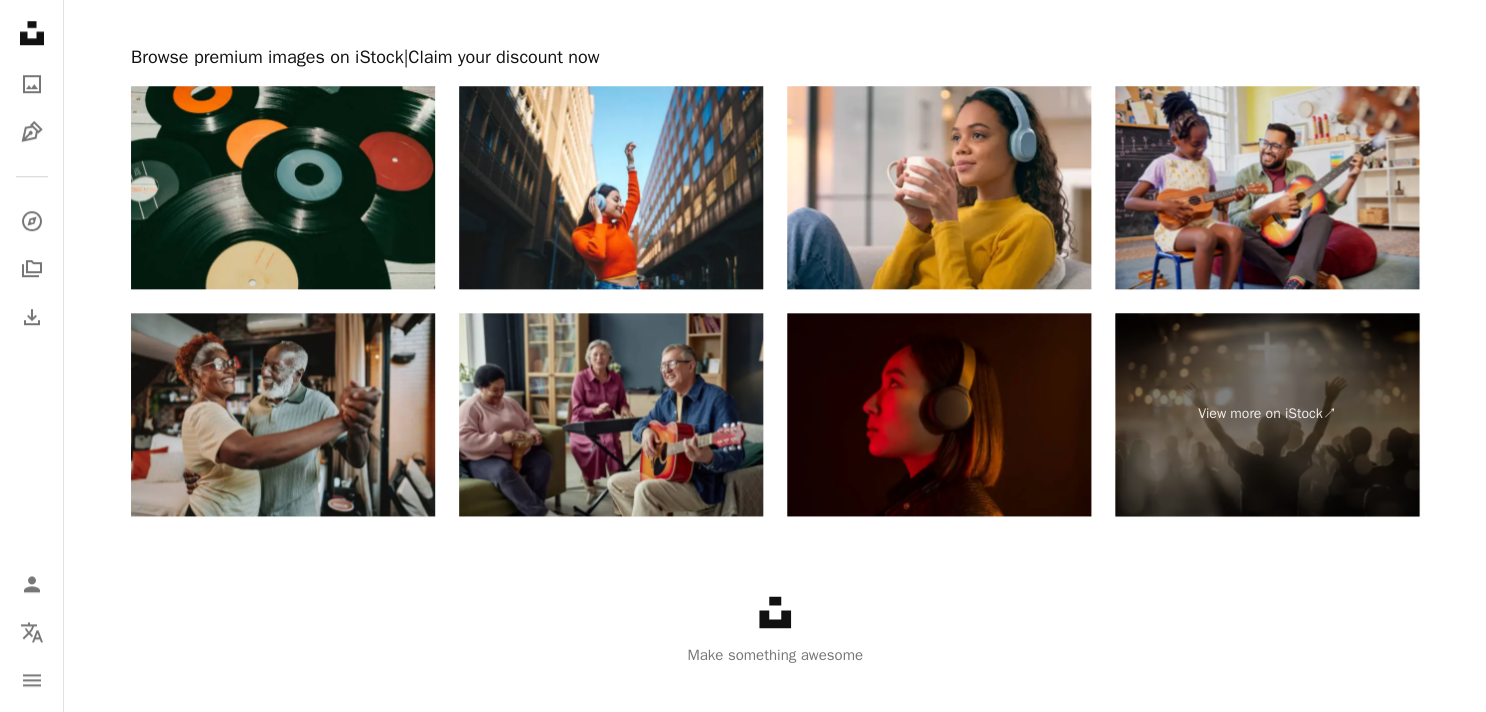 scroll, scrollTop: 3680, scrollLeft: 0, axis: vertical 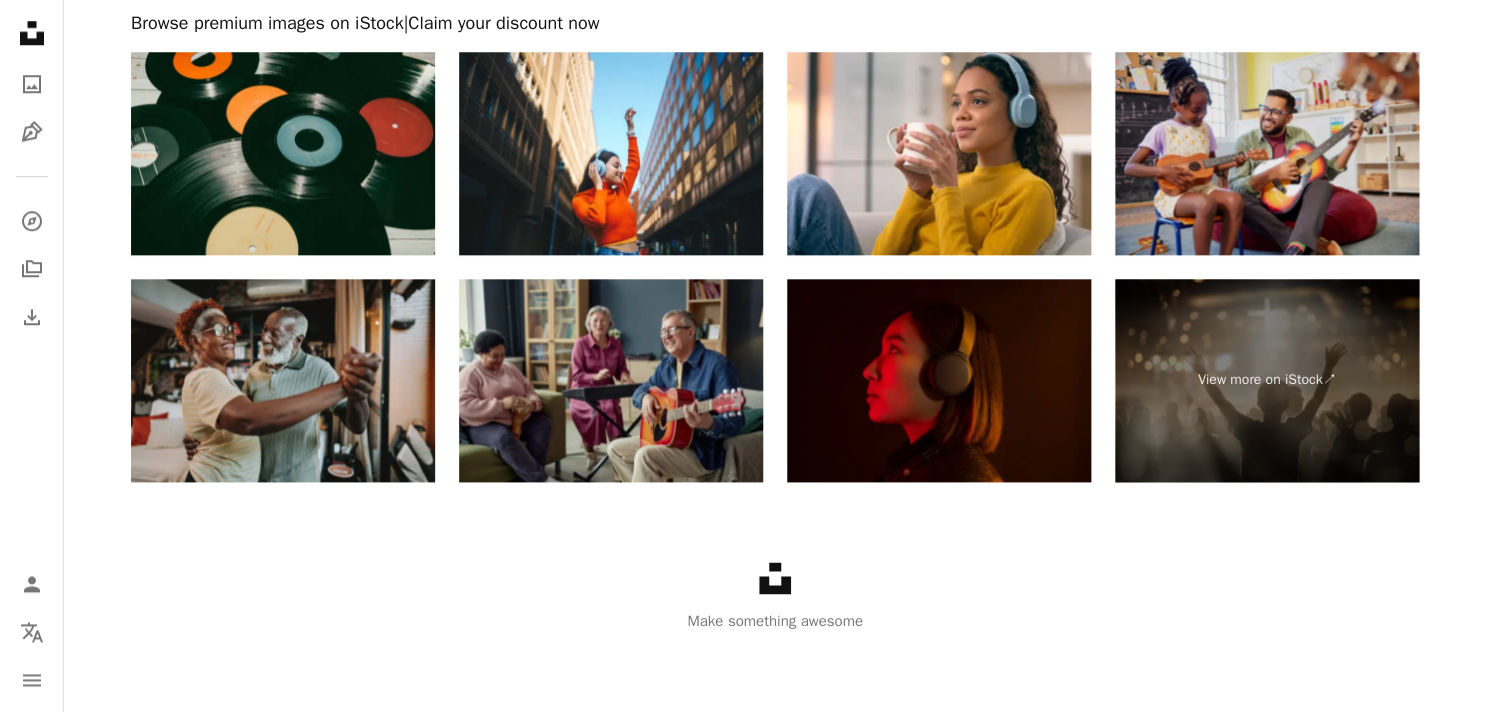 click on "Unsplash logo" 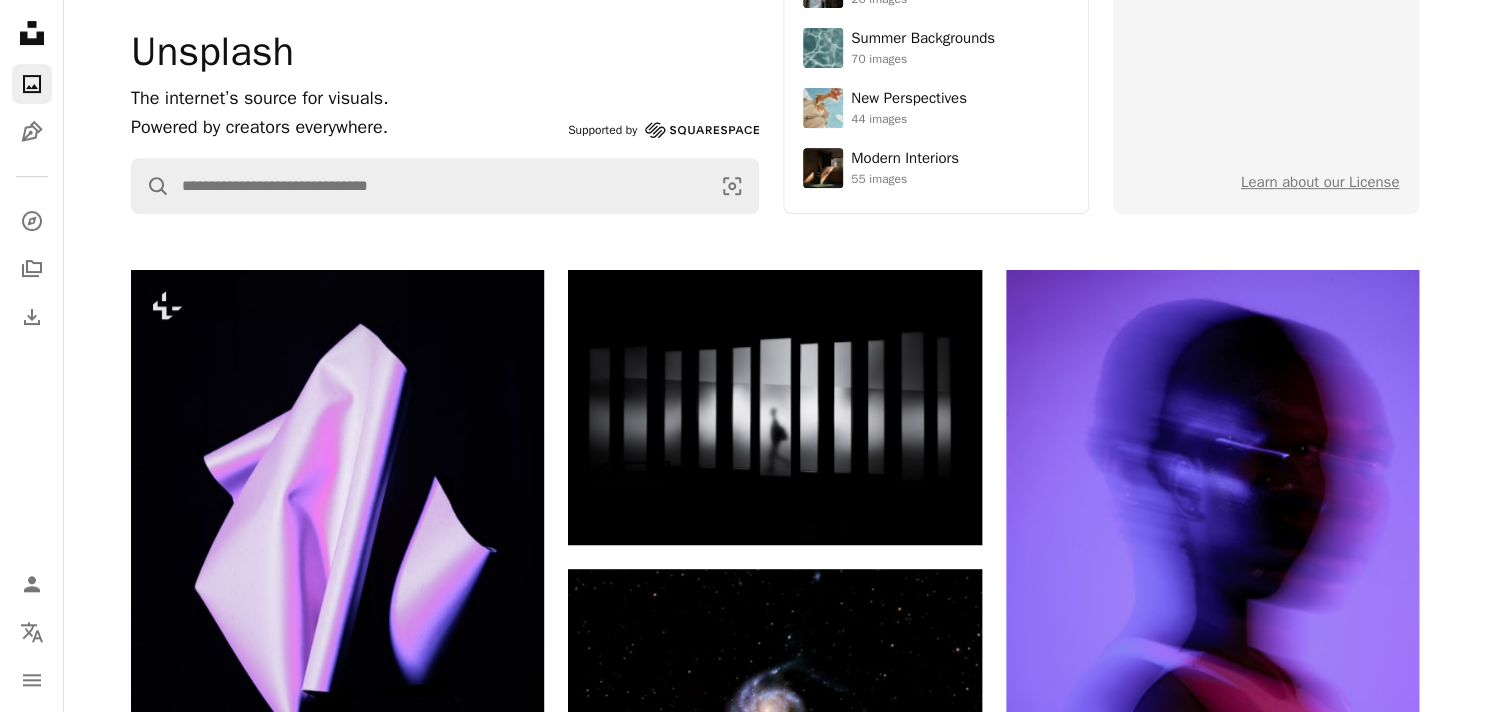 scroll, scrollTop: 0, scrollLeft: 0, axis: both 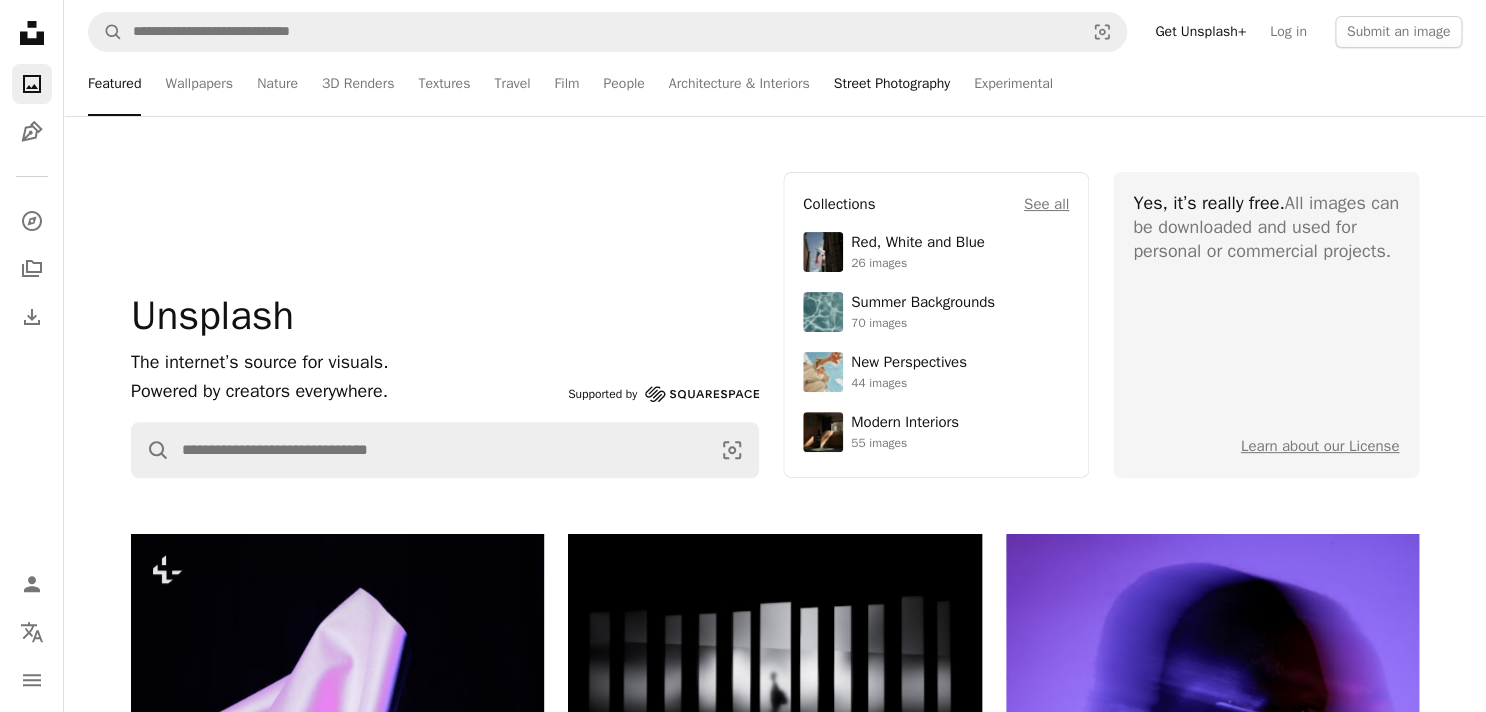 click on "Street Photography" at bounding box center (892, 84) 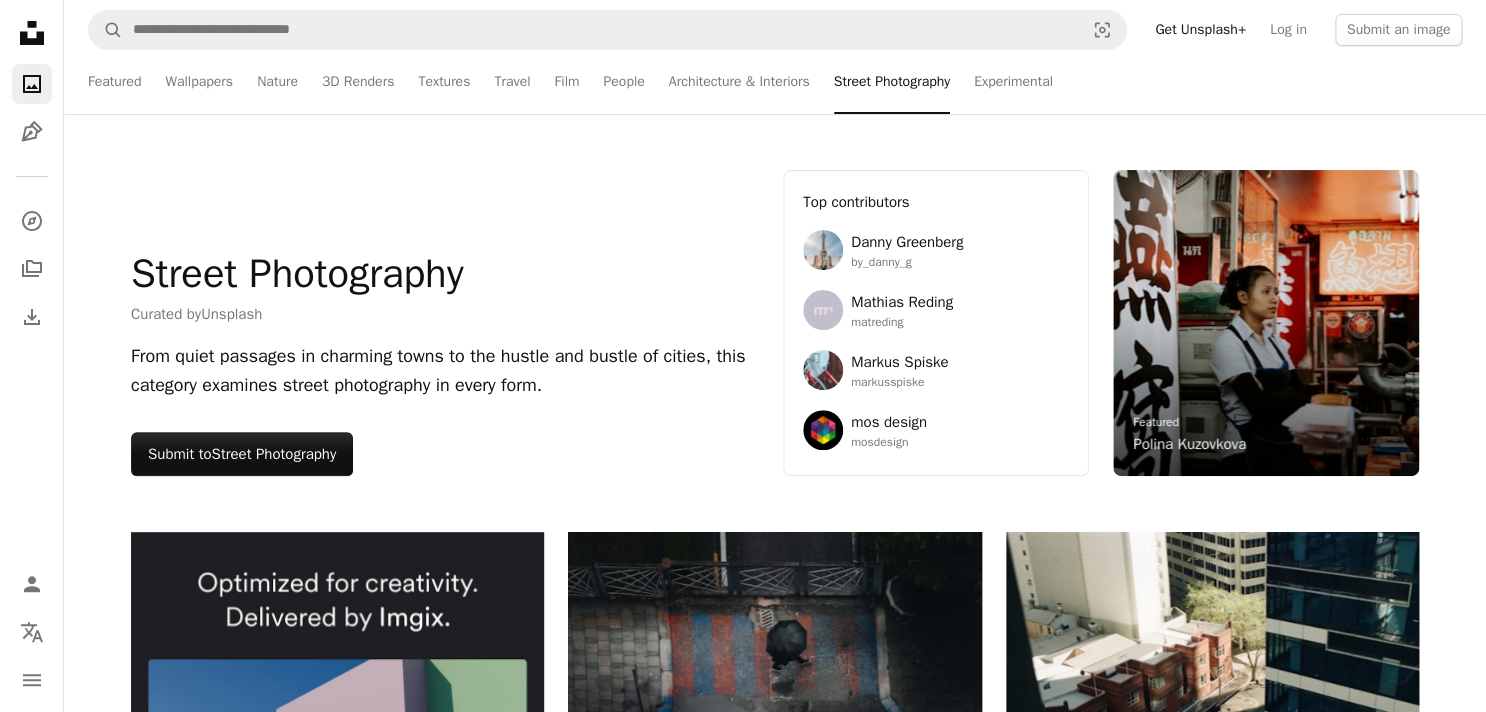scroll, scrollTop: 0, scrollLeft: 0, axis: both 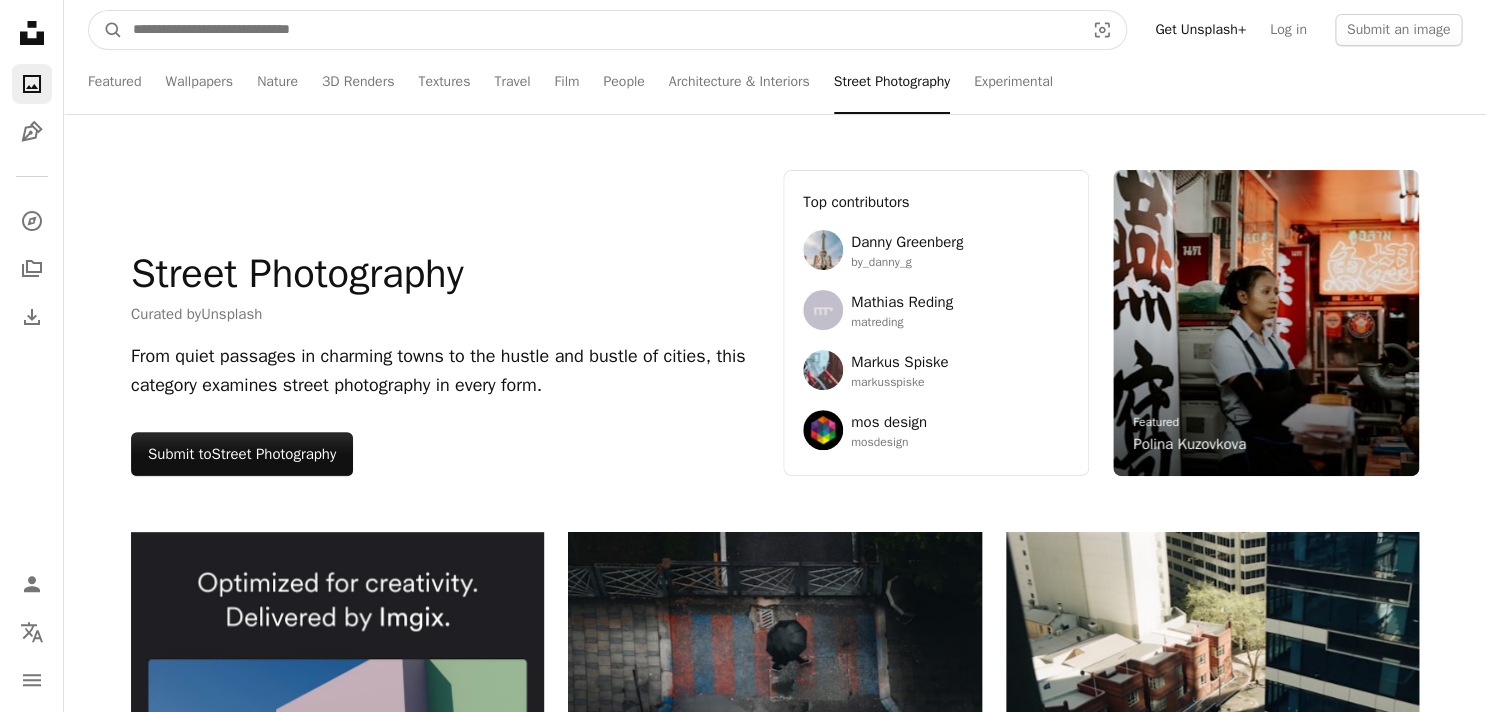 click at bounding box center (600, 30) 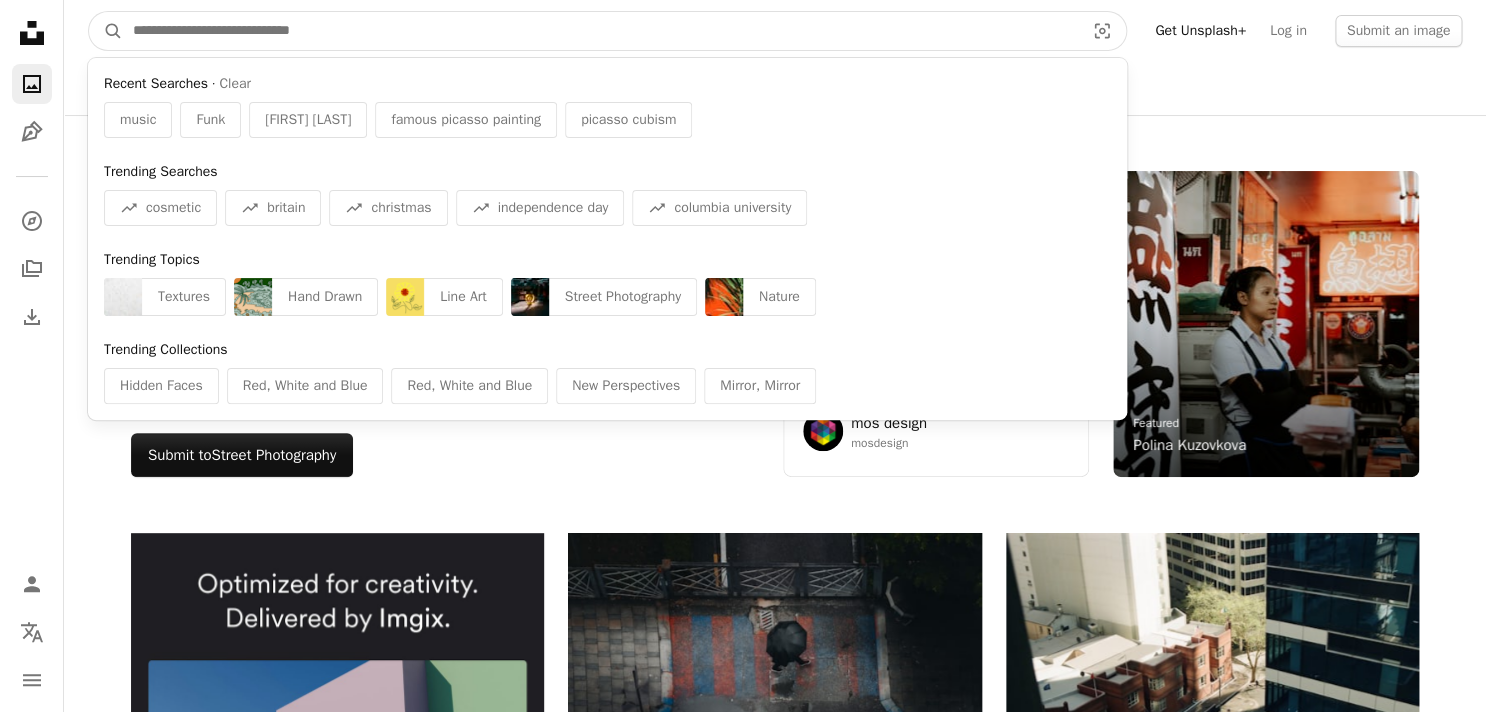scroll, scrollTop: 0, scrollLeft: 0, axis: both 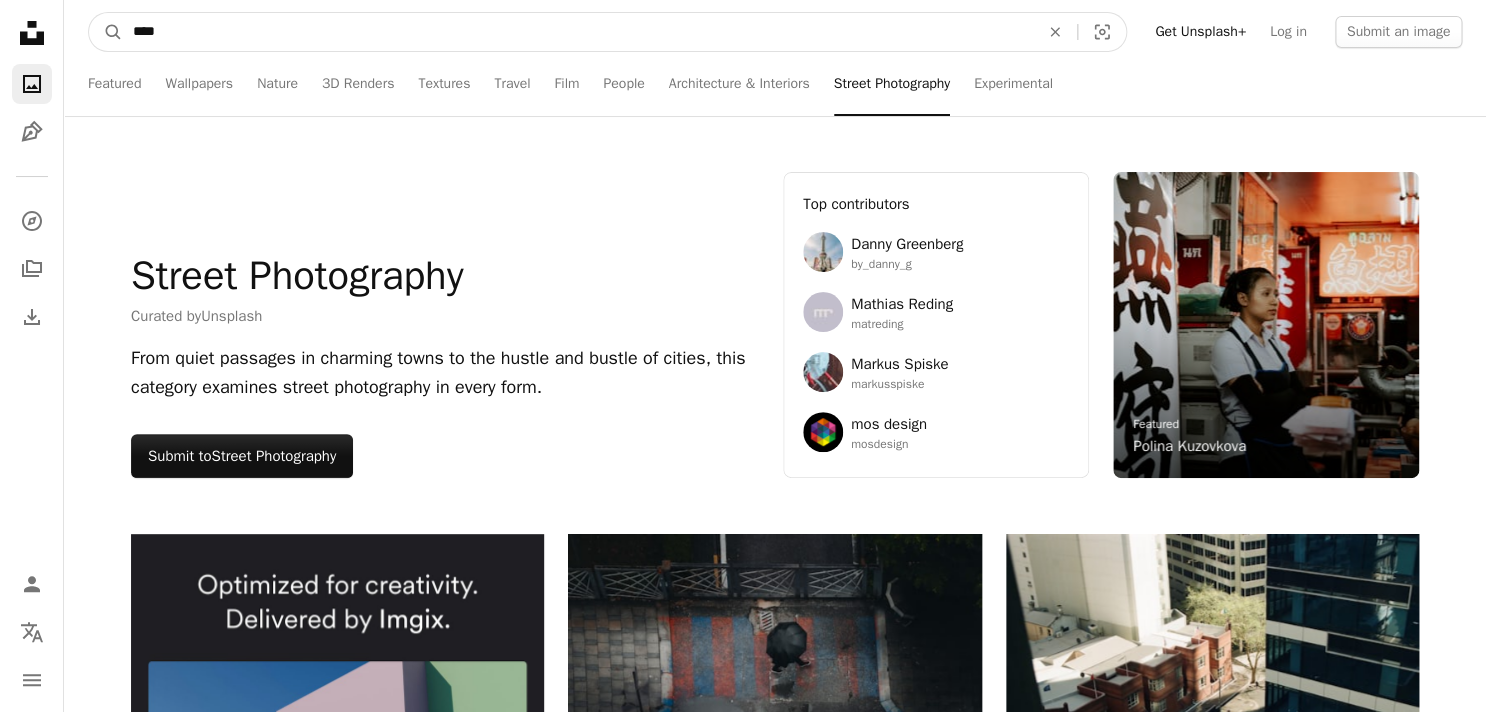 type on "*****" 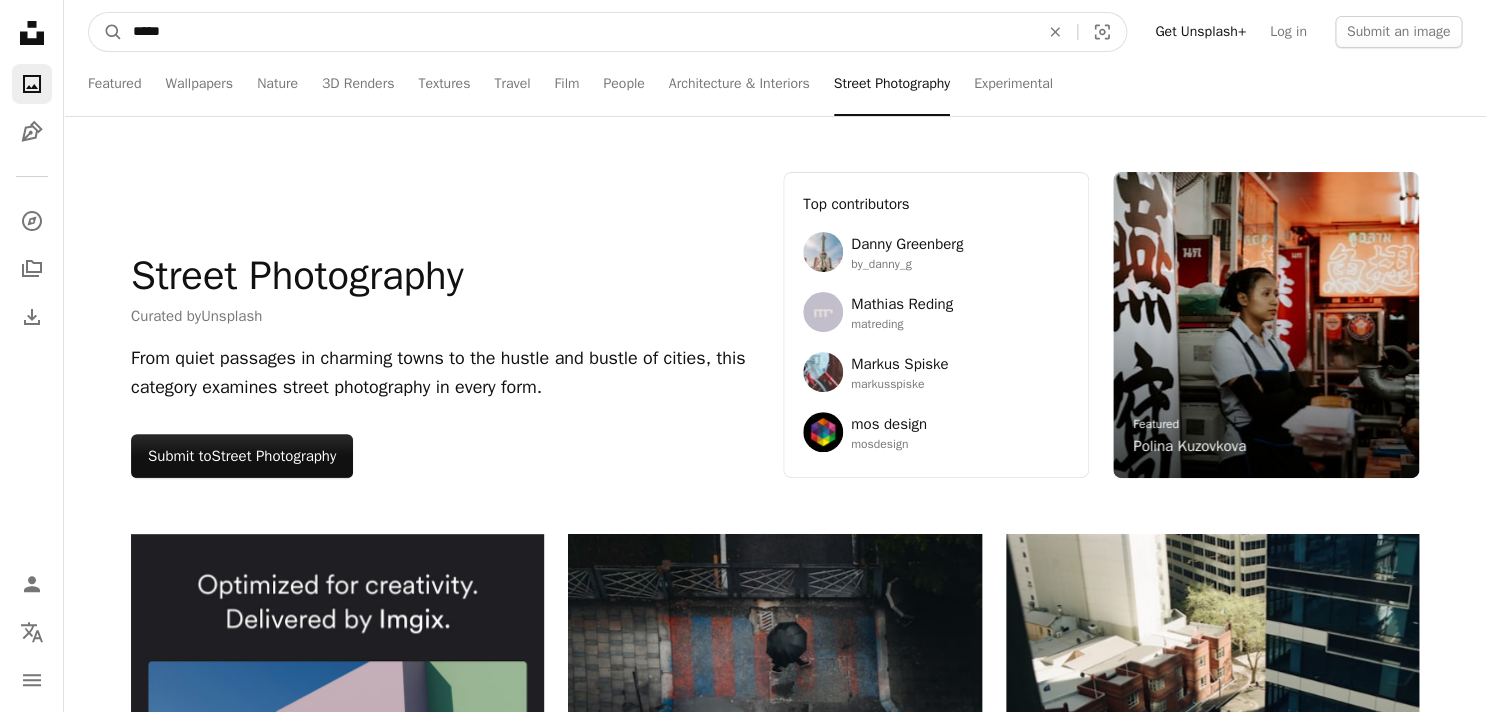 click on "A magnifying glass" at bounding box center [106, 32] 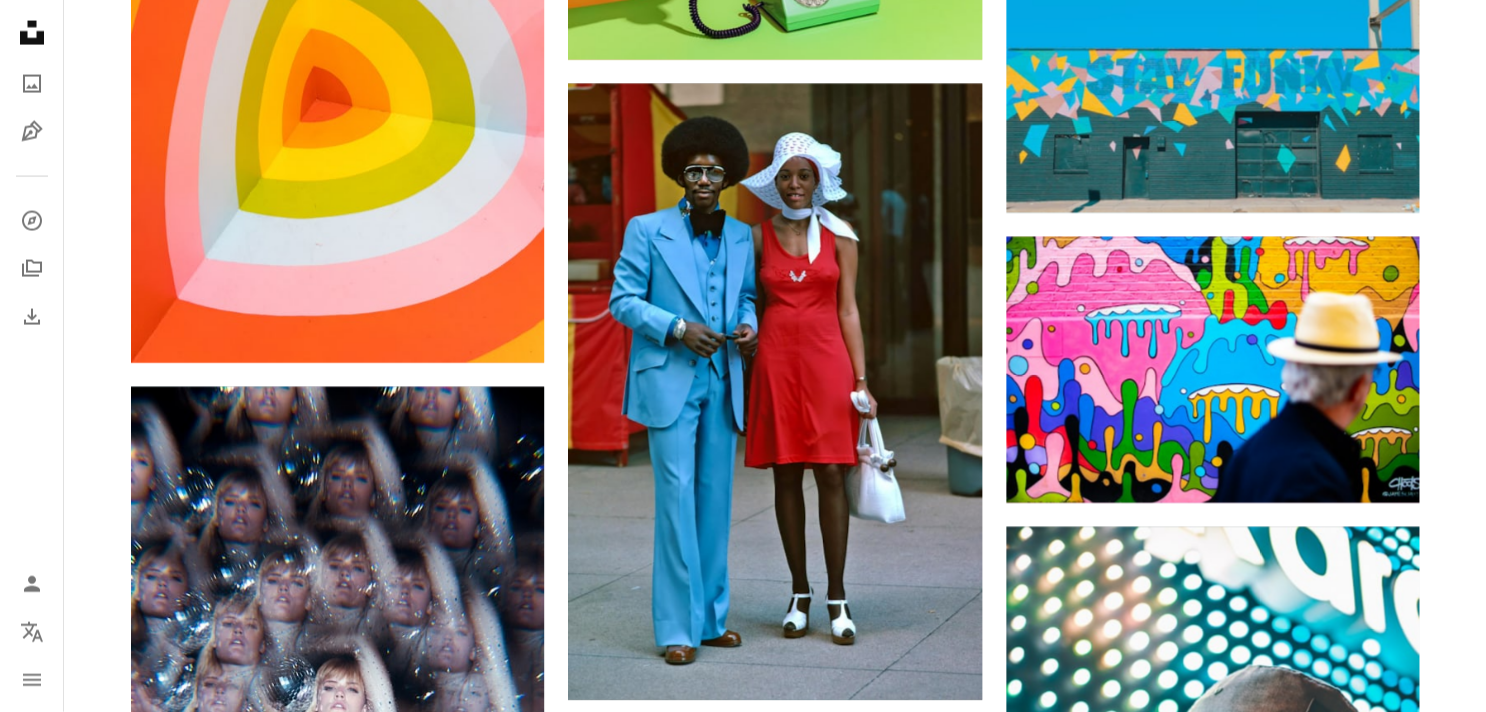 scroll, scrollTop: 1682, scrollLeft: 0, axis: vertical 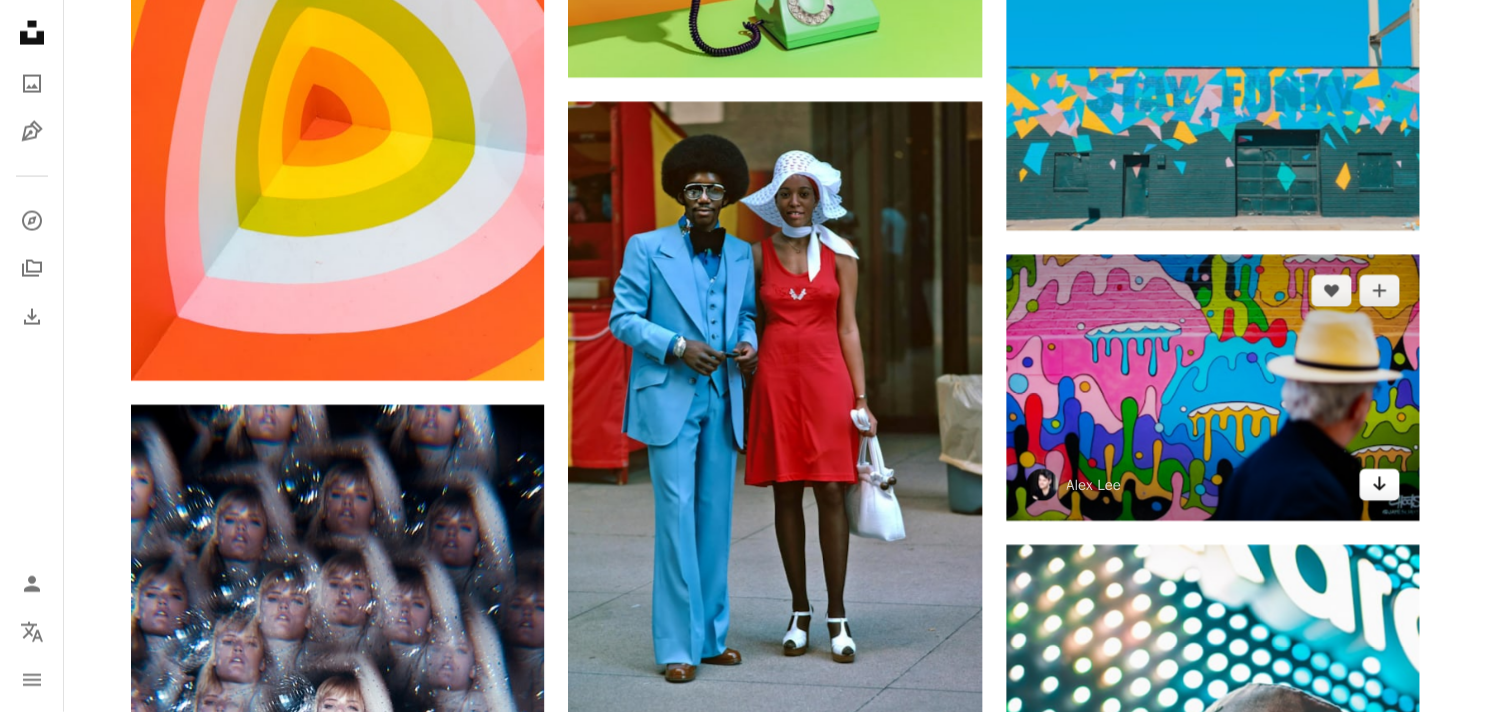 click on "Arrow pointing down" 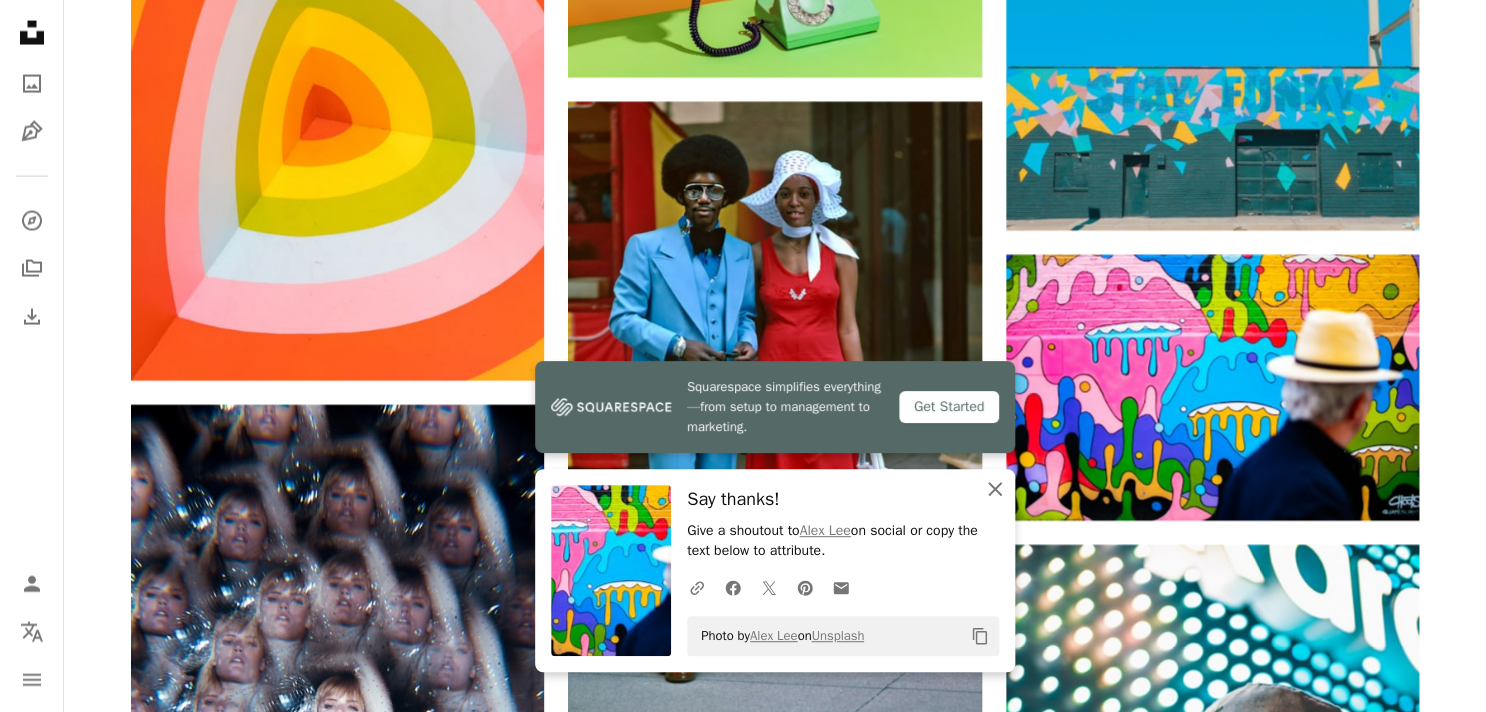 click on "An X shape" 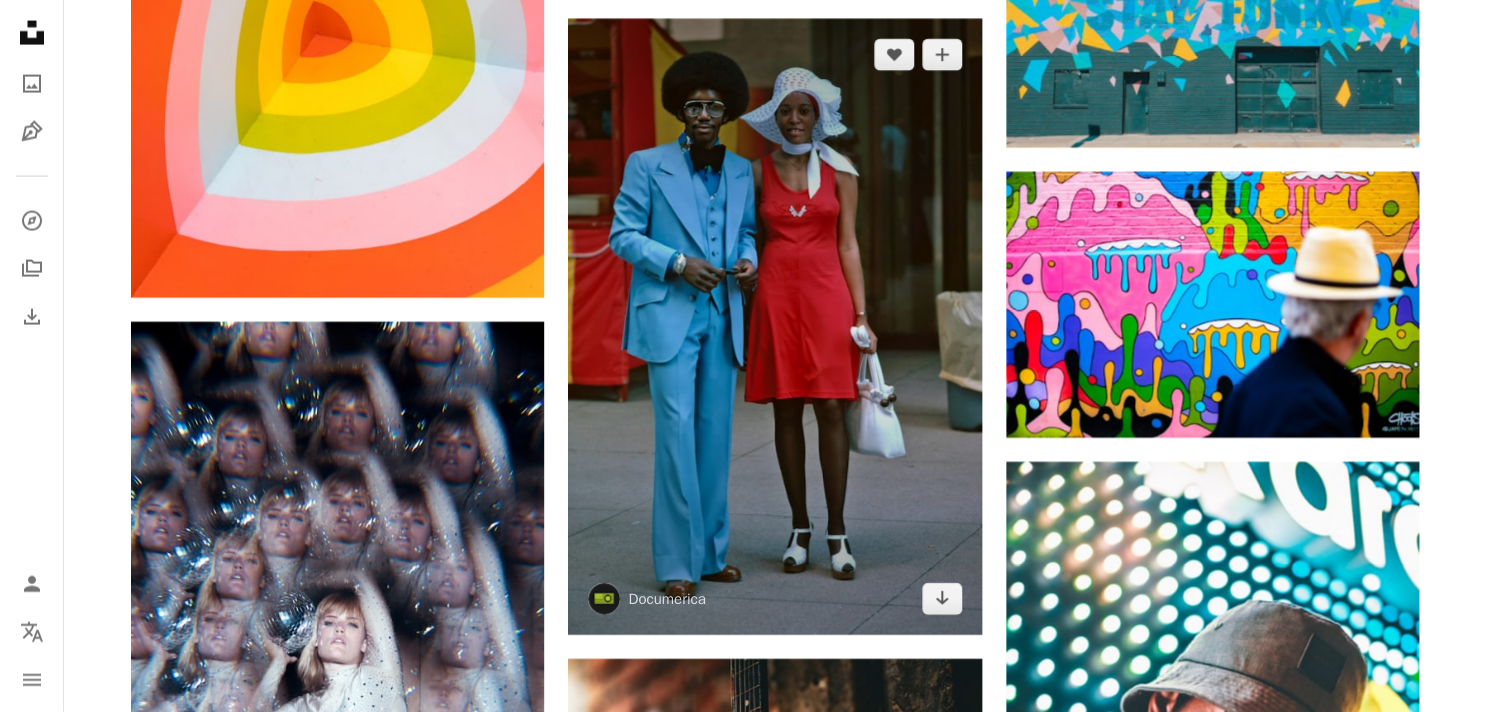 scroll, scrollTop: 1770, scrollLeft: 0, axis: vertical 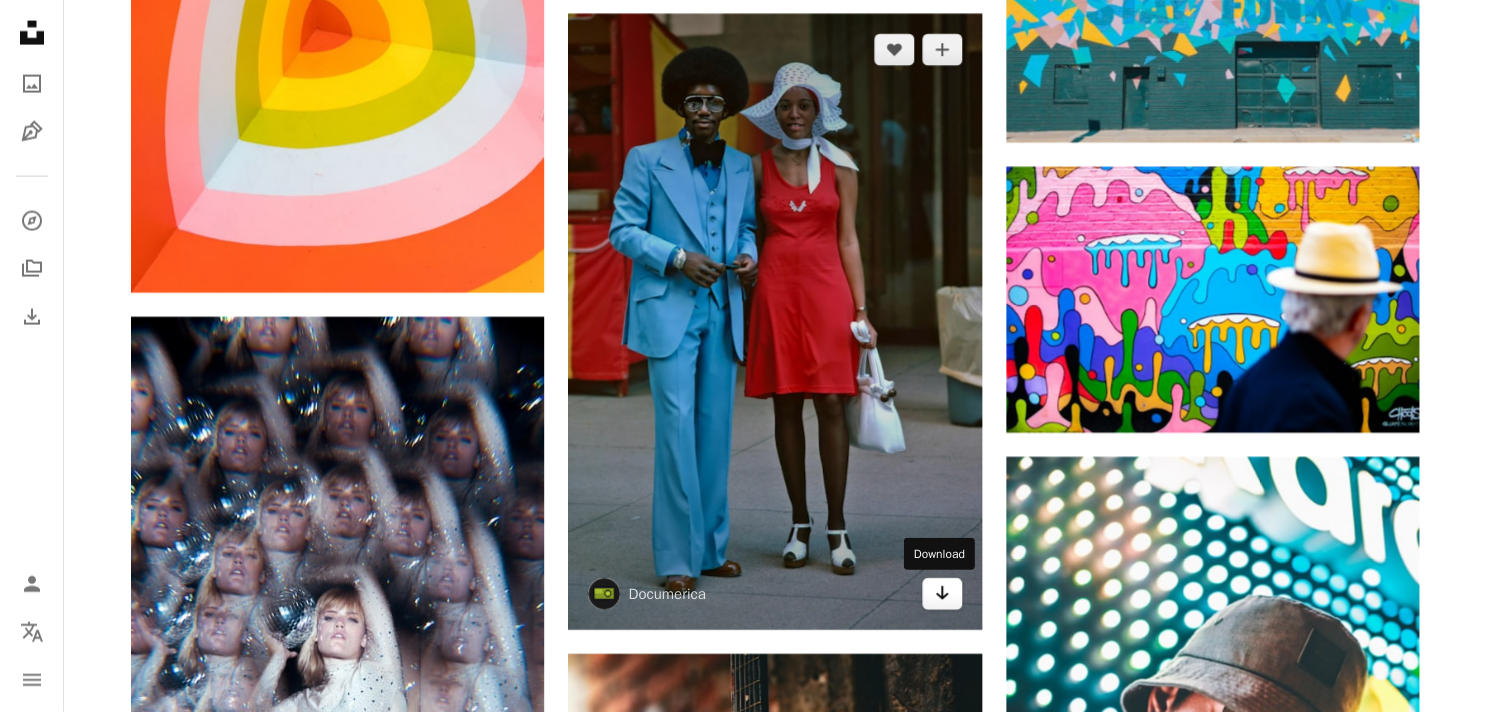 click on "Arrow pointing down" at bounding box center [942, 594] 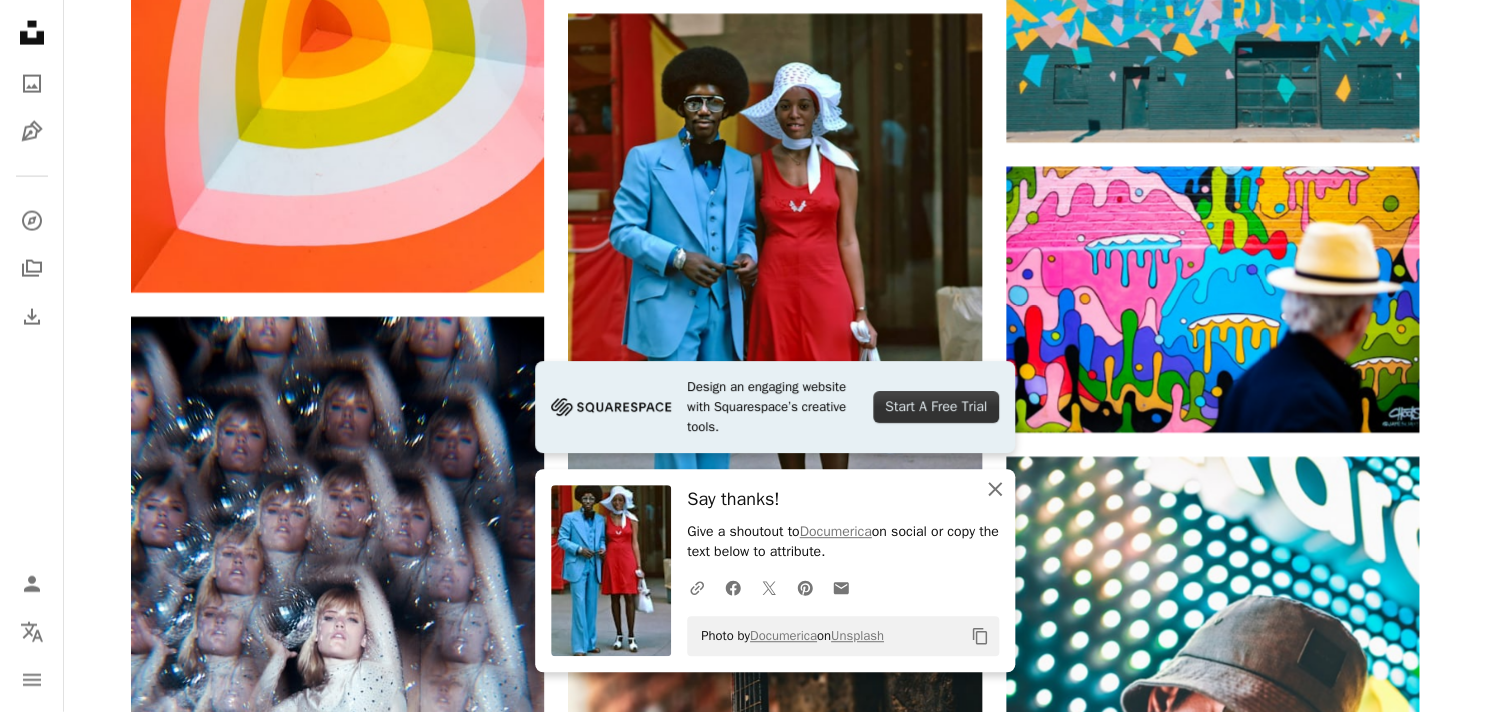 click on "An X shape" 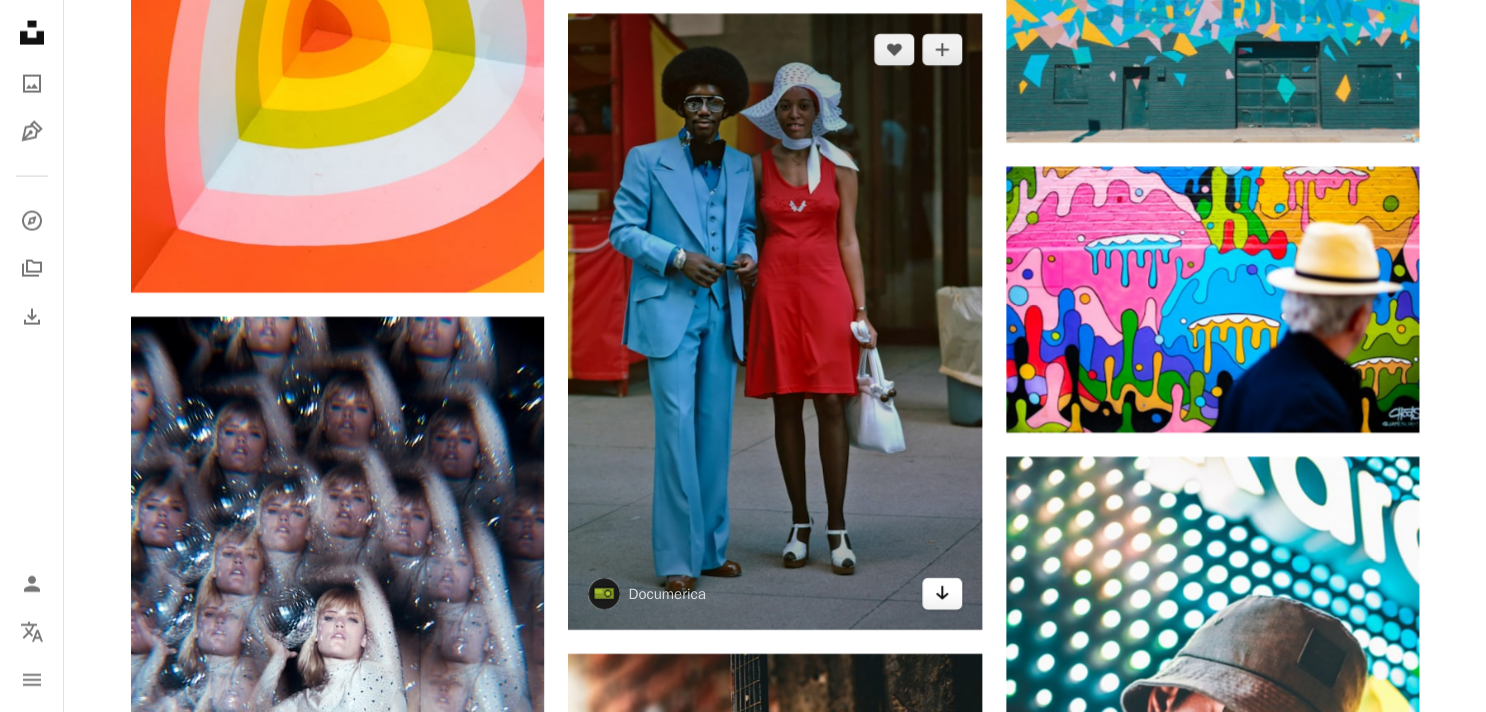 click on "Arrow pointing down" 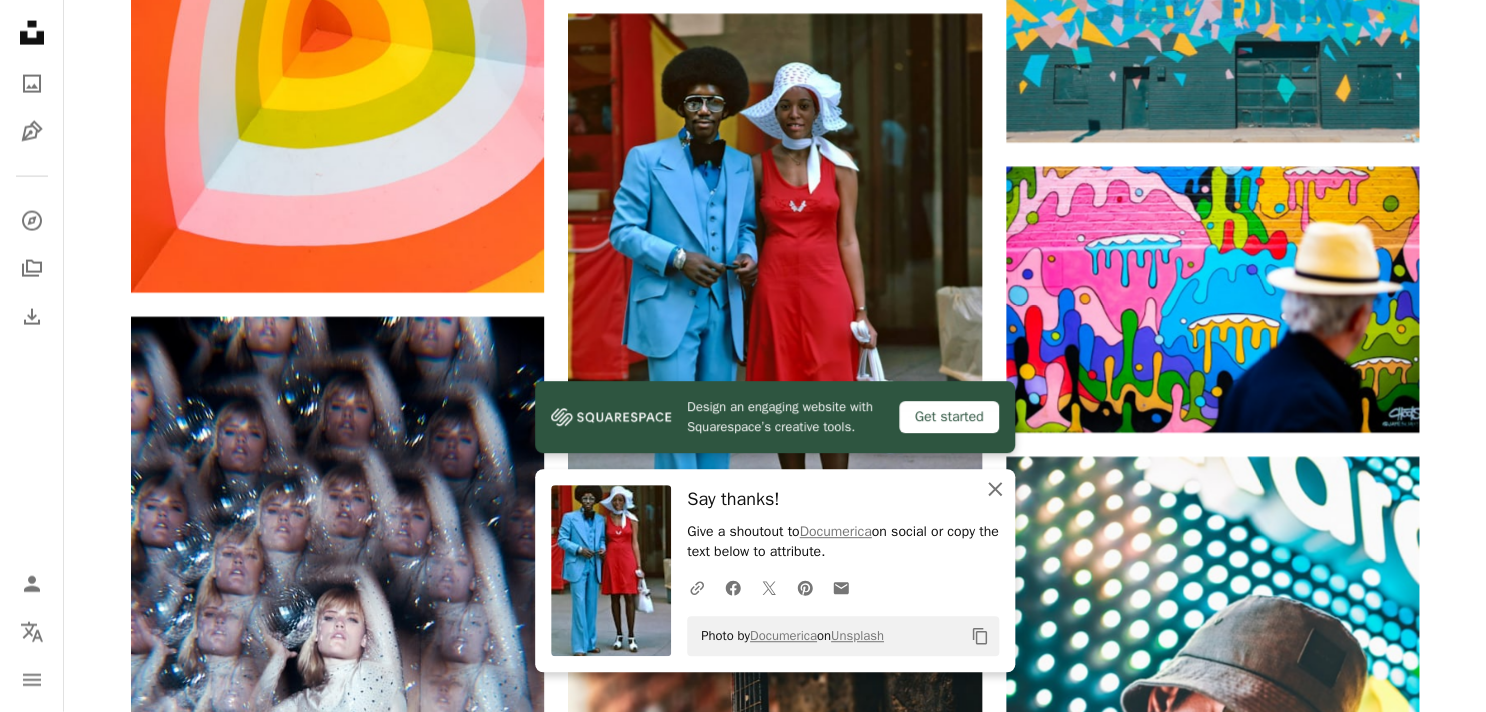 click 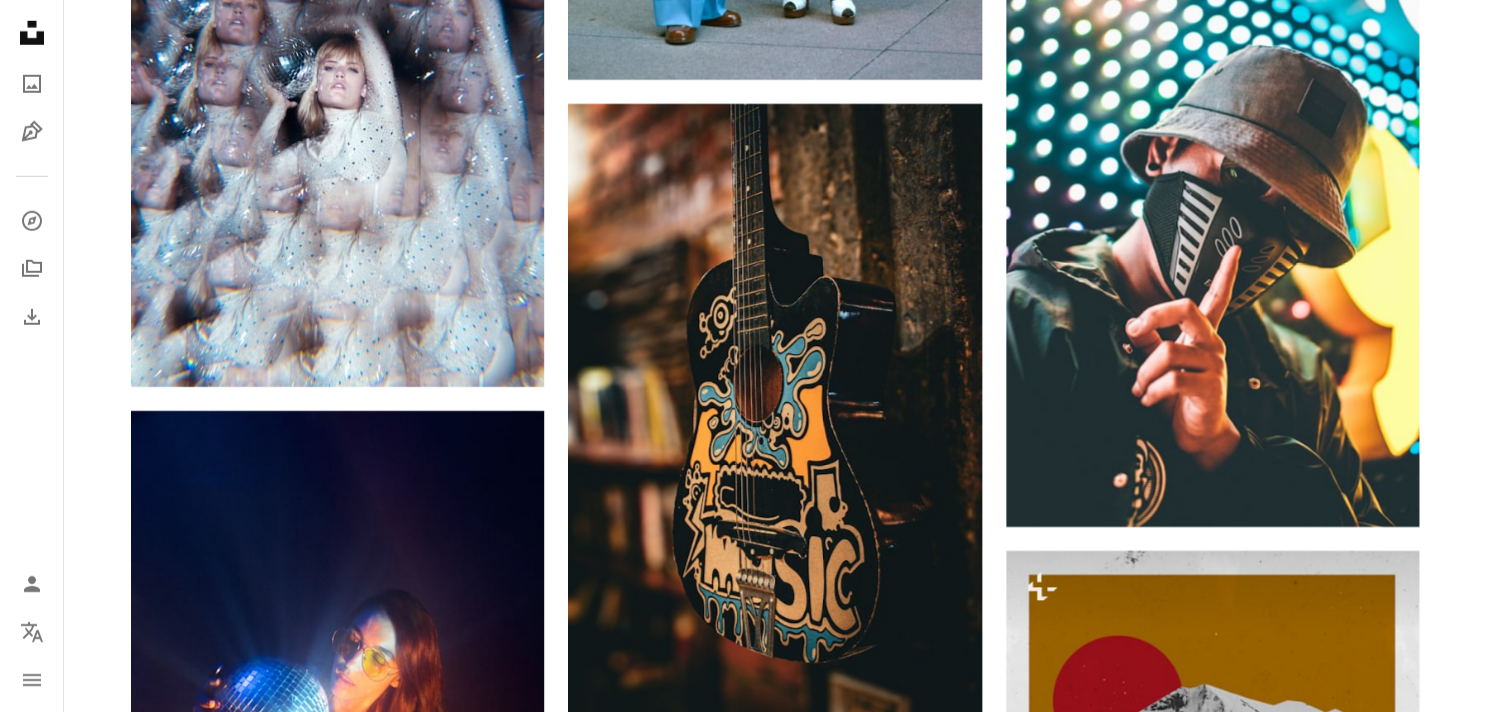 scroll, scrollTop: 2376, scrollLeft: 0, axis: vertical 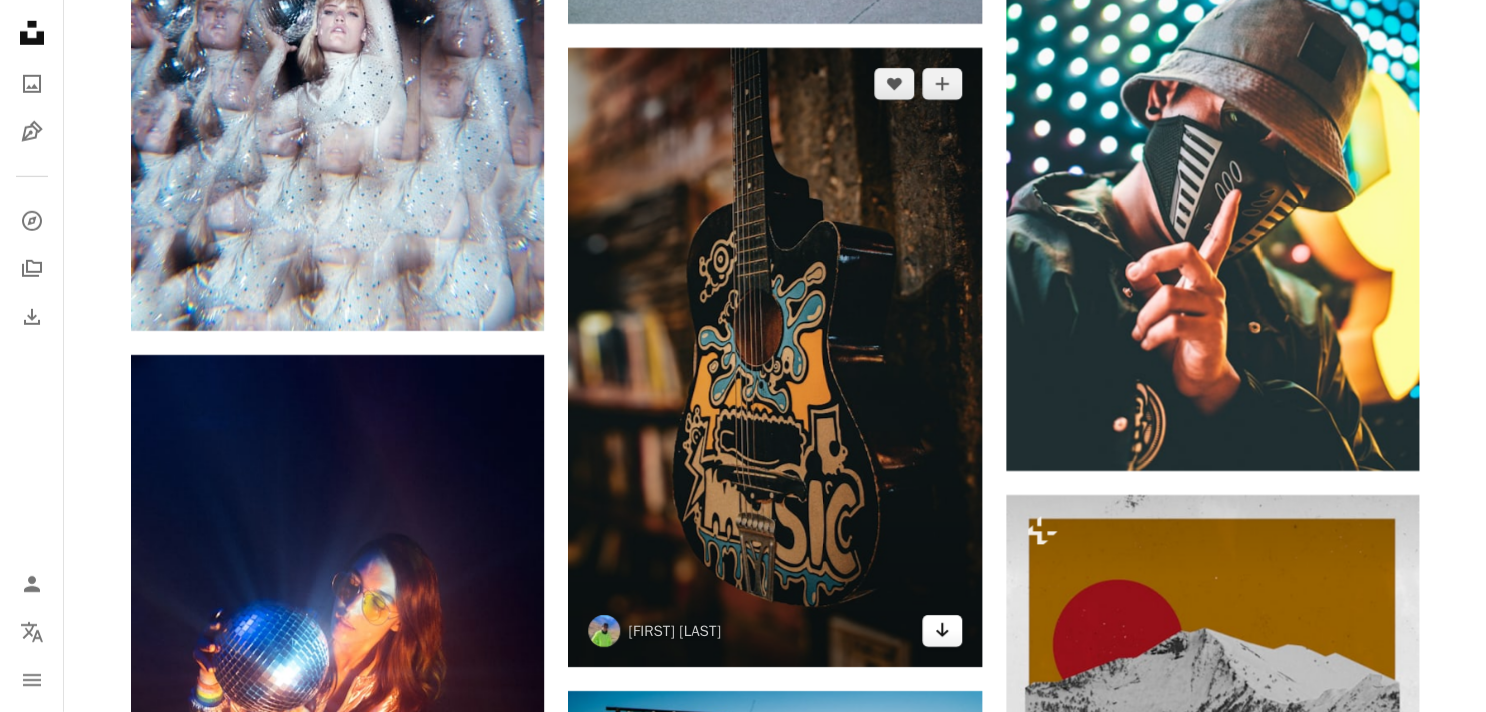 click 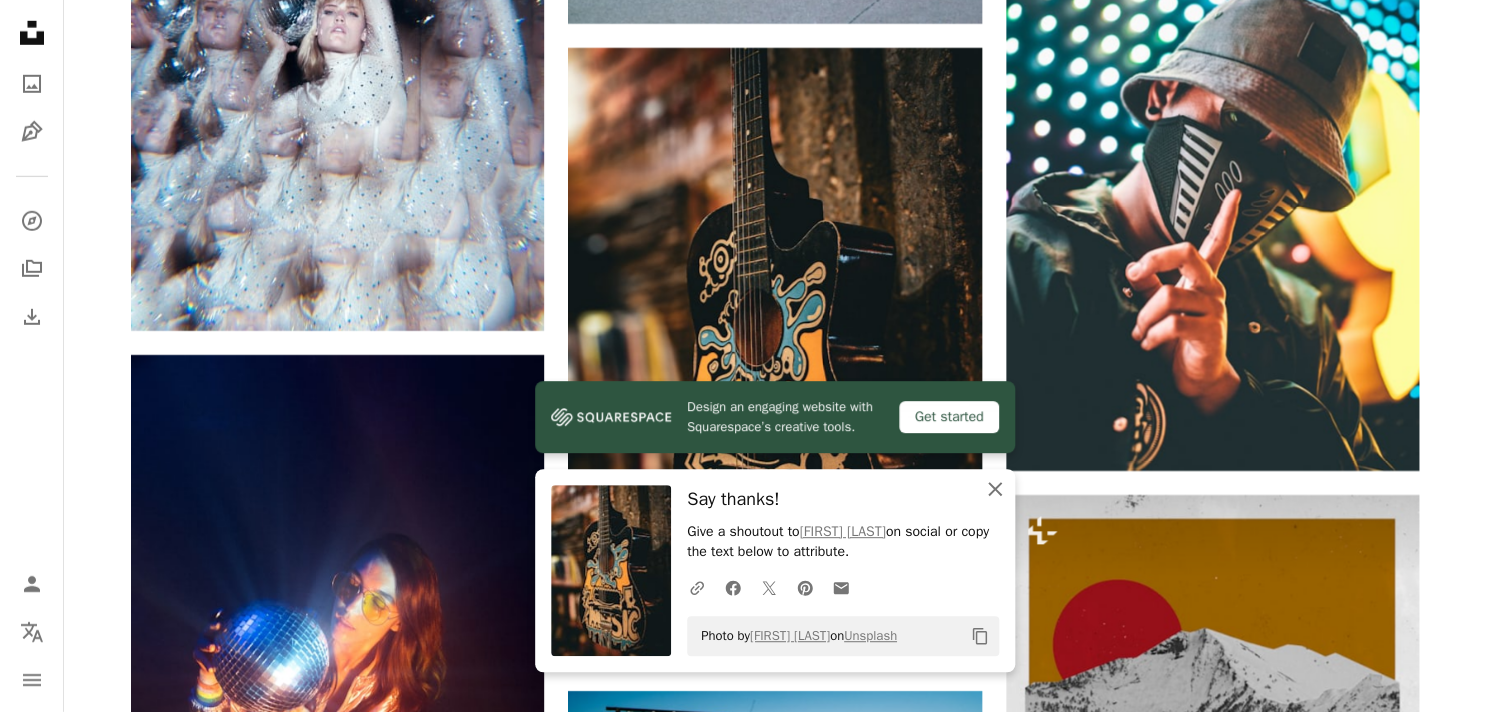 click 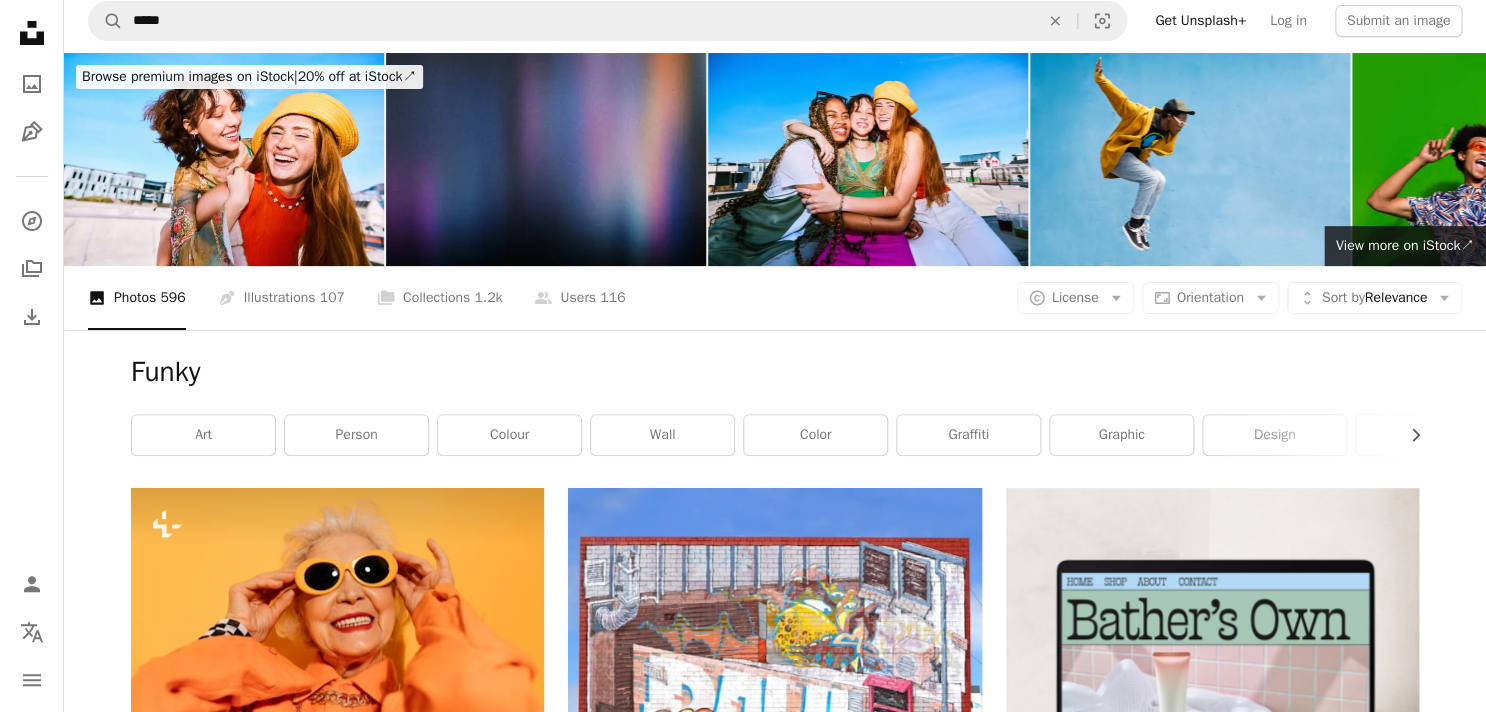 scroll, scrollTop: 5, scrollLeft: 0, axis: vertical 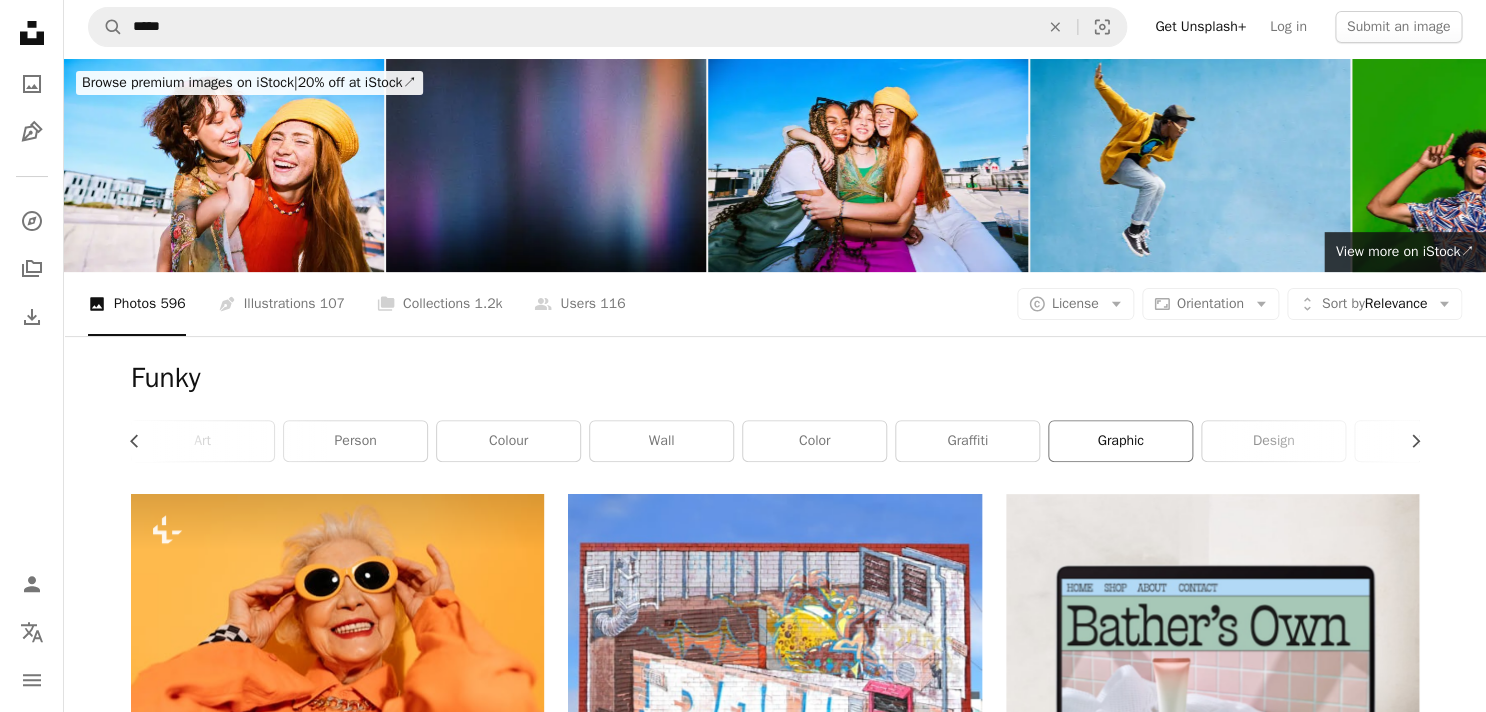 click on "graphic" at bounding box center (1120, 441) 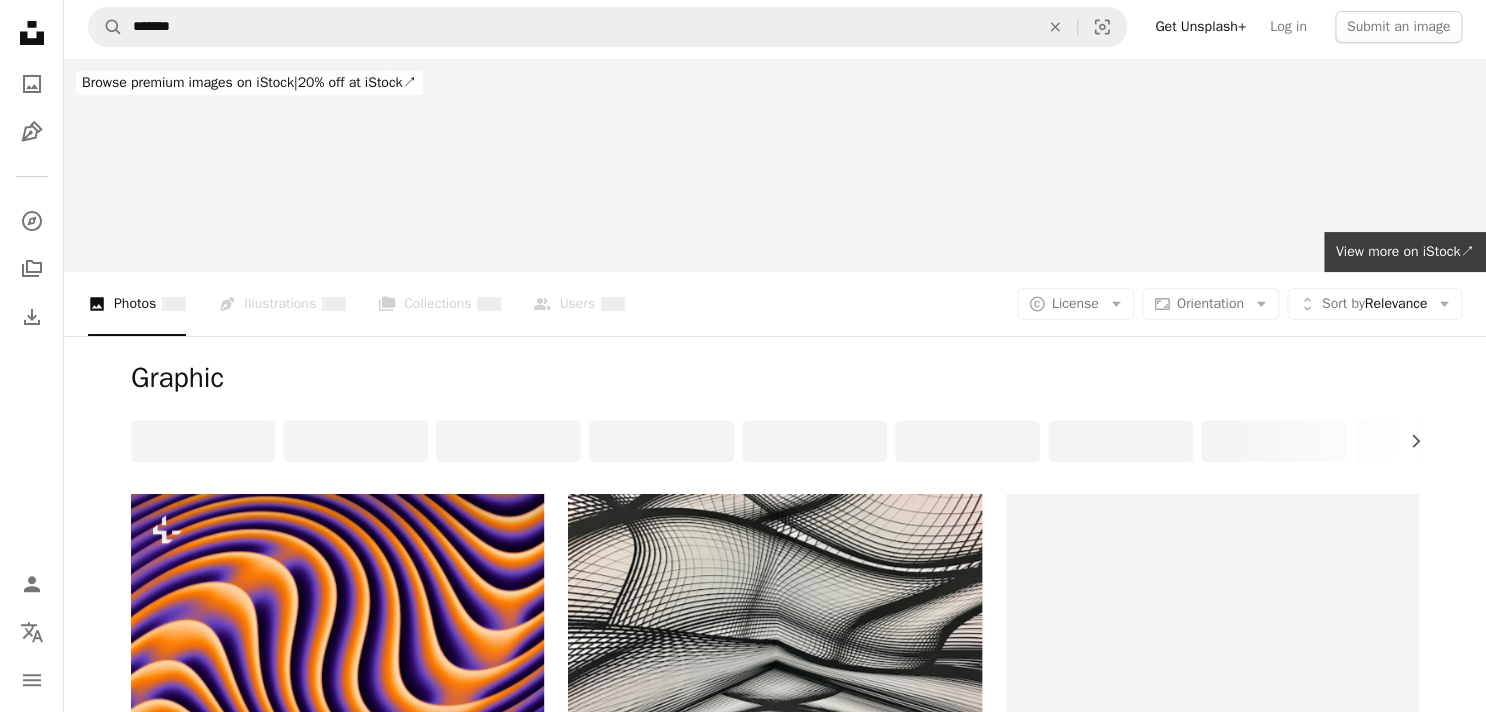 scroll, scrollTop: 0, scrollLeft: 0, axis: both 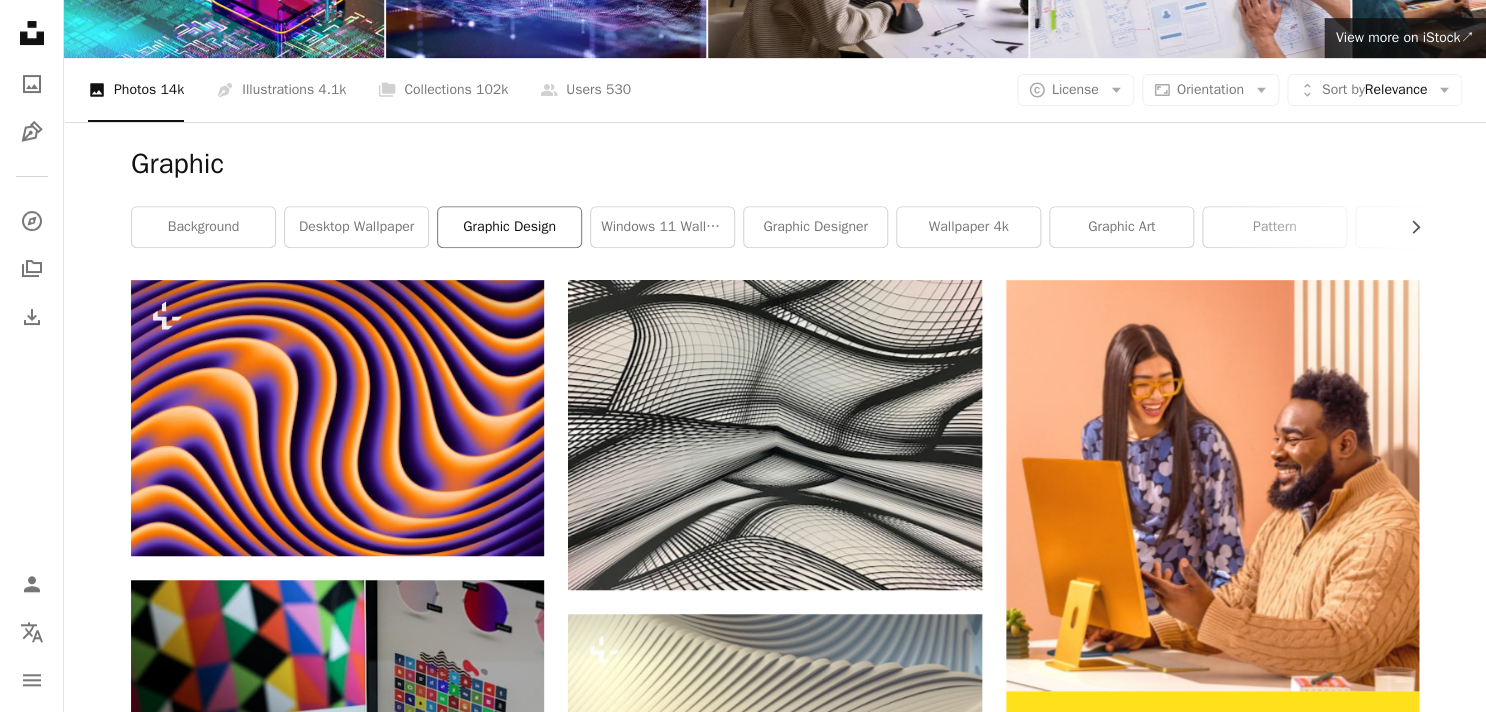 click on "graphic design" at bounding box center (509, 227) 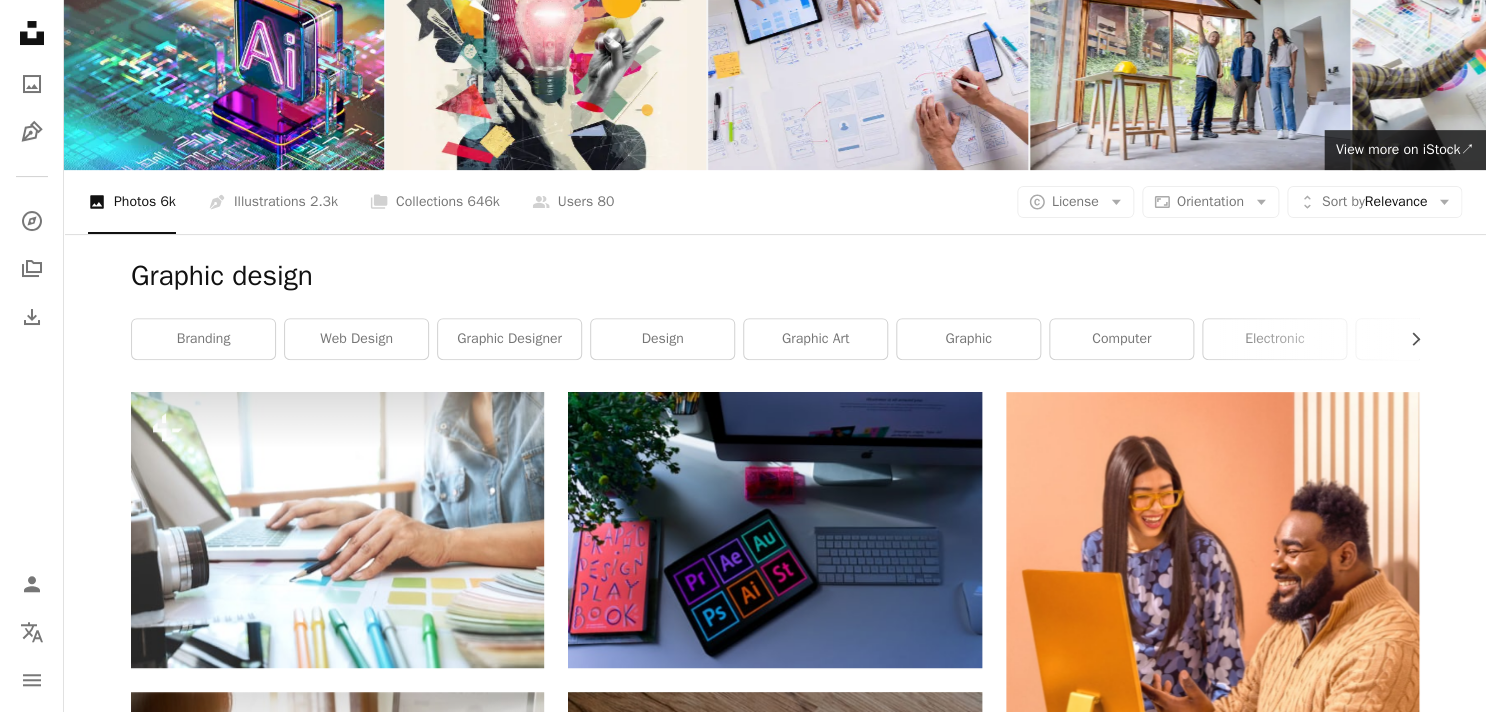 scroll, scrollTop: 0, scrollLeft: 0, axis: both 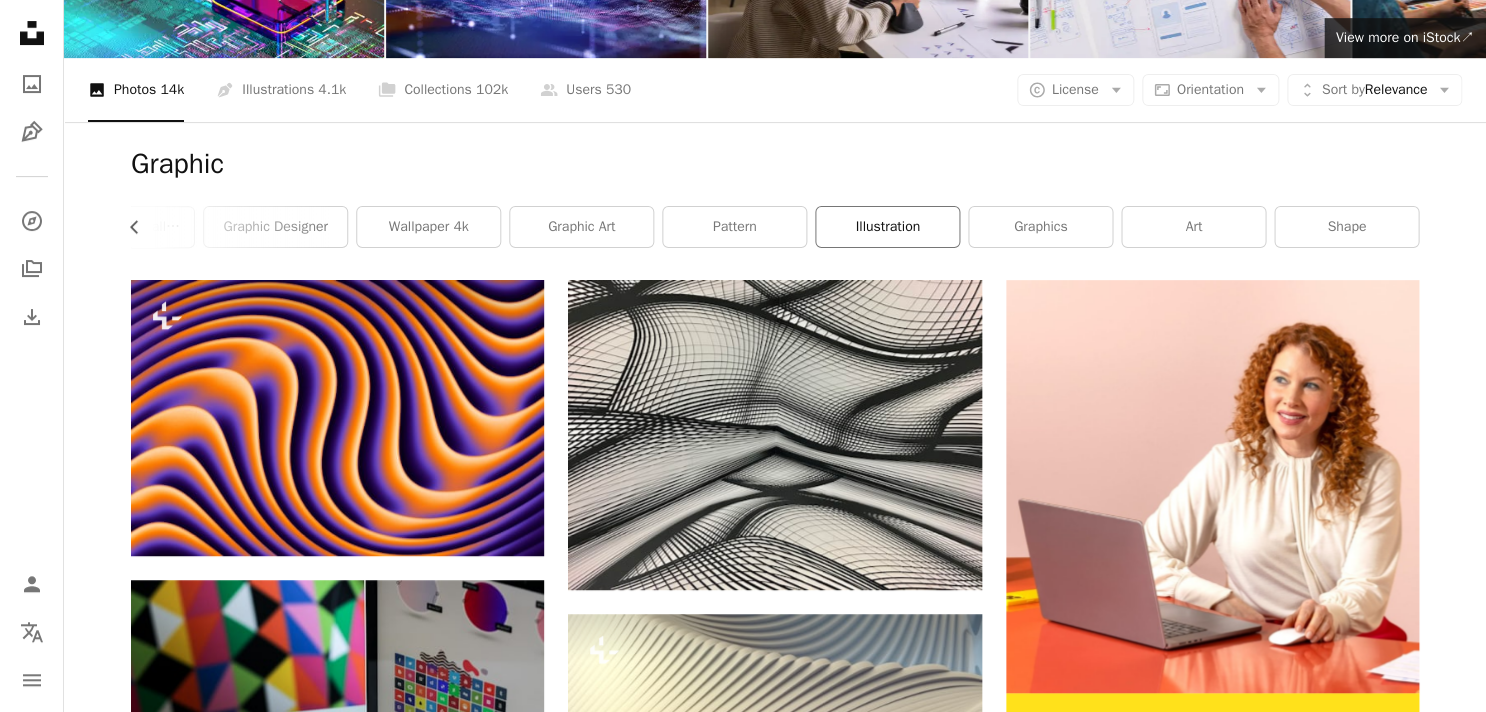 click on "illustration" at bounding box center [887, 227] 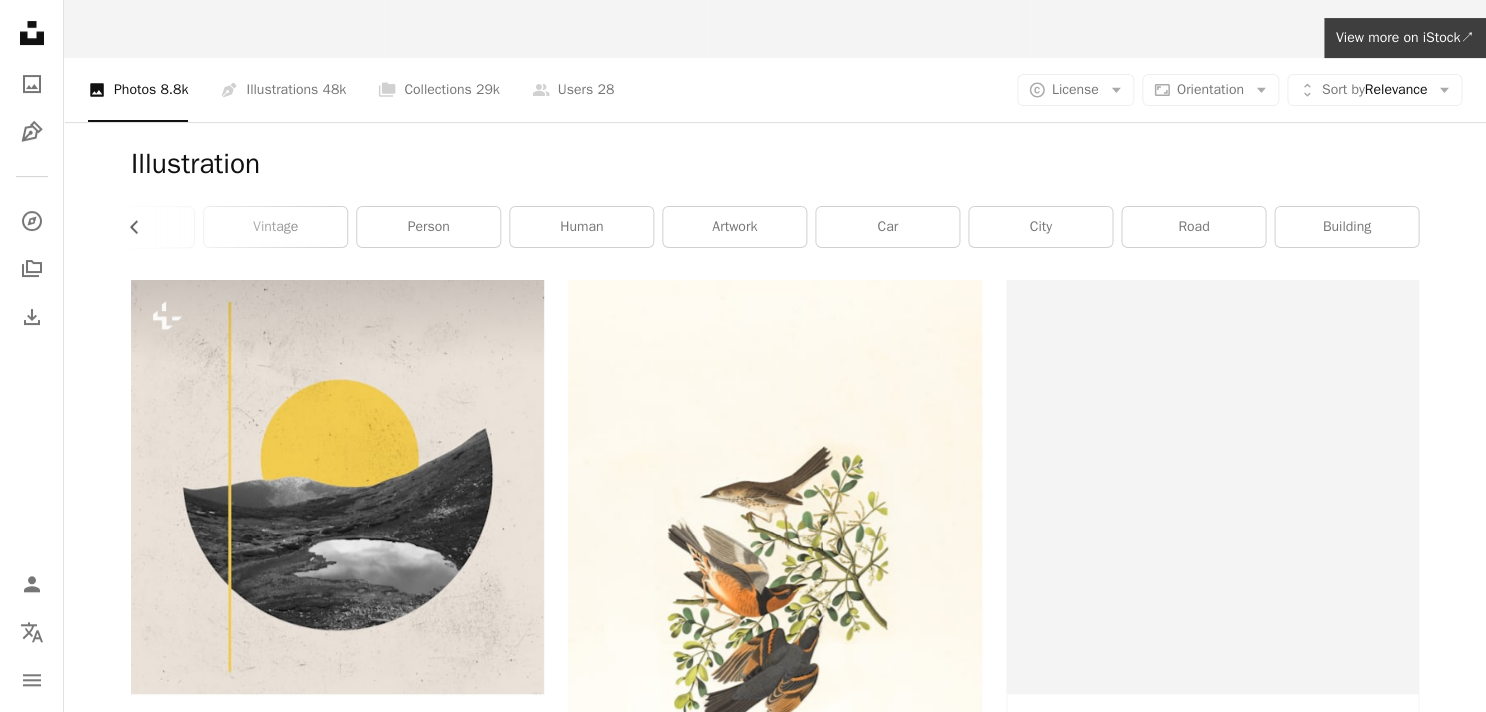 scroll, scrollTop: 0, scrollLeft: 0, axis: both 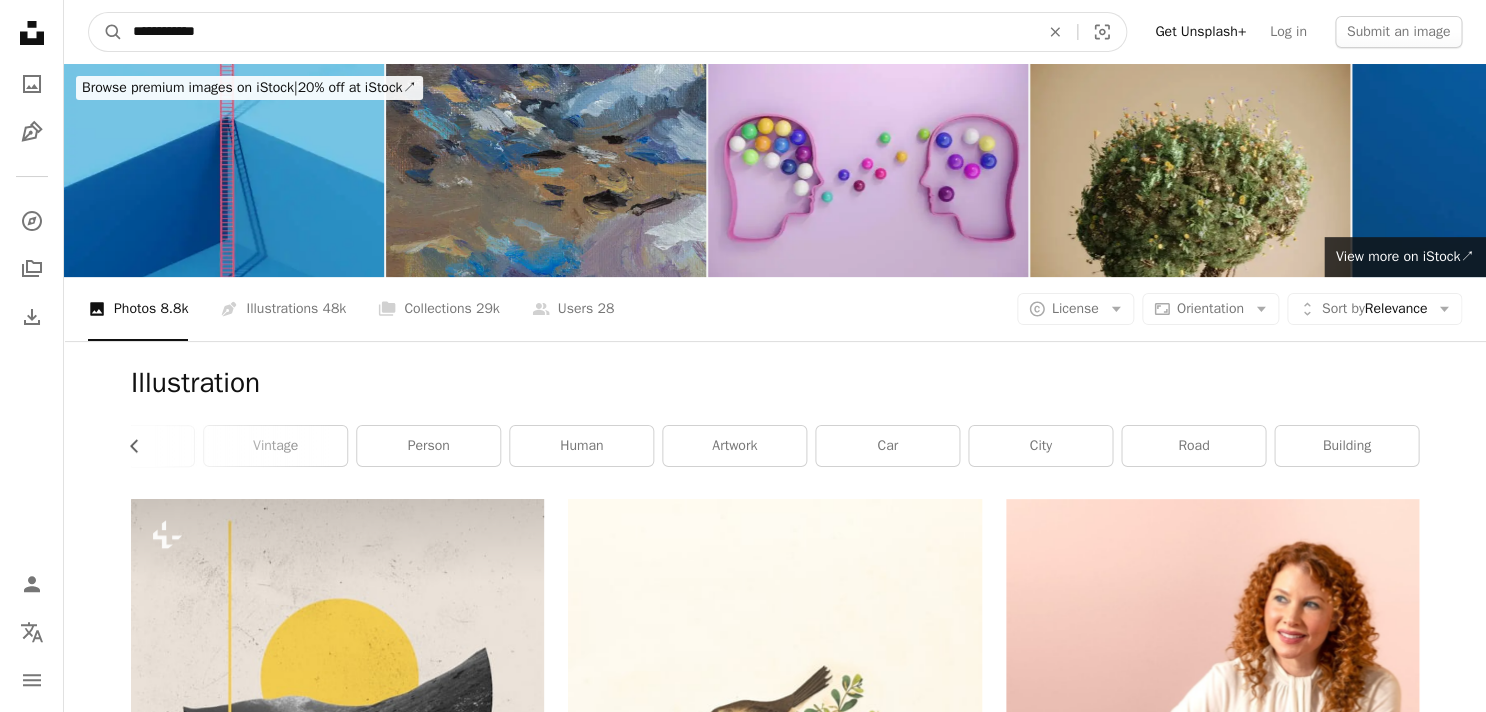 click on "**********" at bounding box center (578, 32) 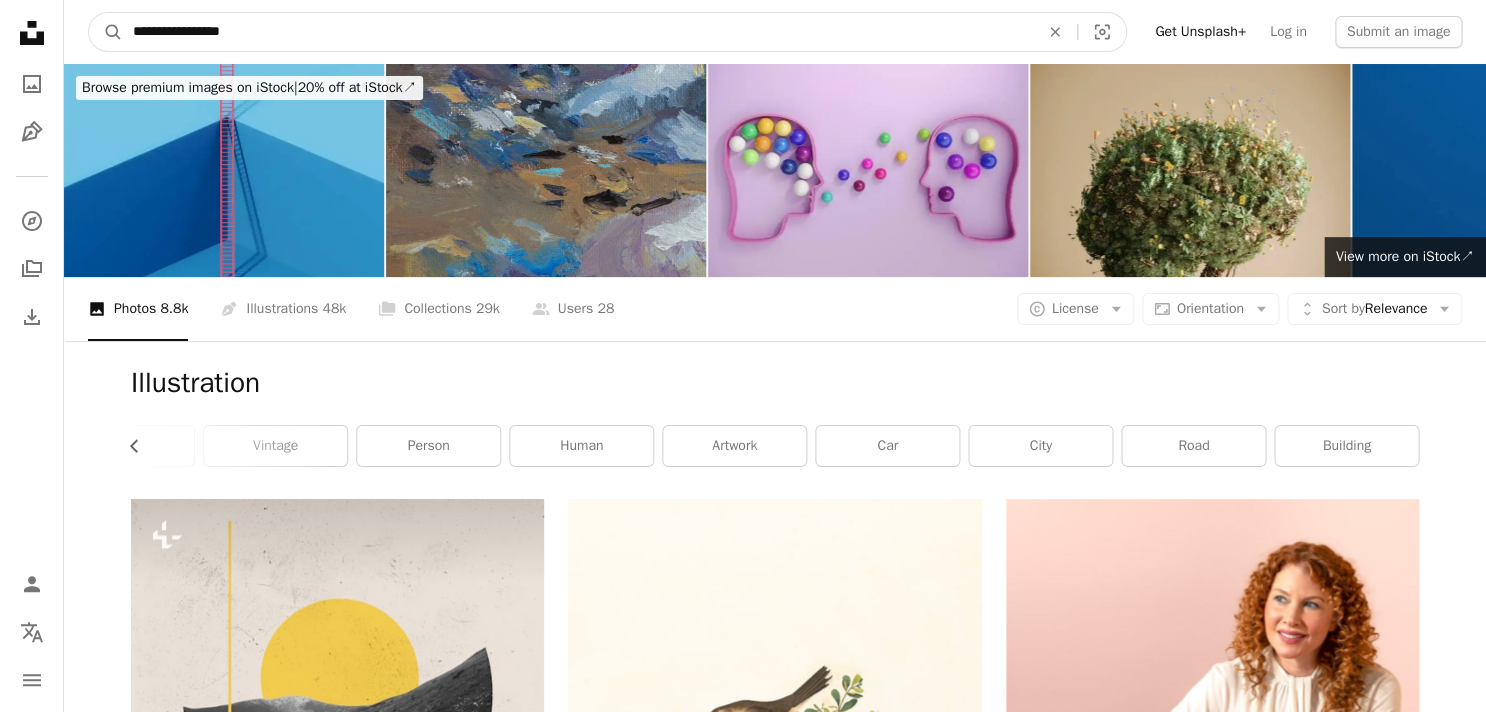 type on "**********" 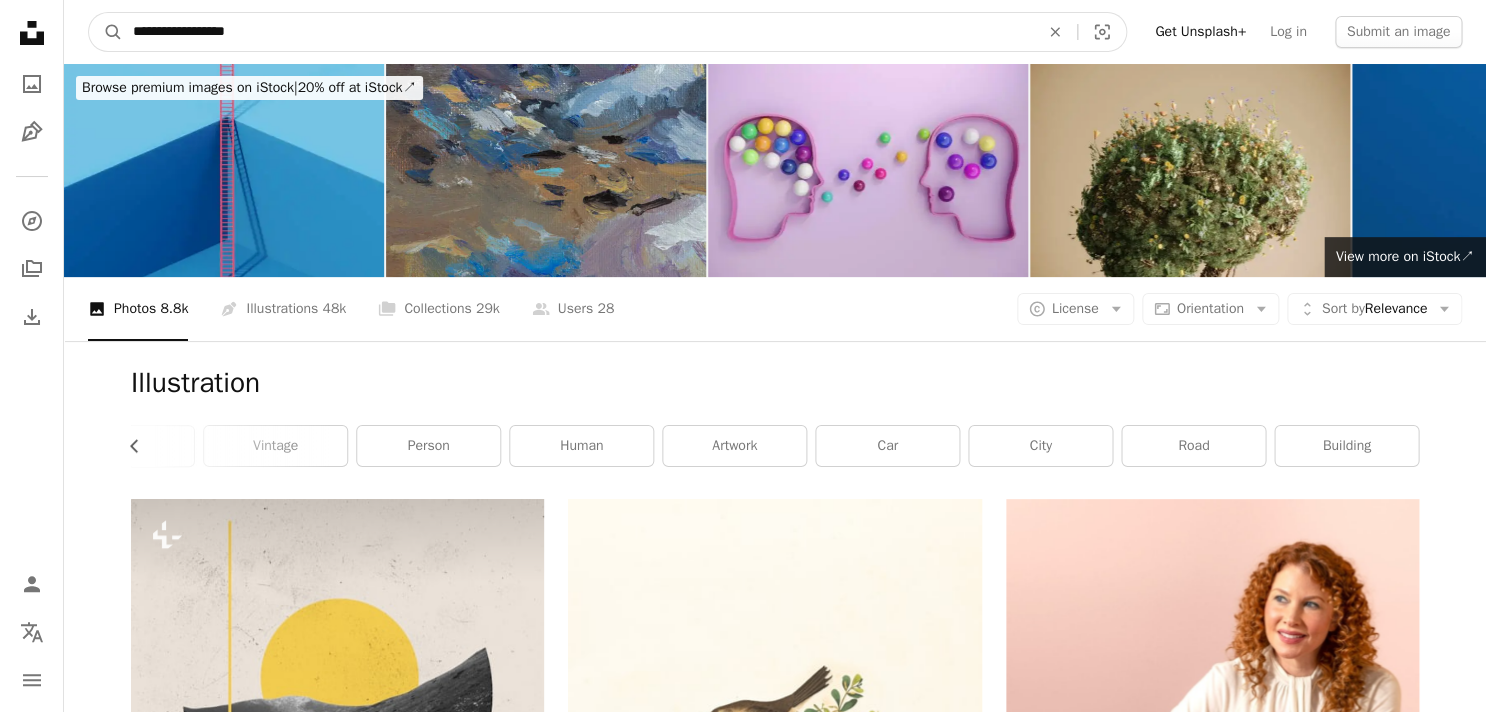 click on "A magnifying glass" at bounding box center [106, 32] 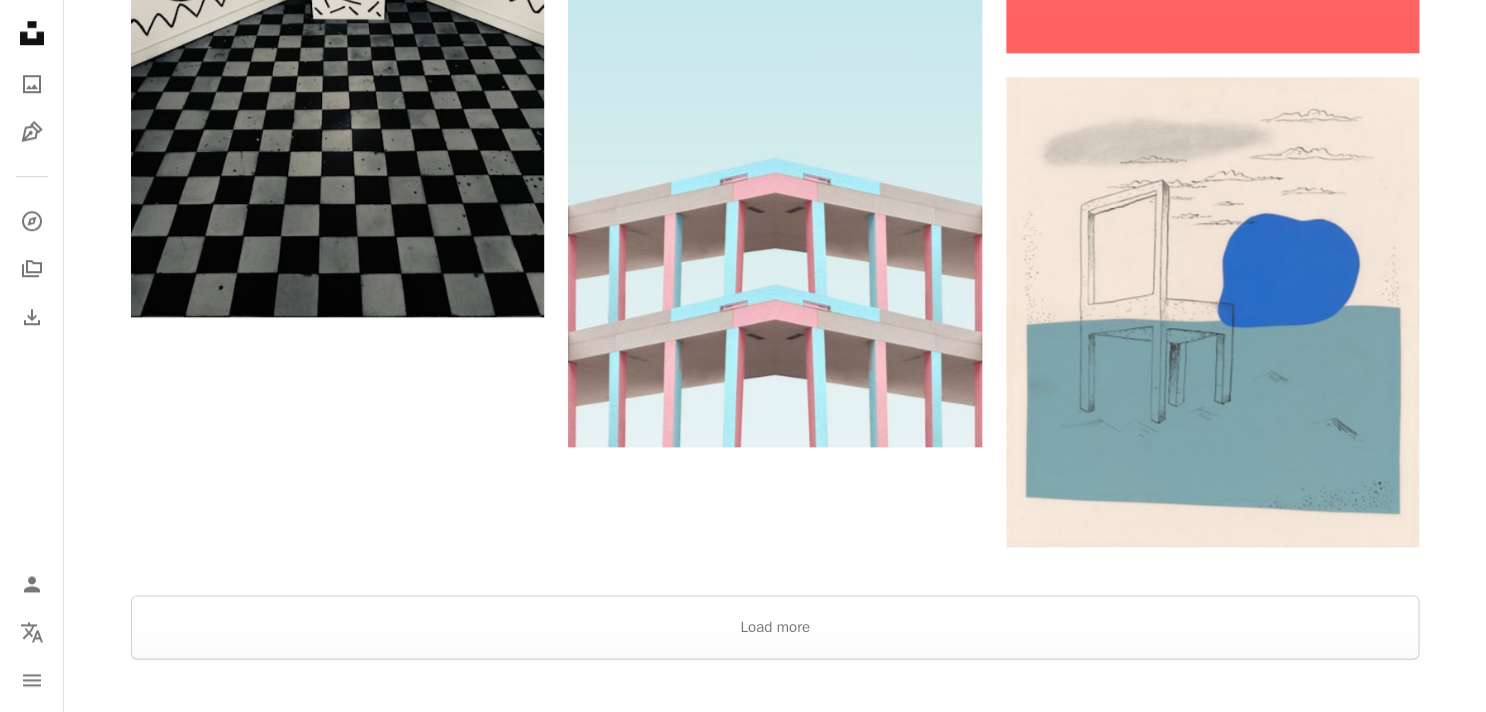 scroll, scrollTop: 3647, scrollLeft: 0, axis: vertical 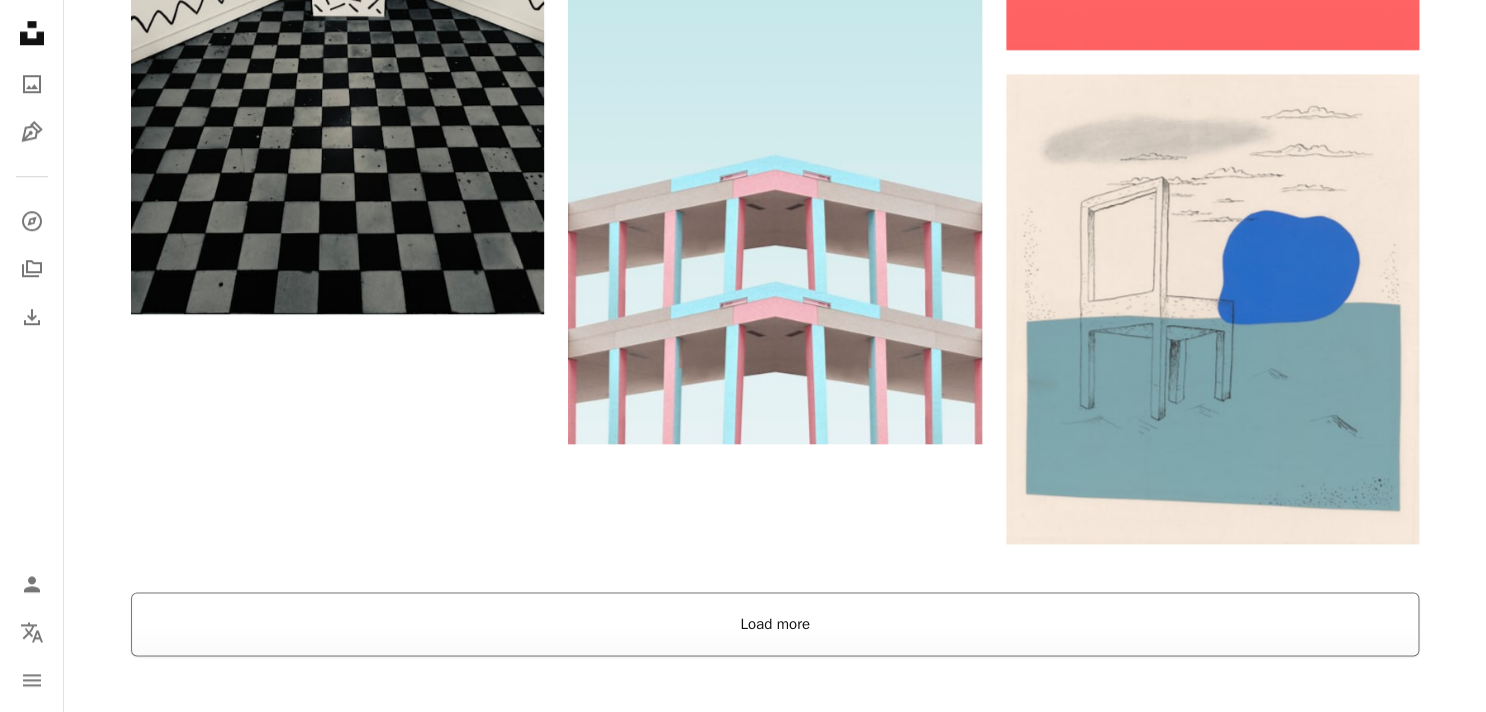 click on "Load more" at bounding box center [775, 624] 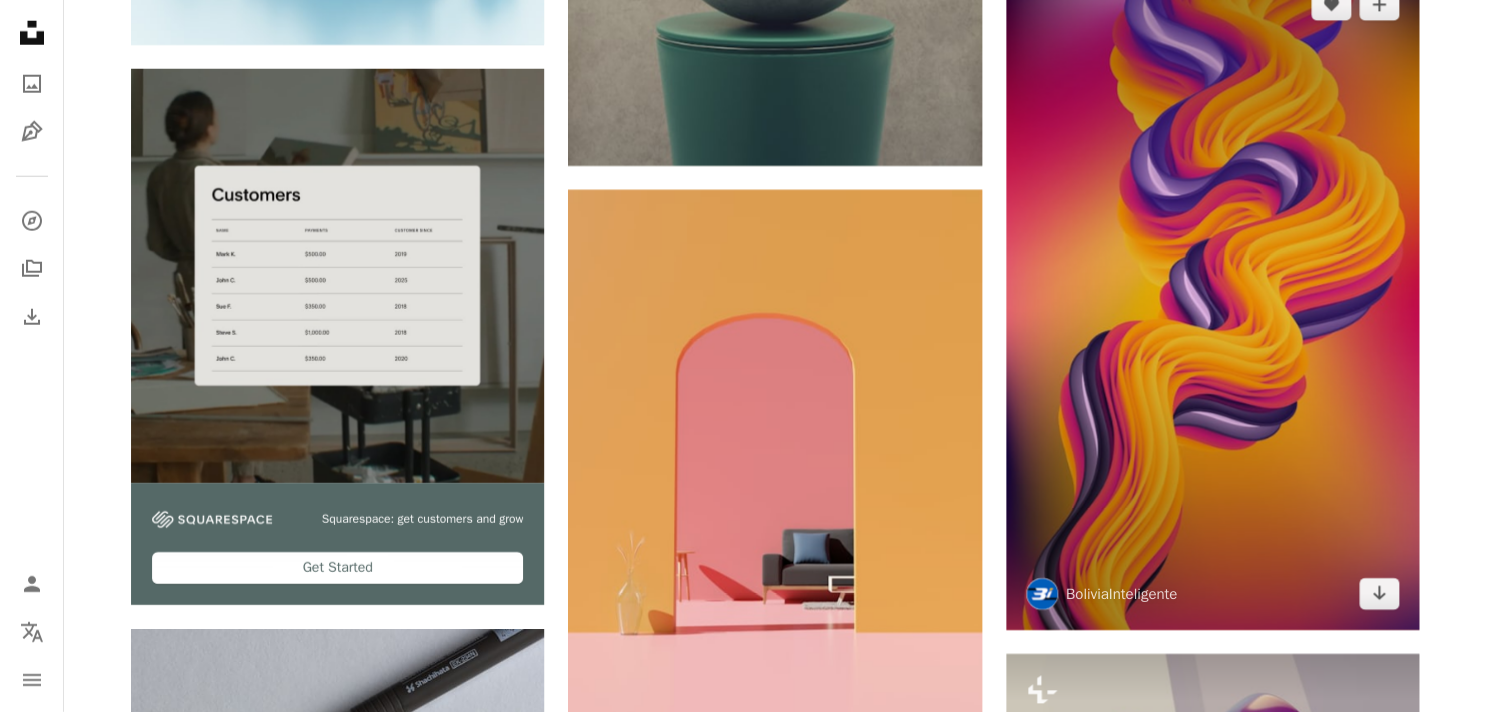 scroll, scrollTop: 5142, scrollLeft: 0, axis: vertical 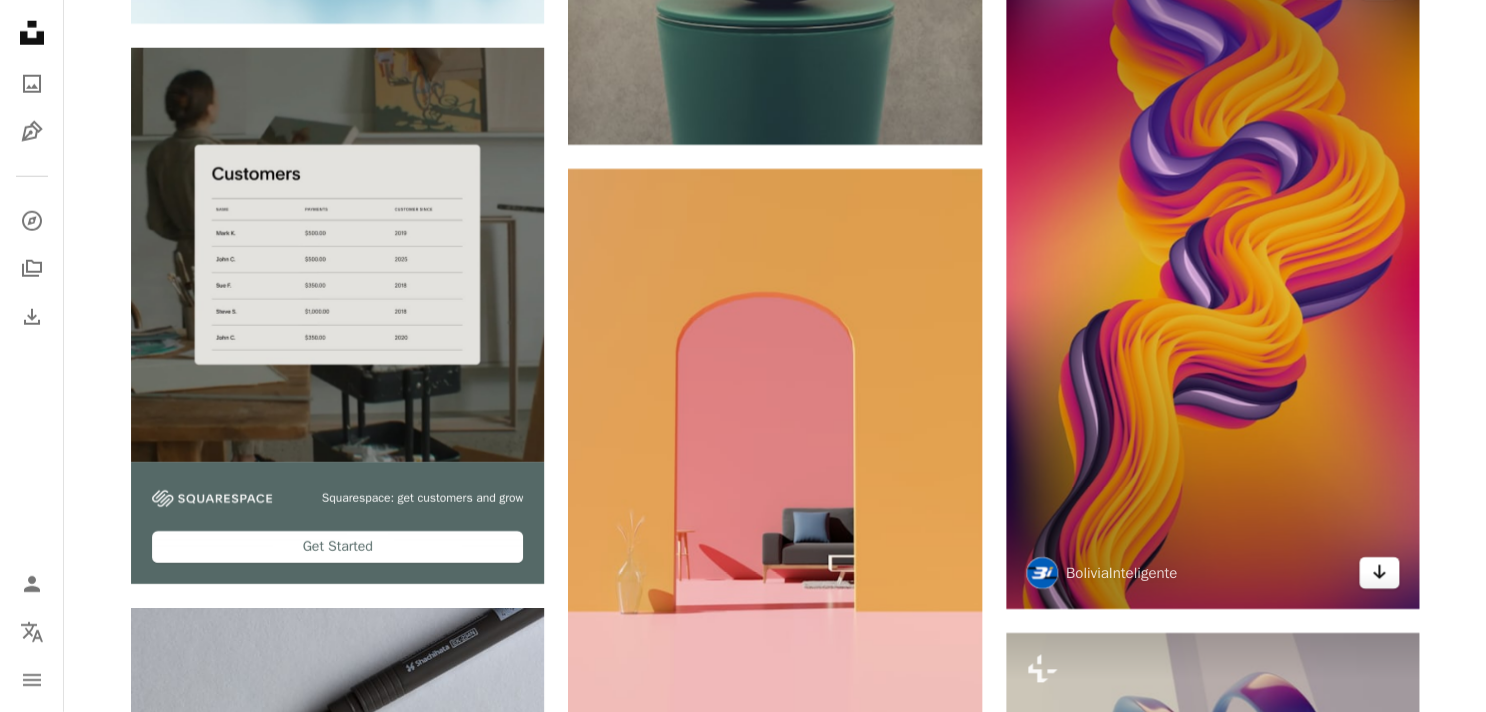 click 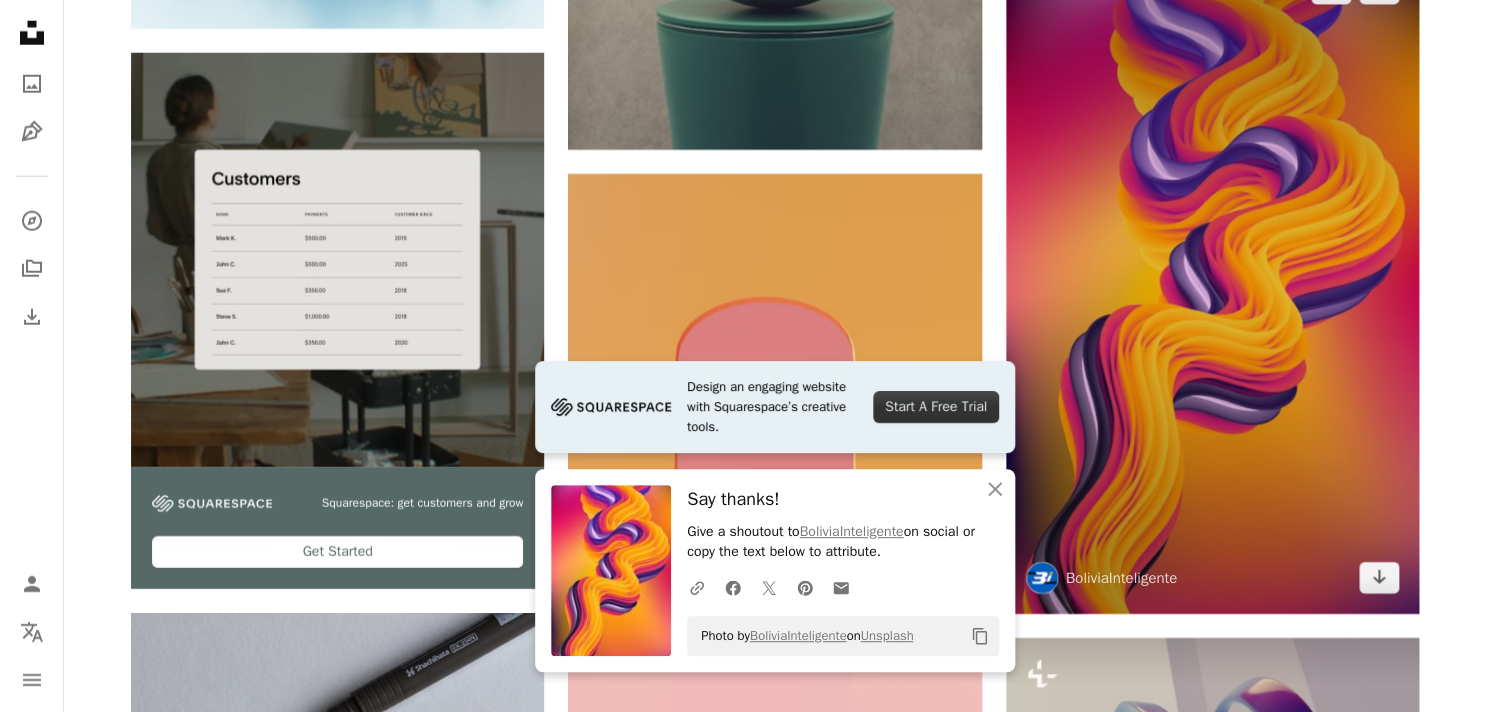 scroll, scrollTop: 5144, scrollLeft: 0, axis: vertical 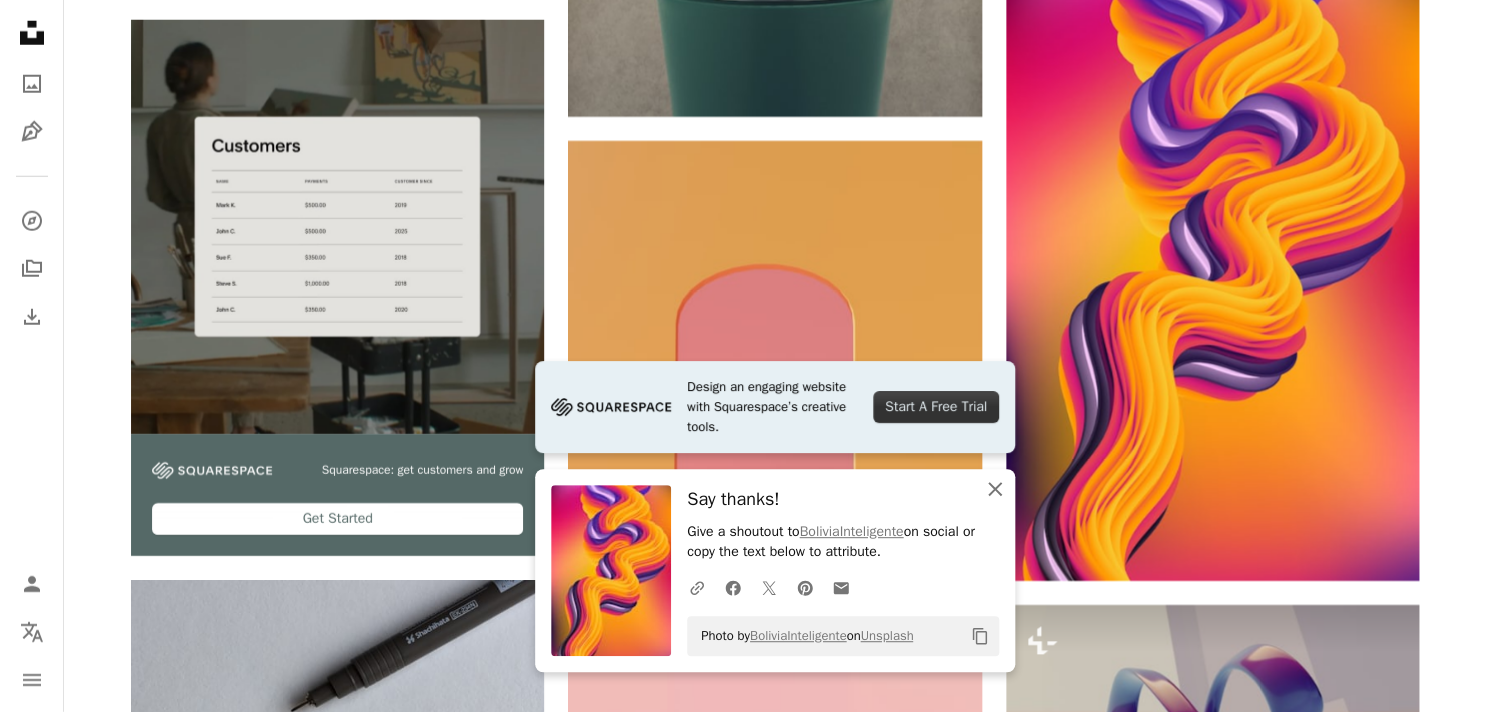 click 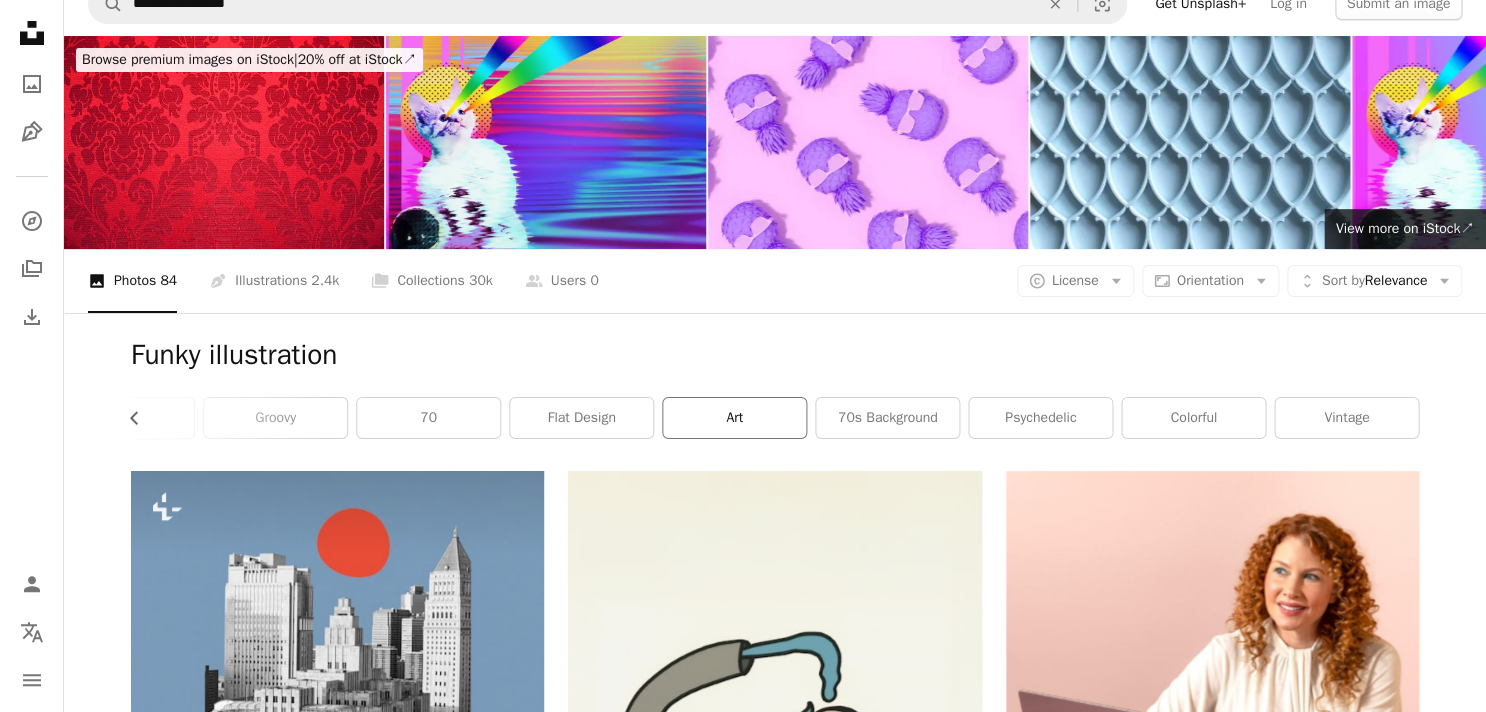 scroll, scrollTop: 32, scrollLeft: 0, axis: vertical 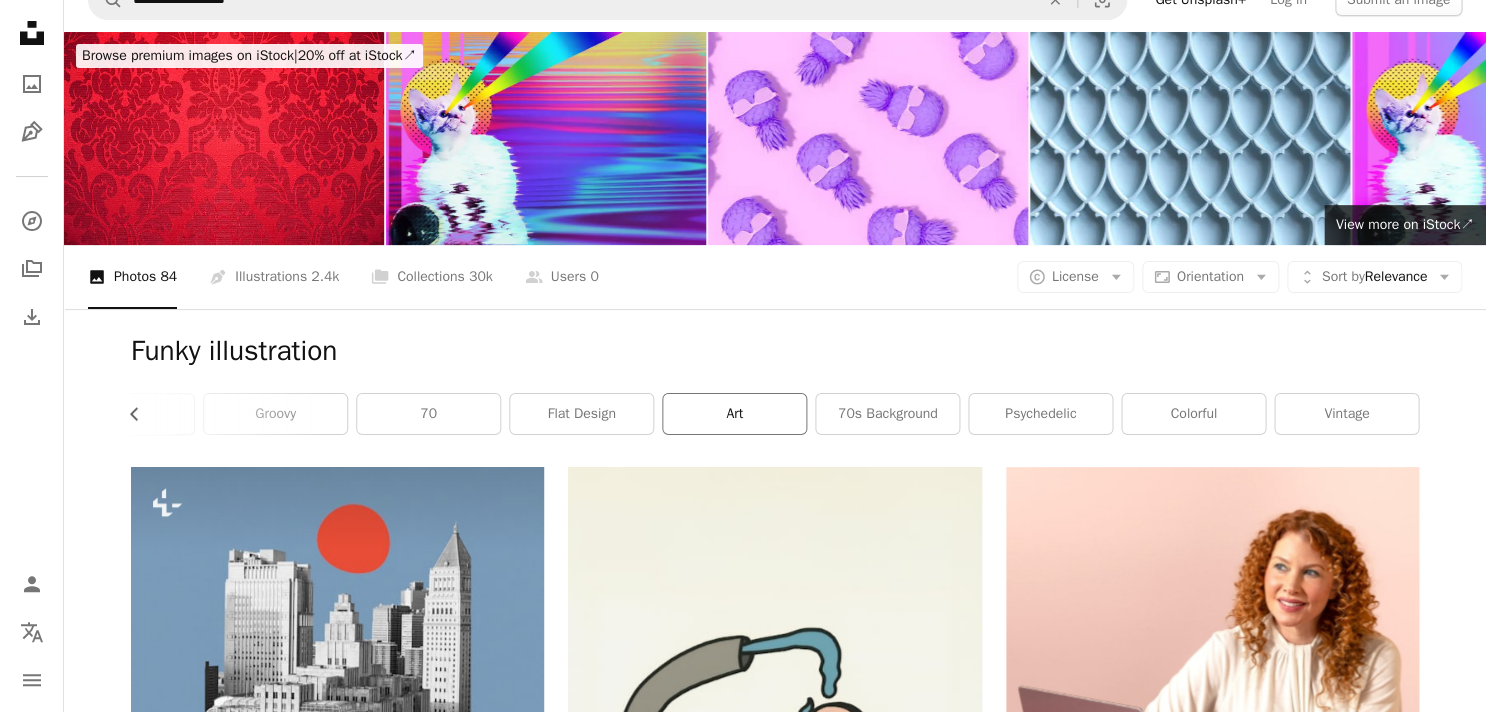 click on "art" at bounding box center [734, 414] 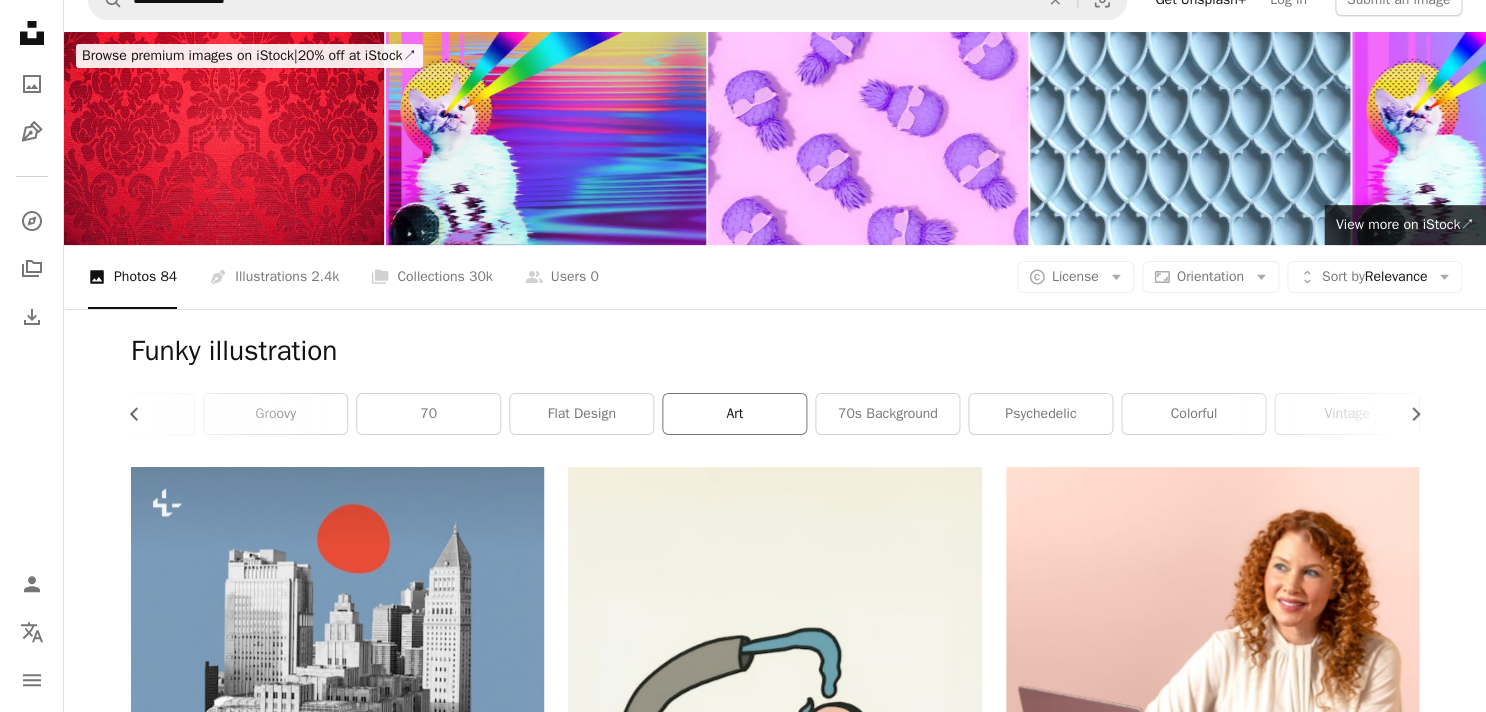 scroll, scrollTop: 0, scrollLeft: 500, axis: horizontal 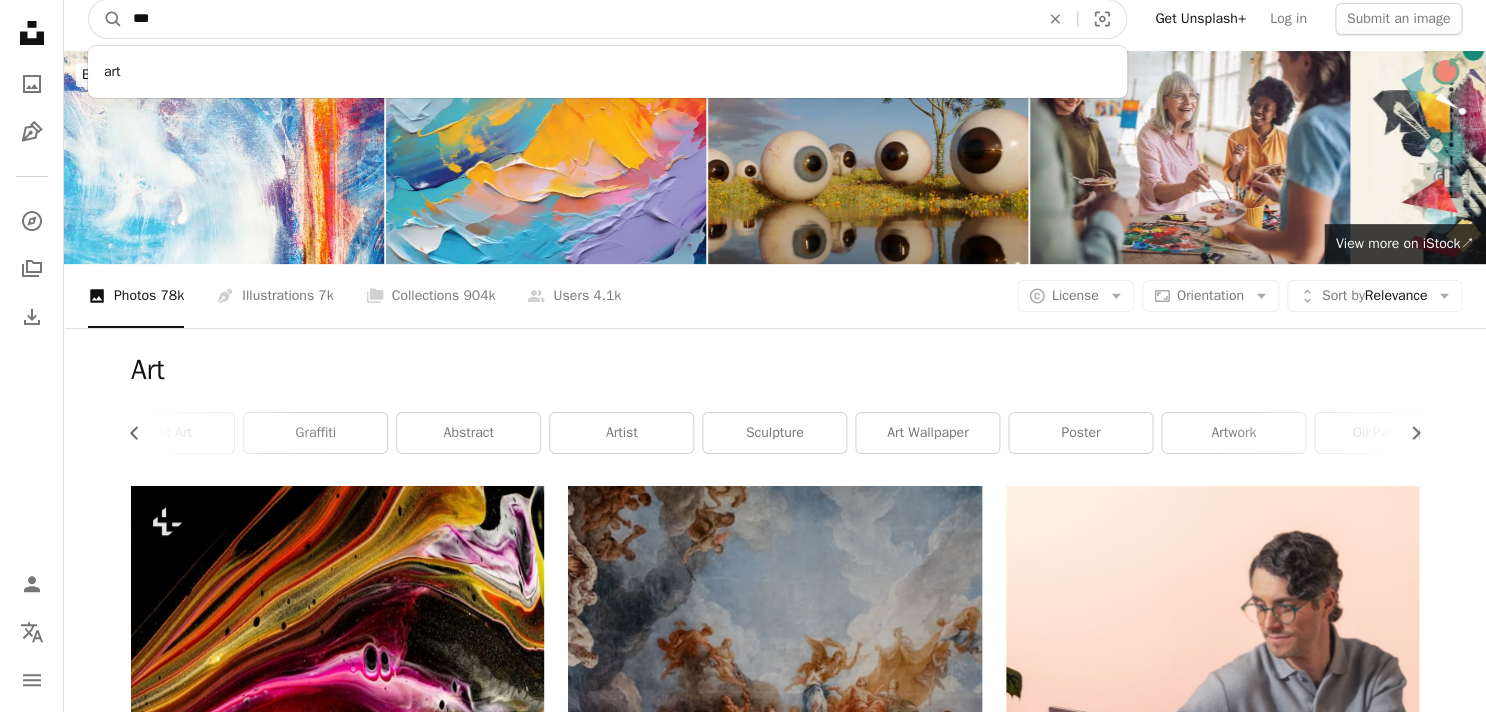 drag, startPoint x: 178, startPoint y: 34, endPoint x: 109, endPoint y: 20, distance: 70.40597 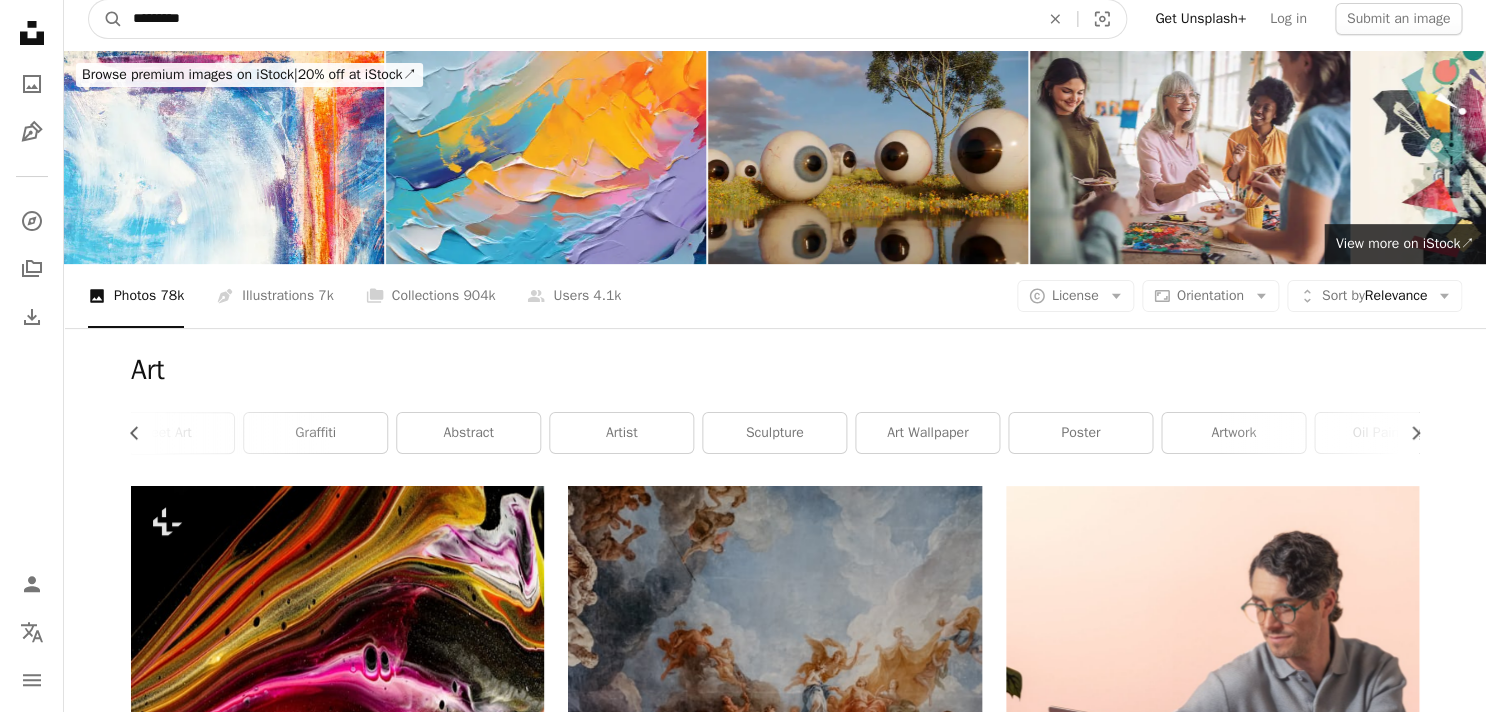 type on "**********" 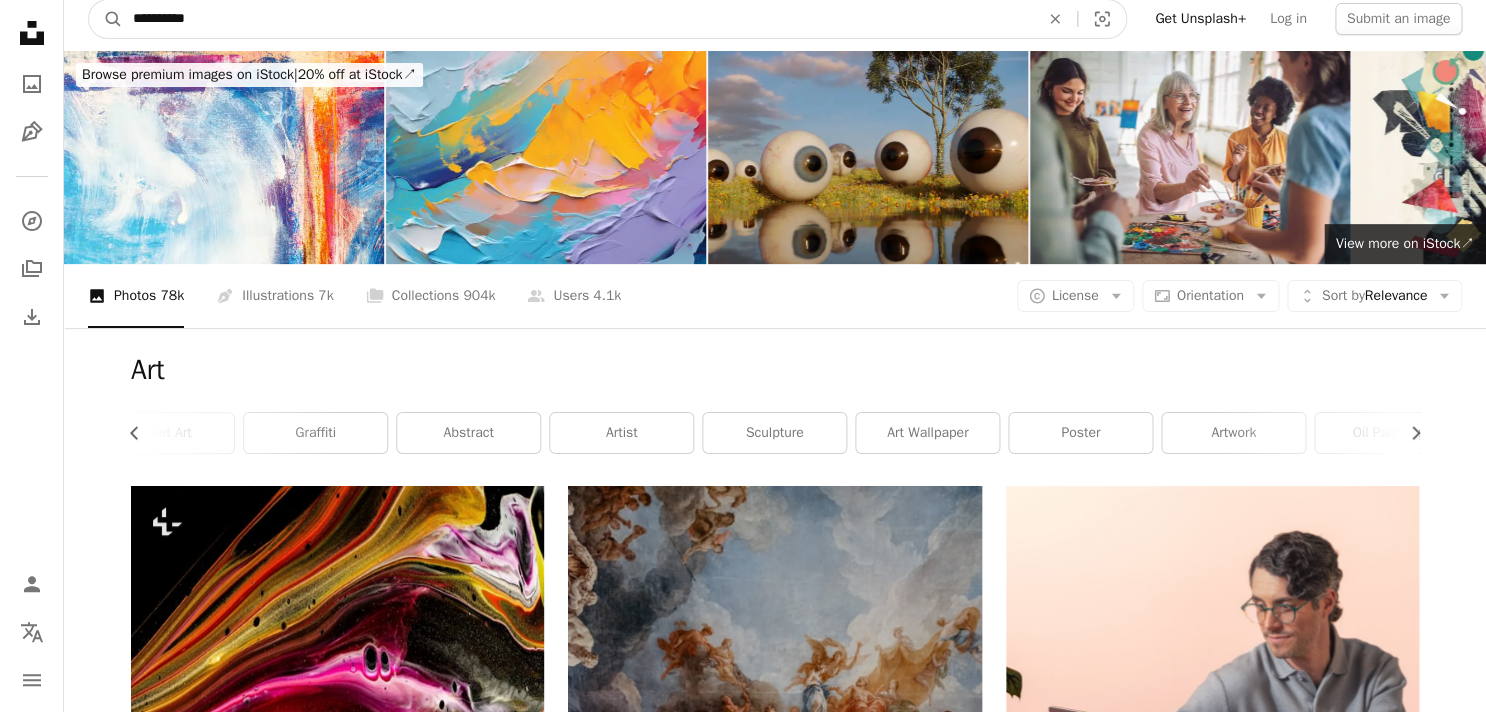 click on "A magnifying glass" at bounding box center [106, 19] 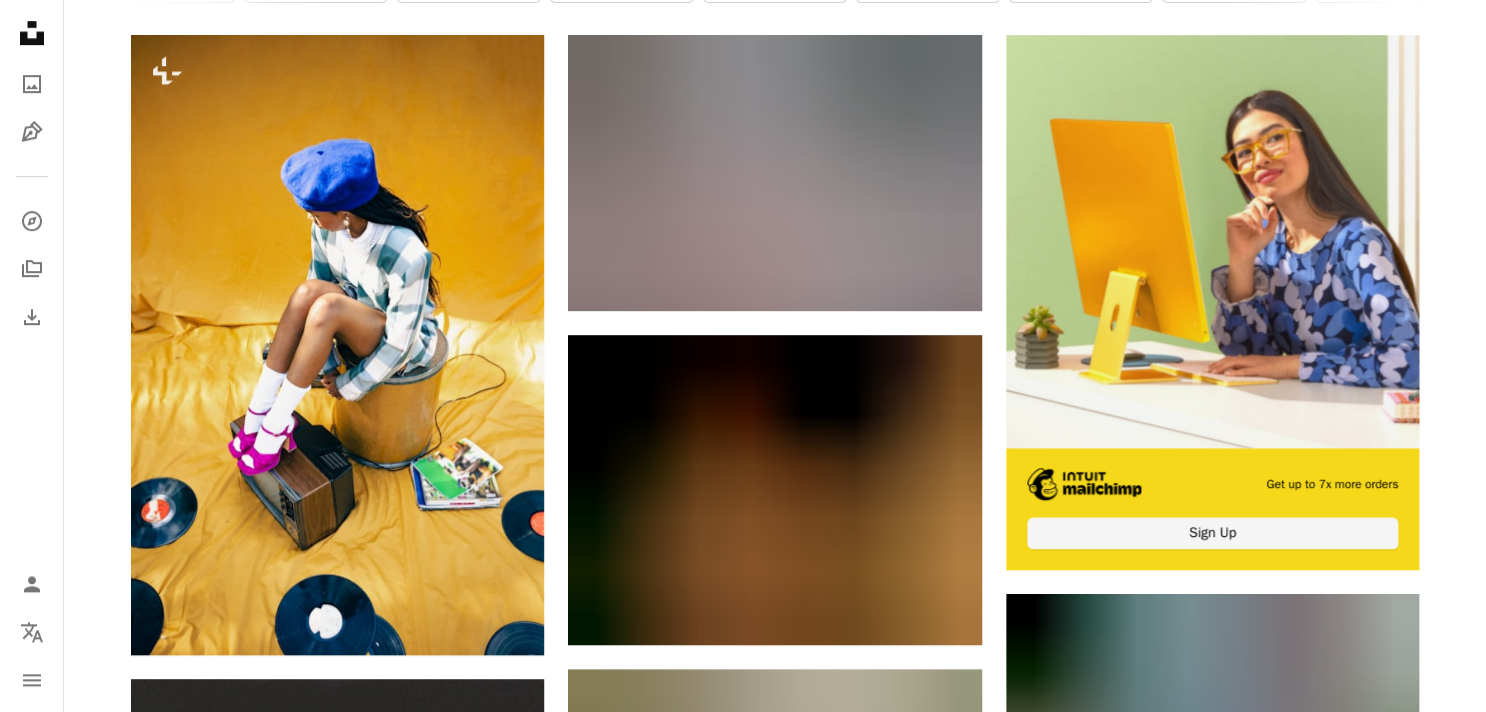 scroll, scrollTop: 460, scrollLeft: 0, axis: vertical 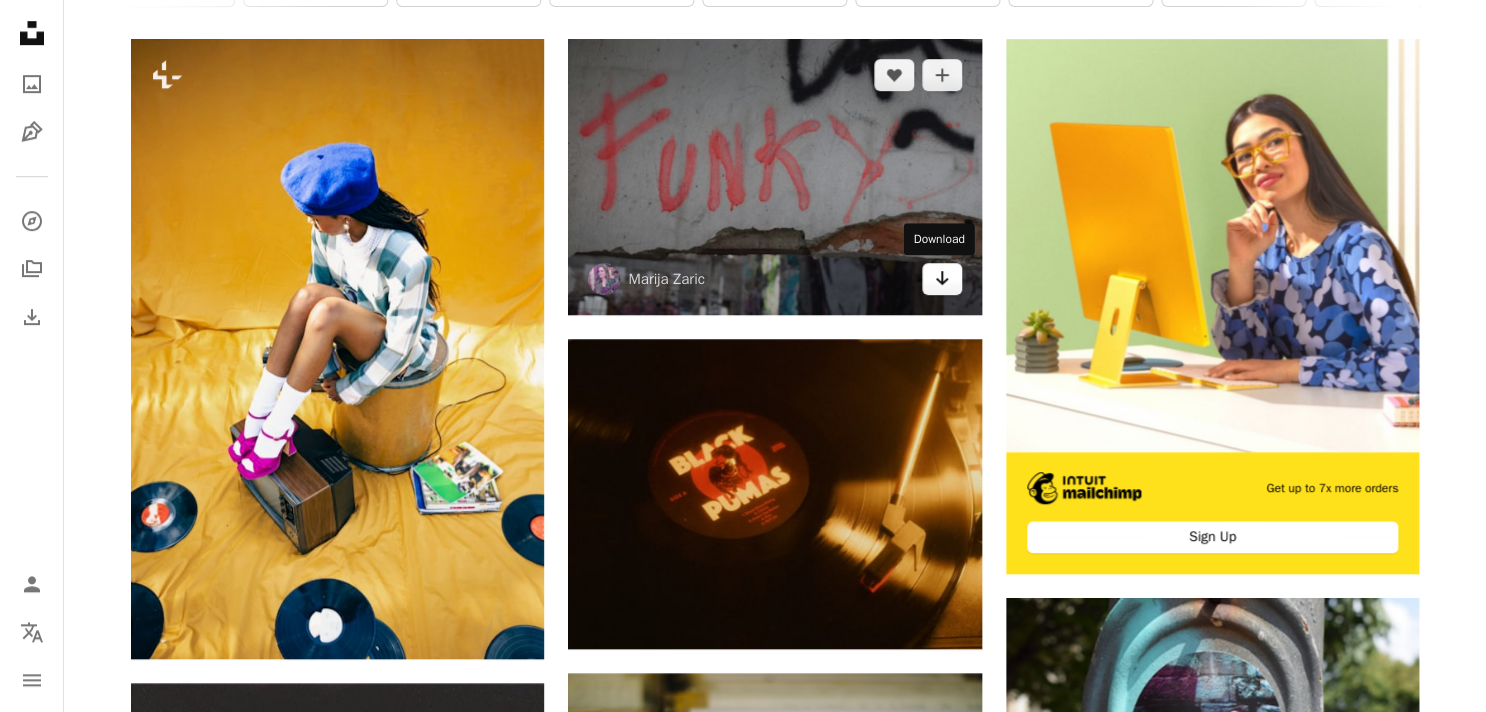 click 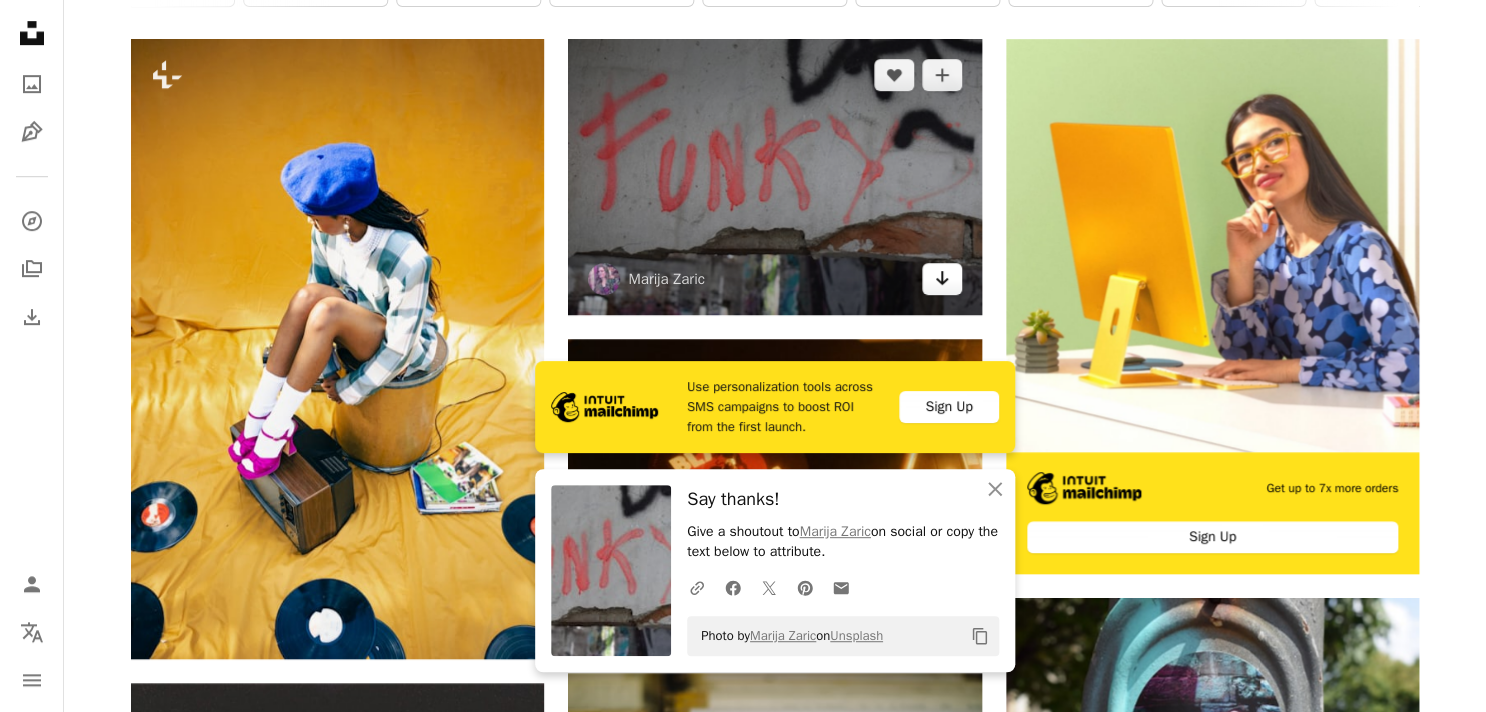 scroll, scrollTop: 449, scrollLeft: 0, axis: vertical 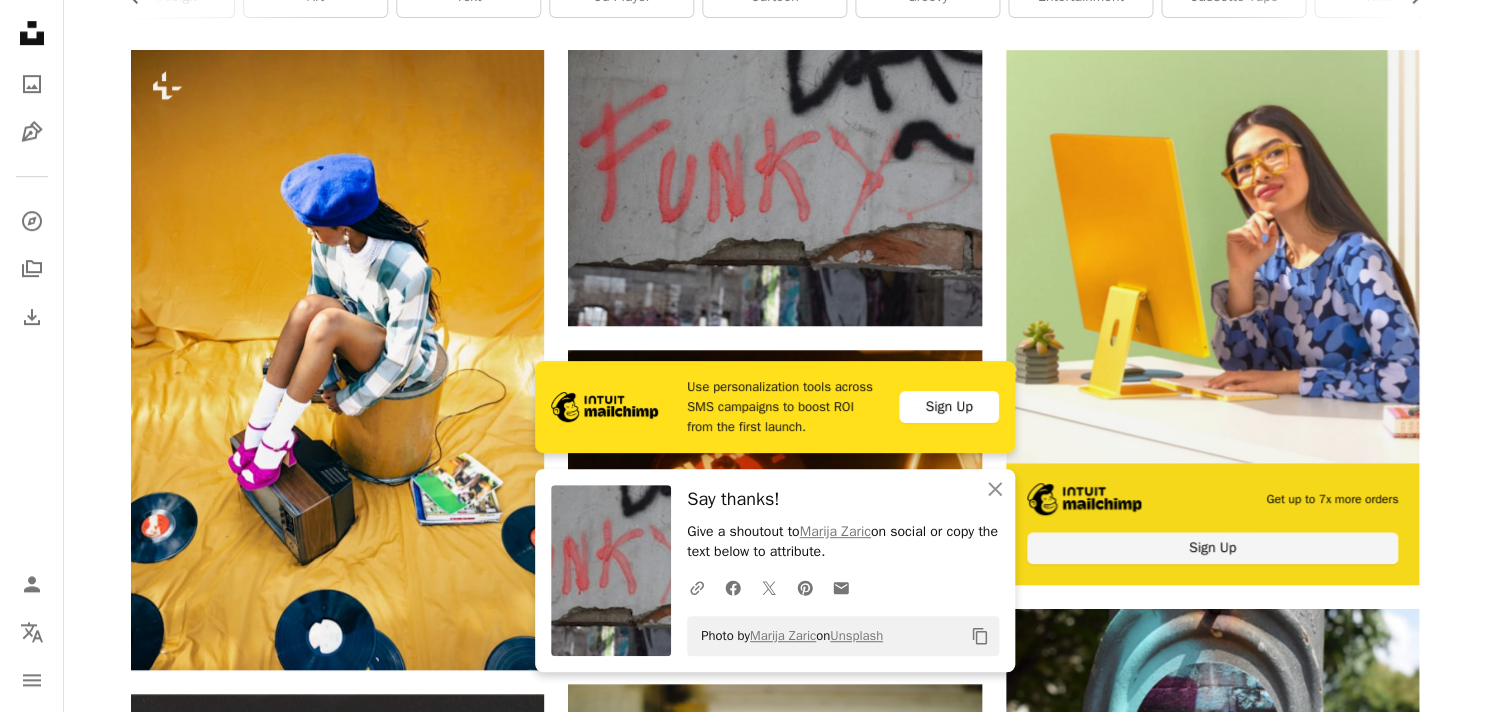 click at bounding box center [1212, 256] 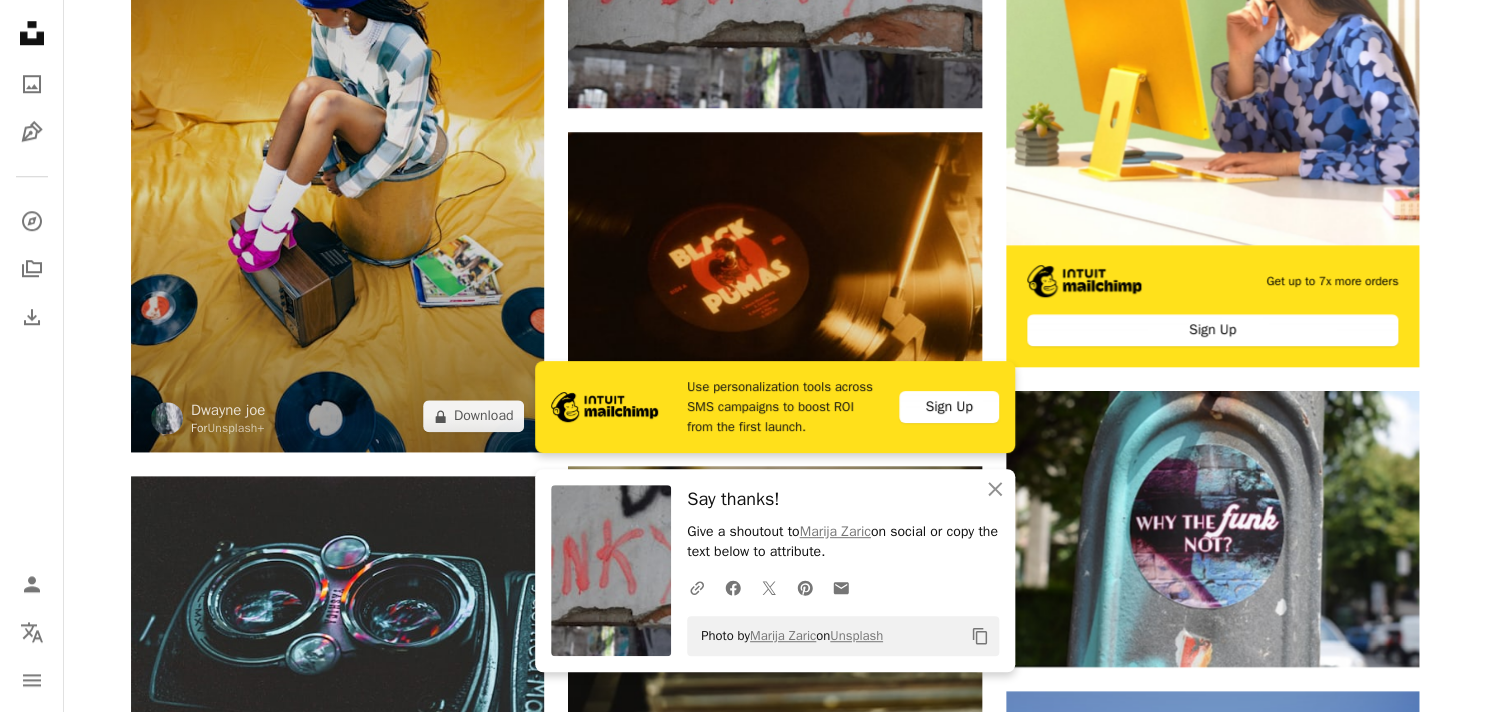 scroll, scrollTop: 685, scrollLeft: 0, axis: vertical 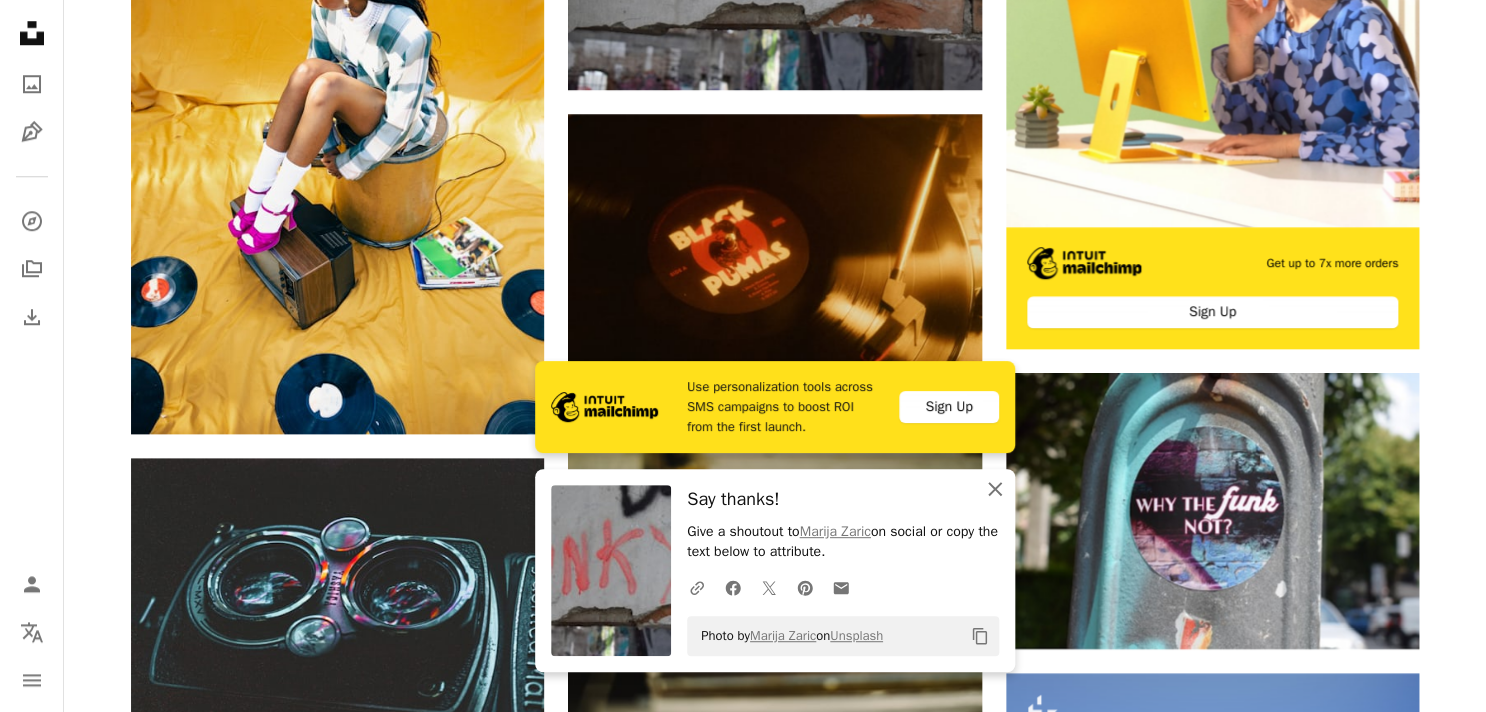 click on "An X shape" 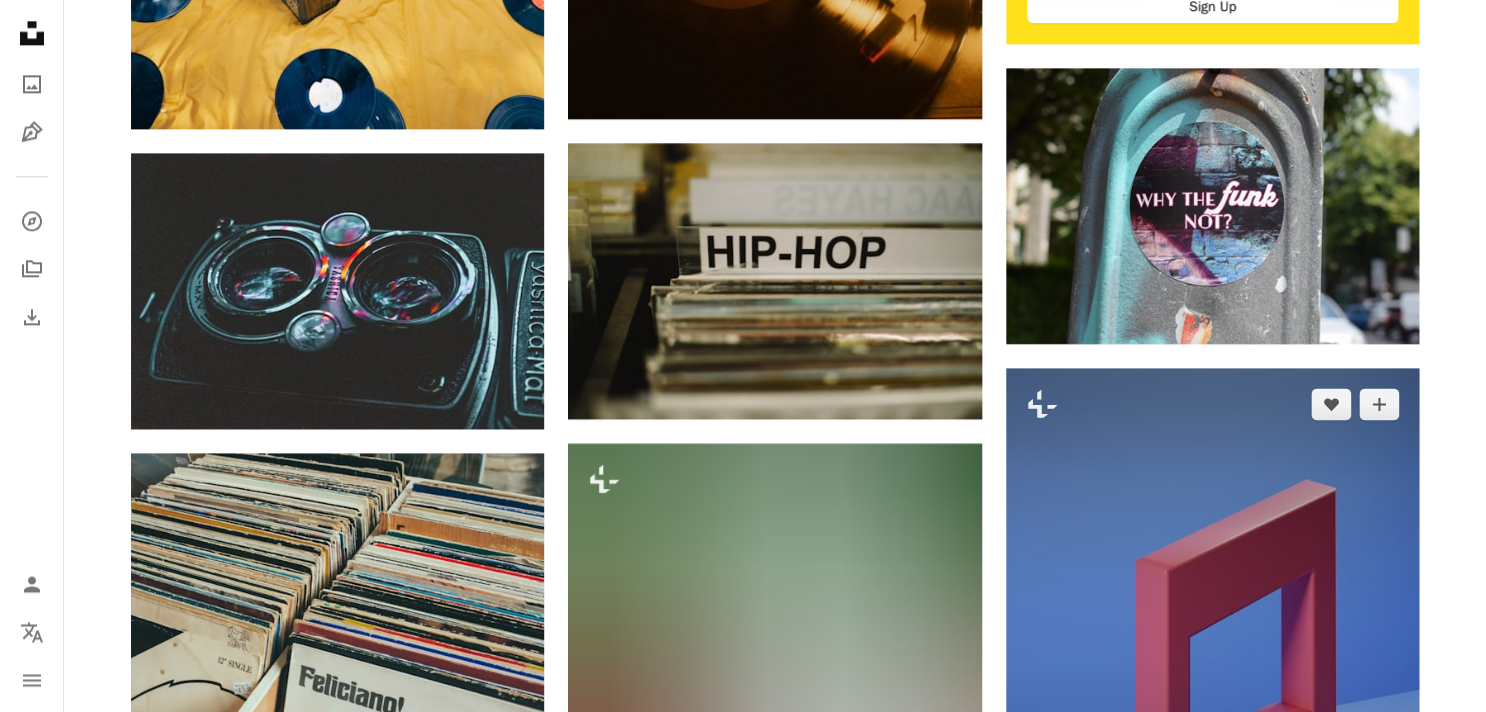 scroll, scrollTop: 987, scrollLeft: 0, axis: vertical 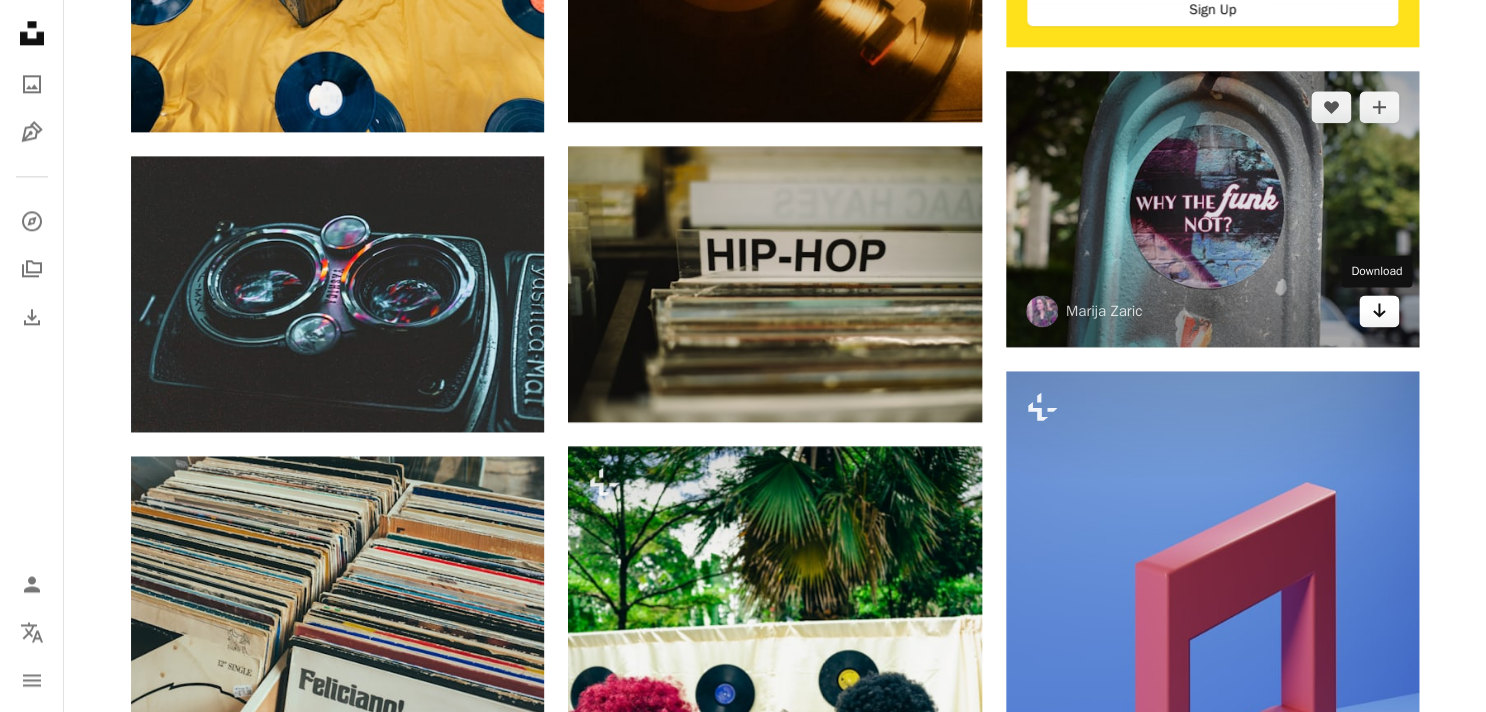 click on "Arrow pointing down" 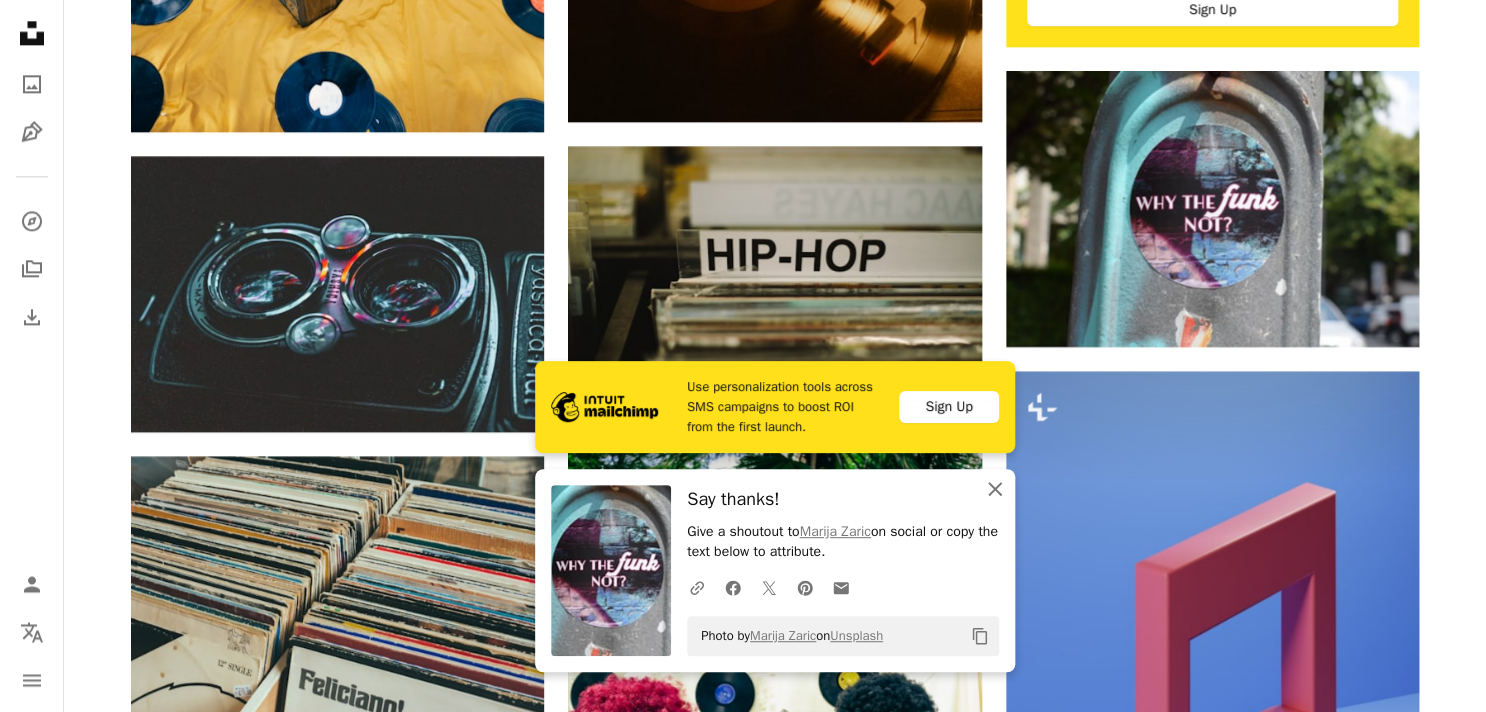 click on "An X shape" 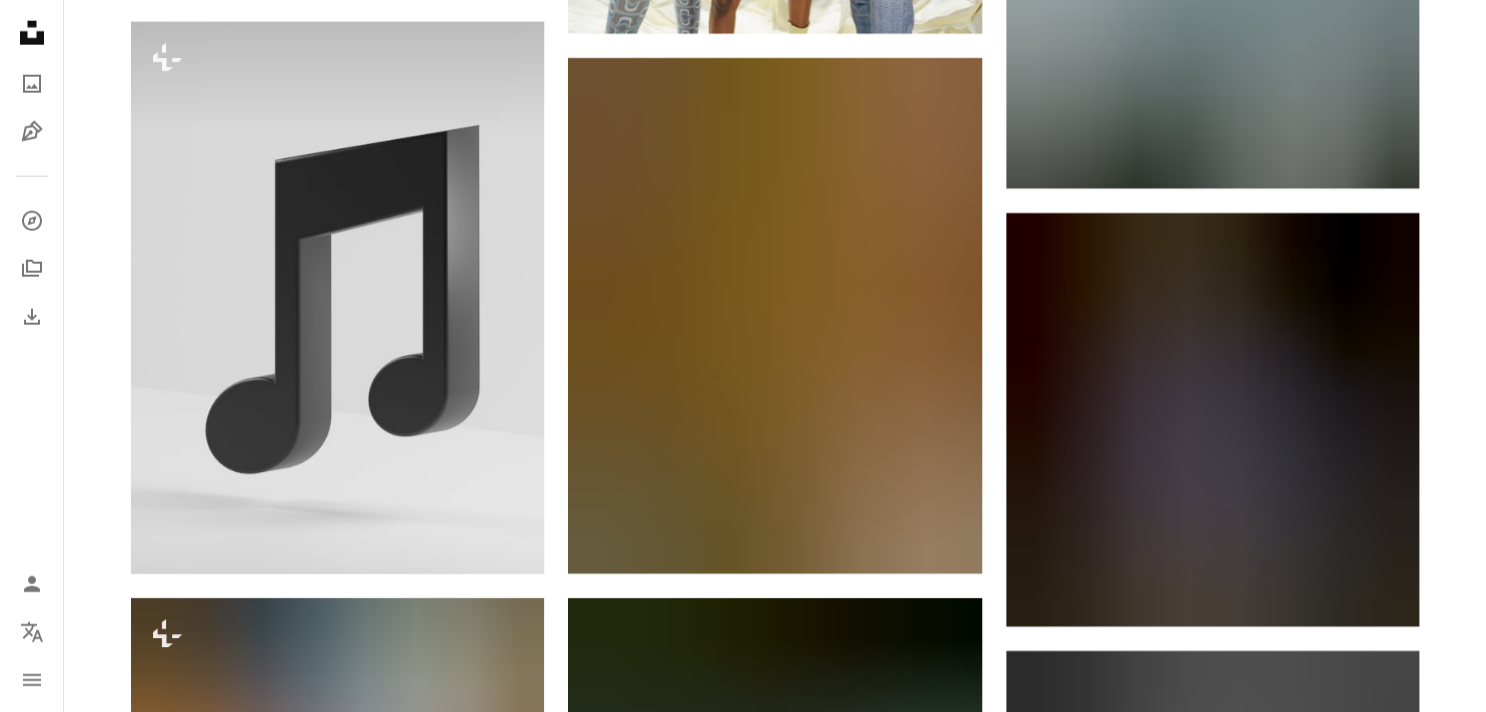 scroll, scrollTop: 2015, scrollLeft: 0, axis: vertical 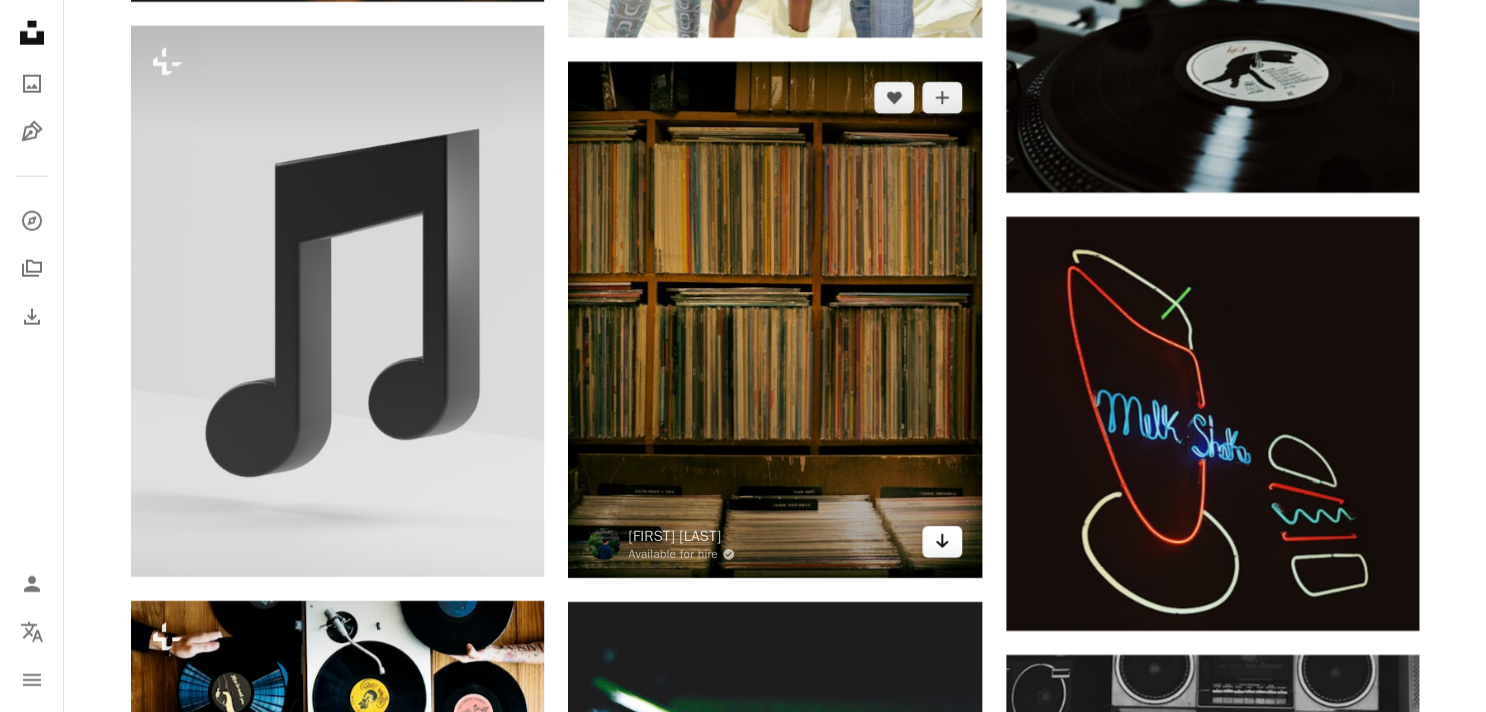 click on "Arrow pointing down" 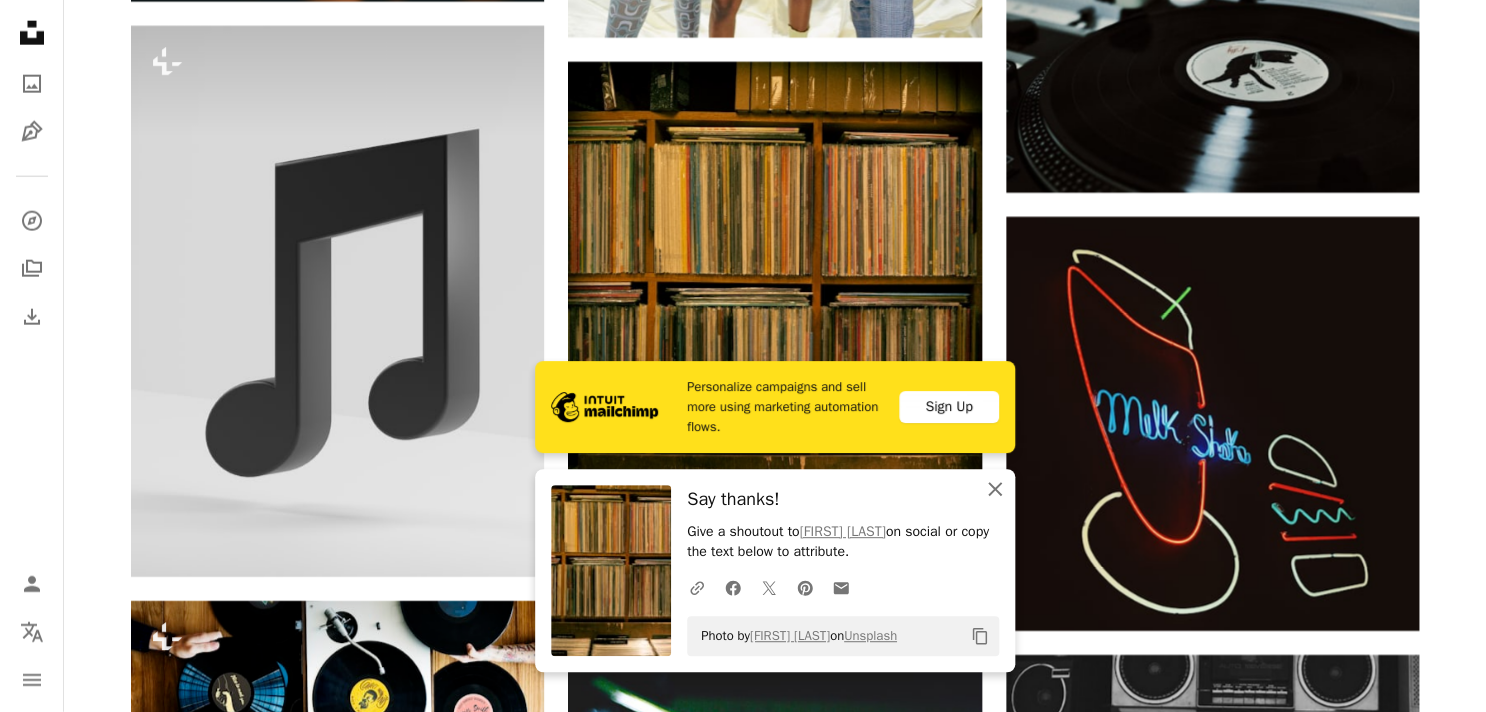 click on "An X shape" 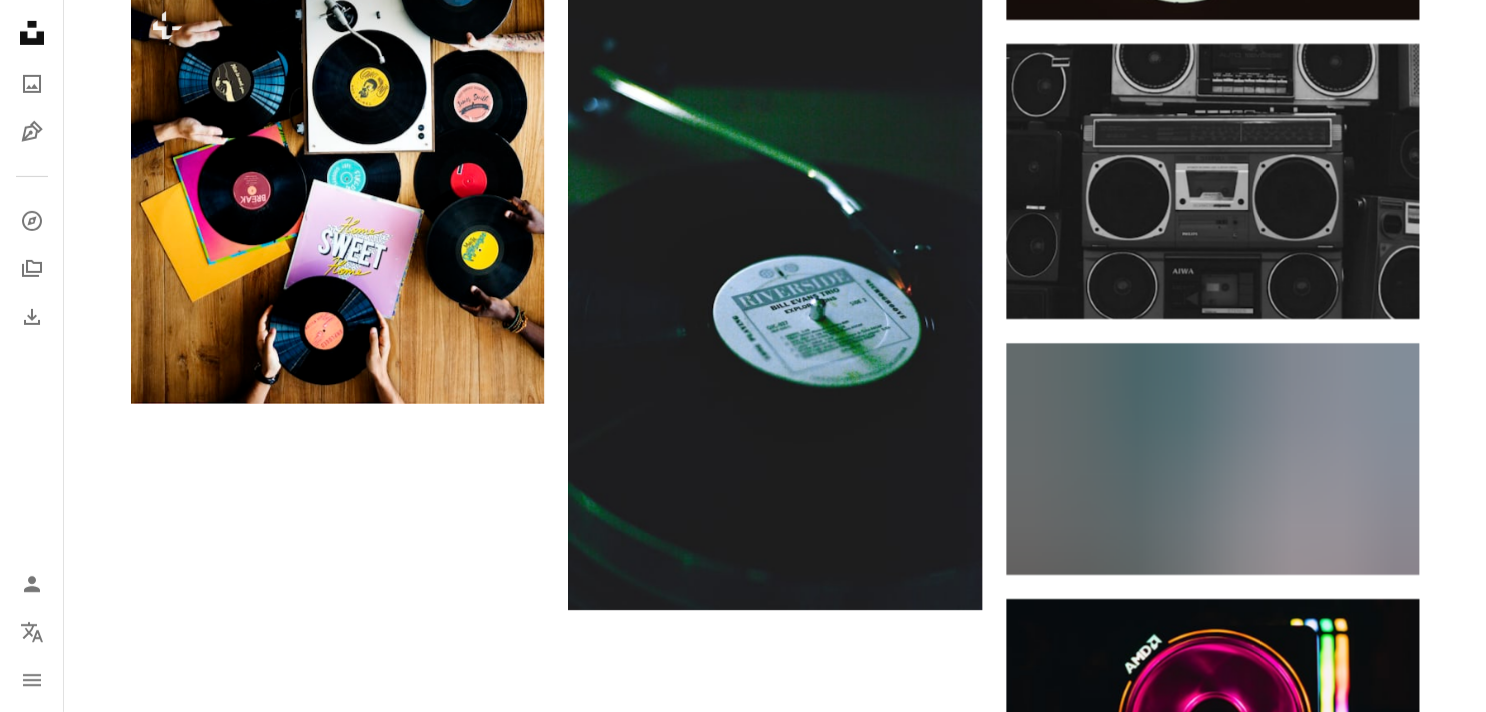 scroll, scrollTop: 2642, scrollLeft: 0, axis: vertical 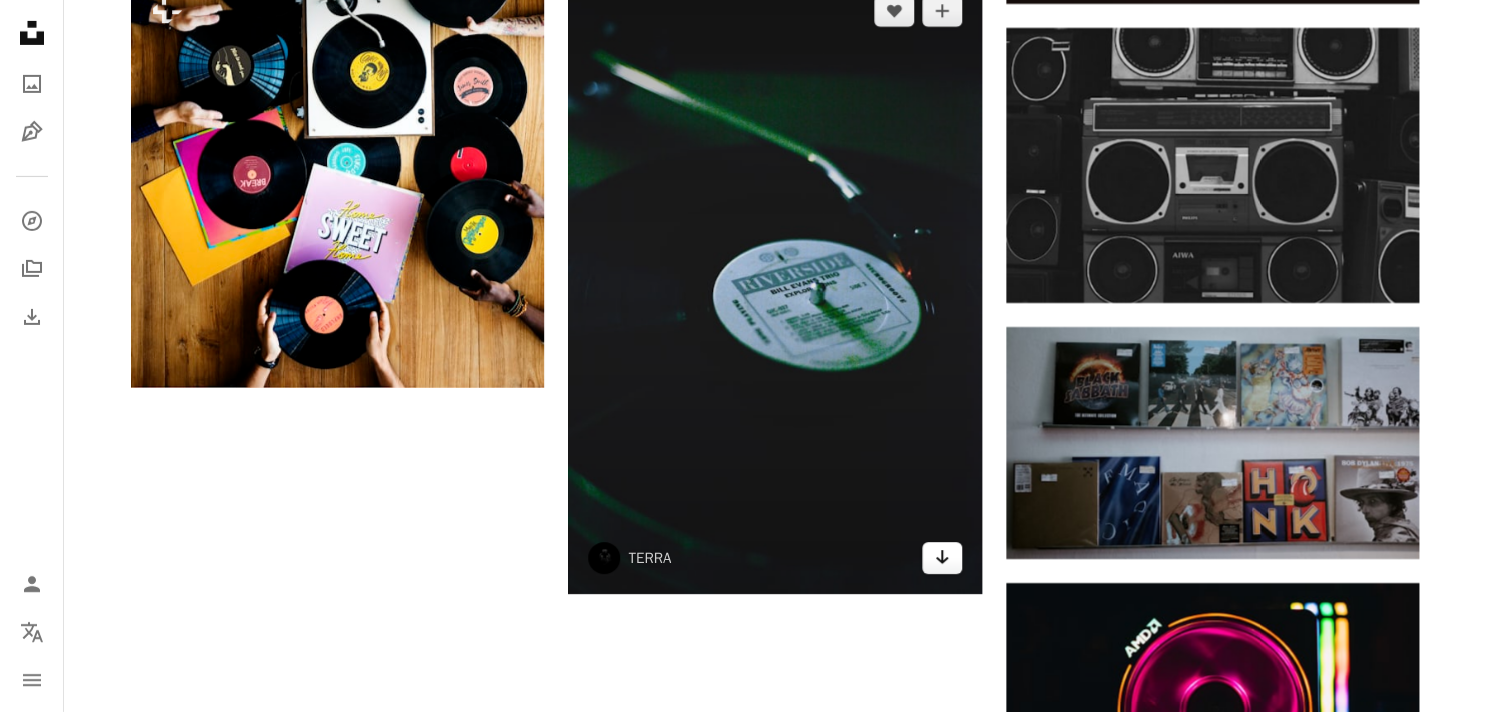 click 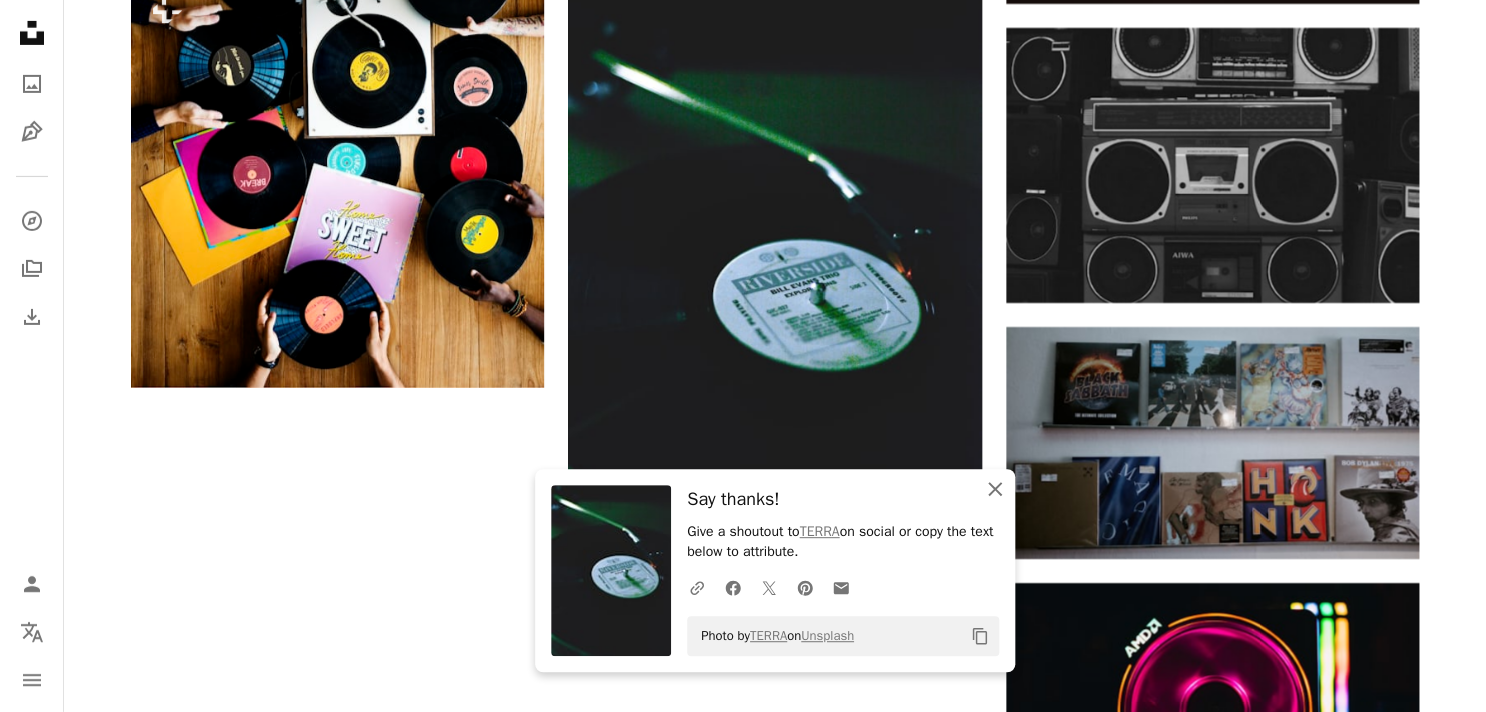 click on "An X shape" 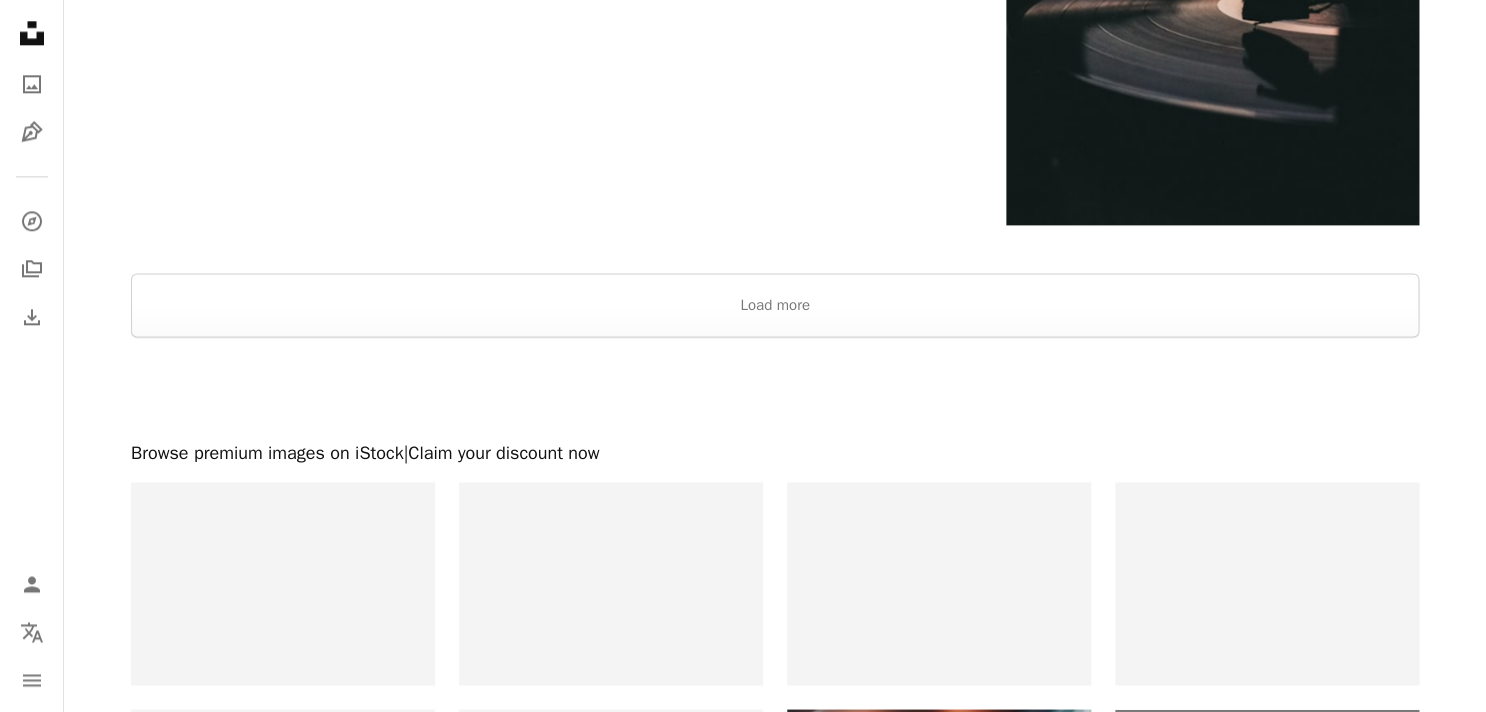 scroll, scrollTop: 3918, scrollLeft: 0, axis: vertical 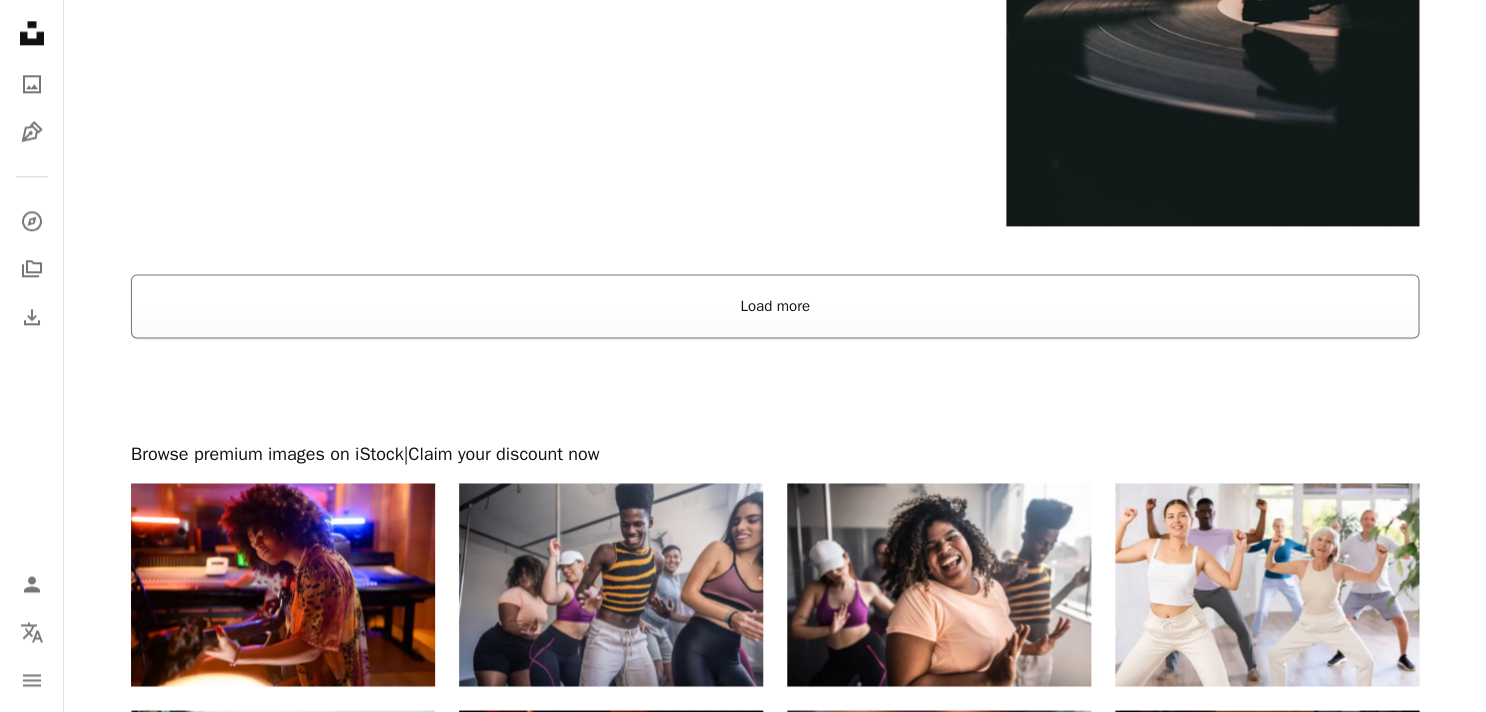 click on "Load more" at bounding box center [775, 306] 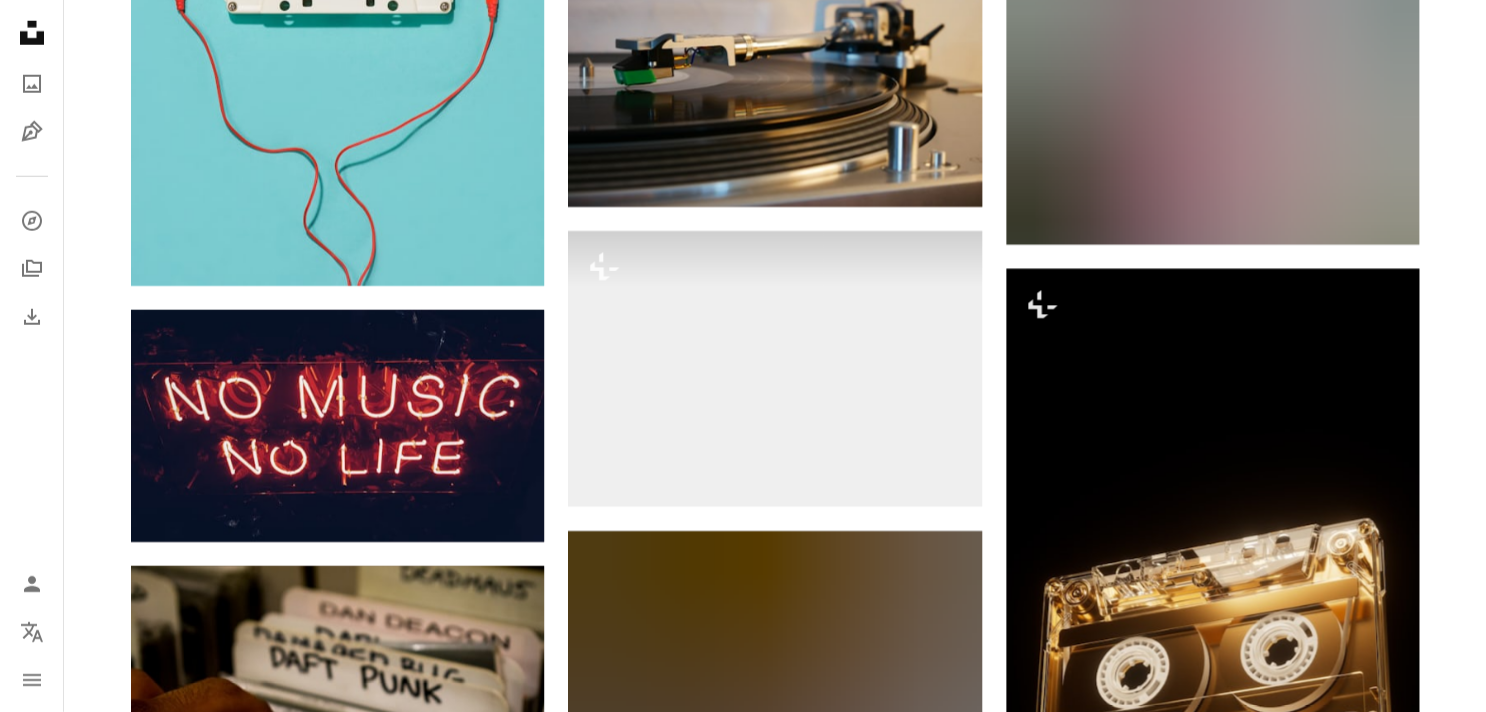 scroll, scrollTop: 5202, scrollLeft: 0, axis: vertical 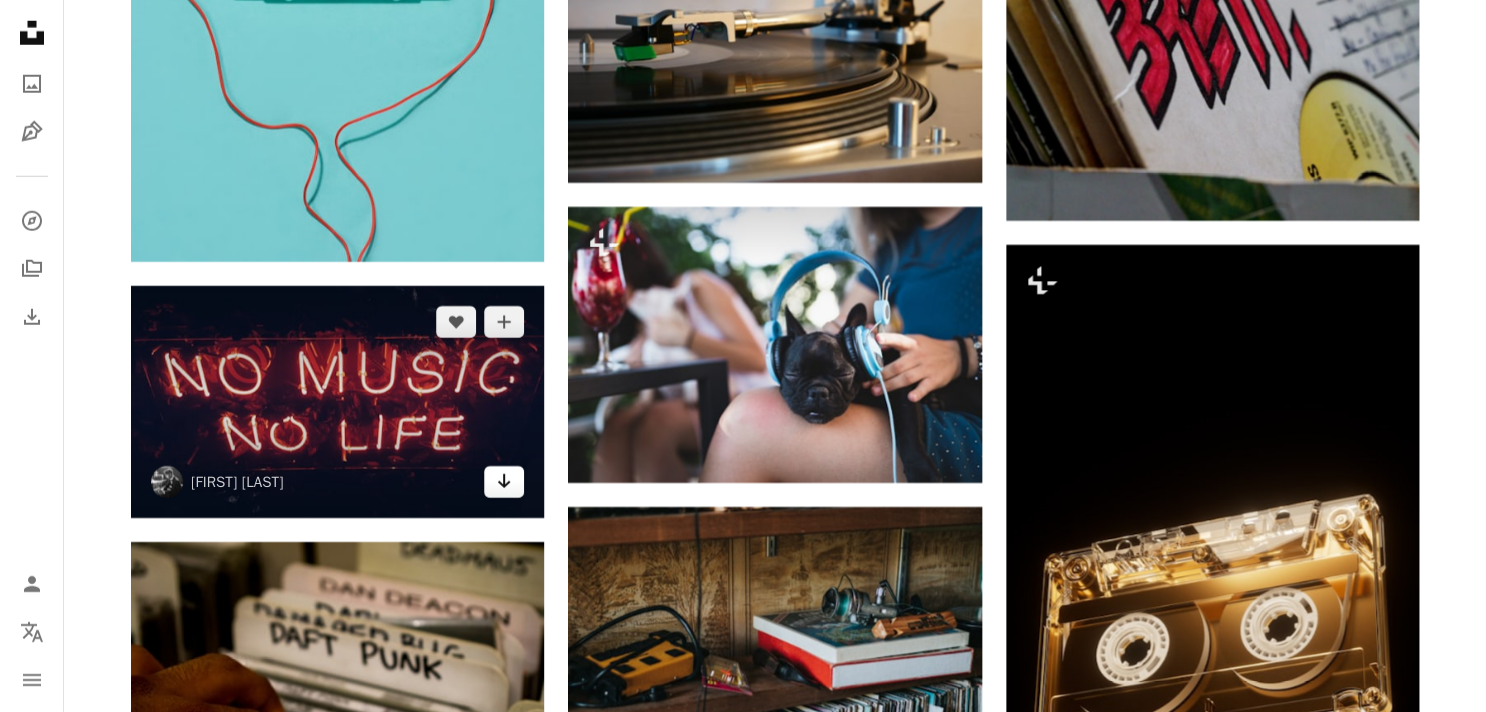 click on "Arrow pointing down" 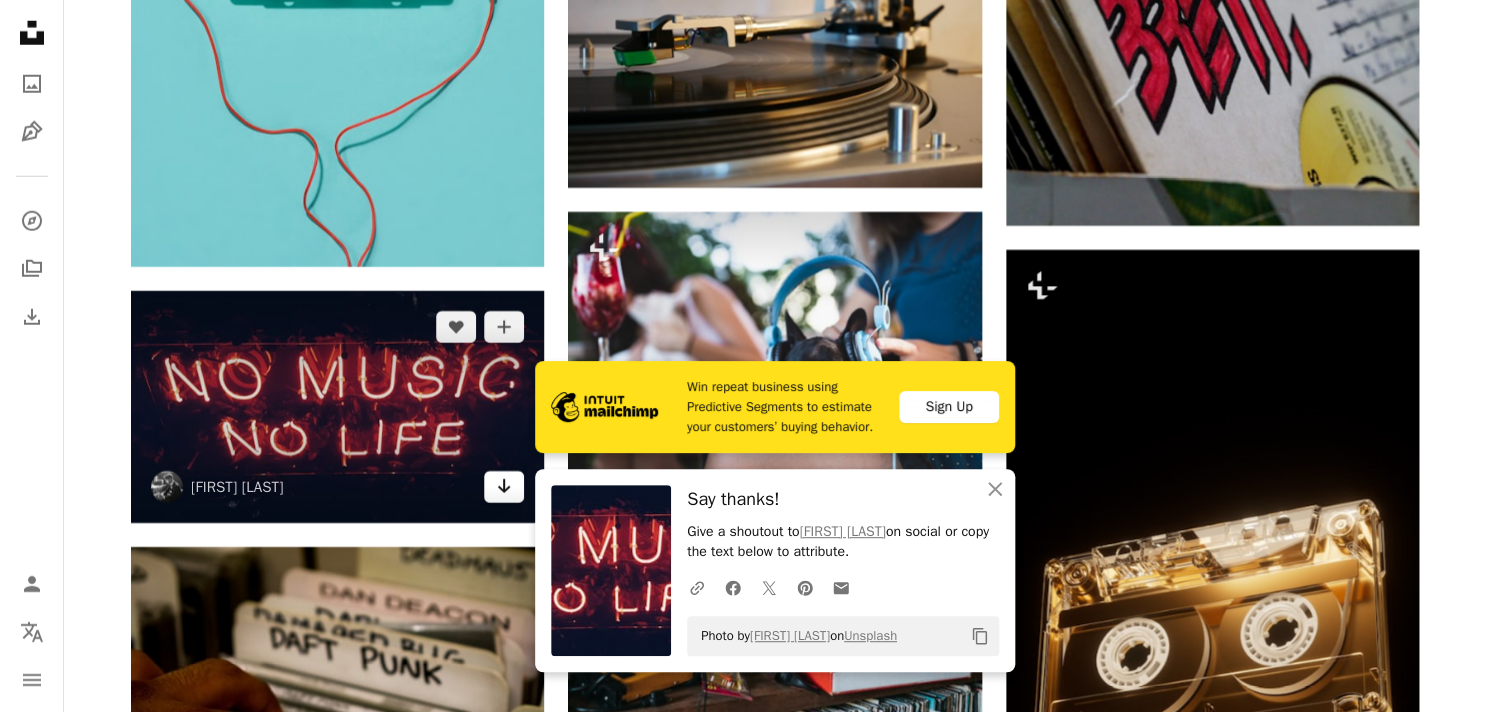 scroll, scrollTop: 5195, scrollLeft: 0, axis: vertical 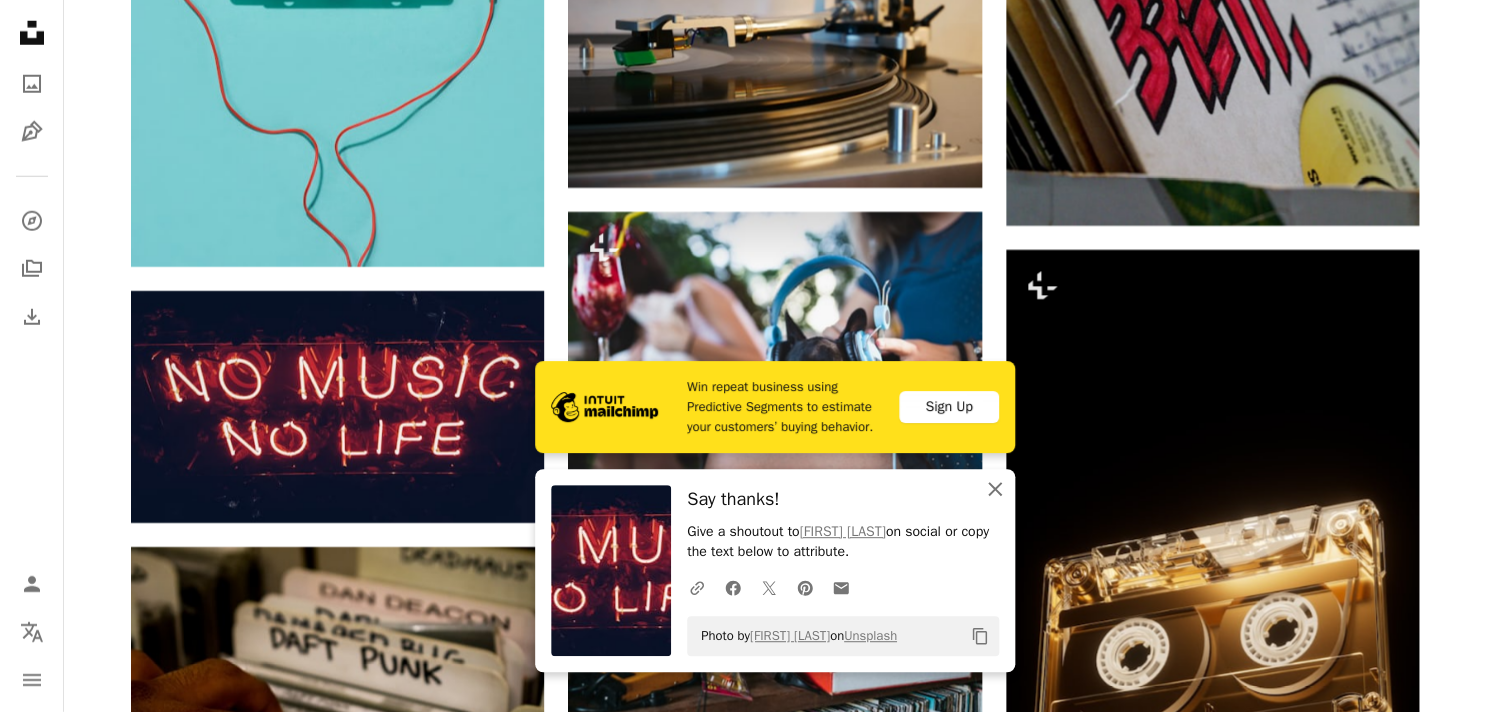 click on "An X shape" 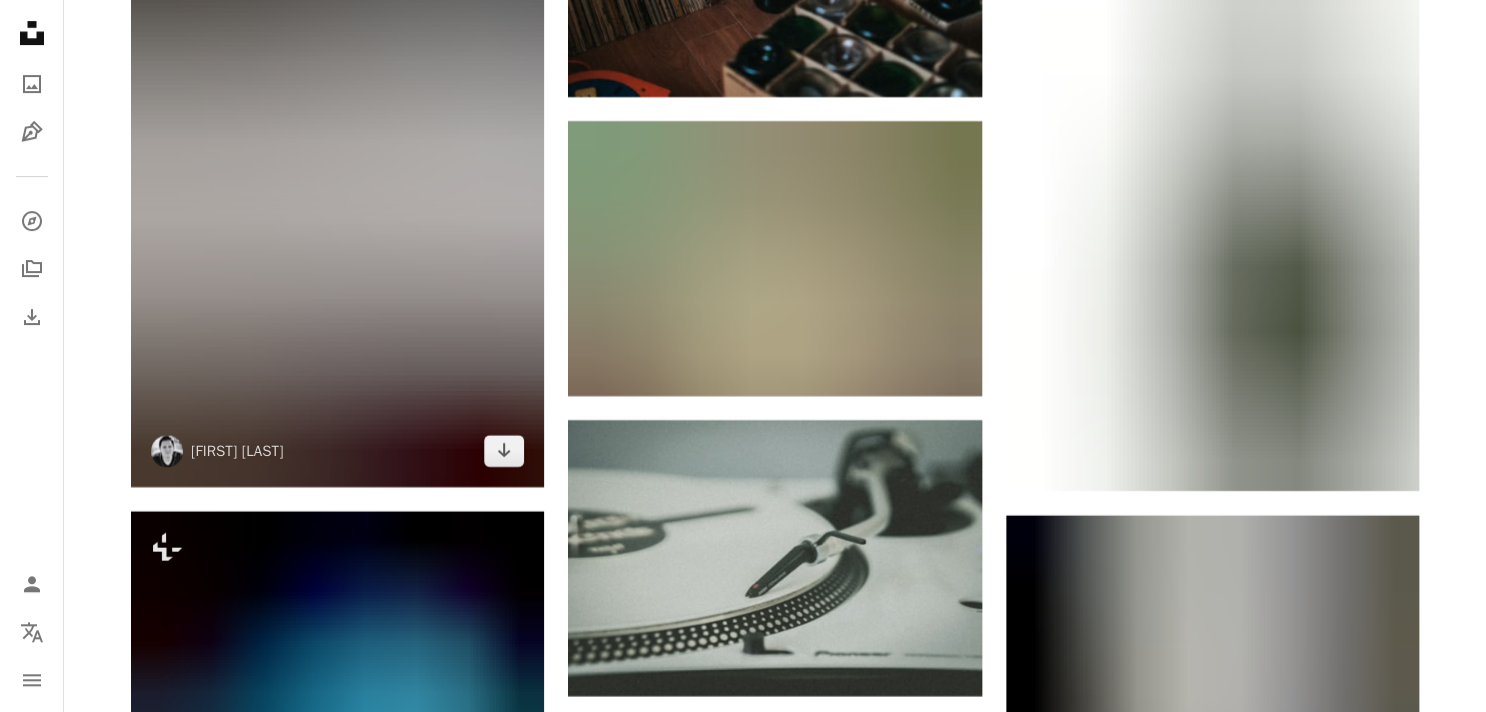 scroll, scrollTop: 6239, scrollLeft: 0, axis: vertical 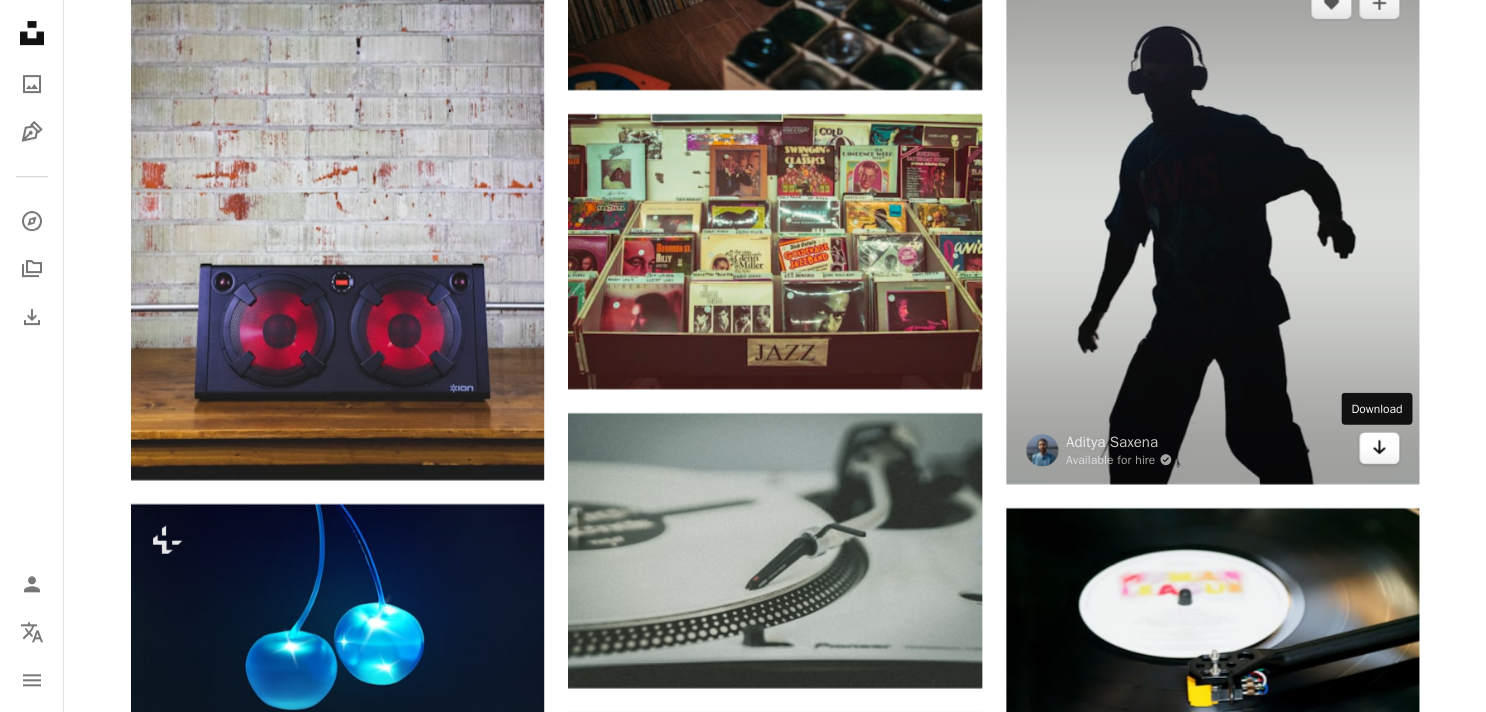 click 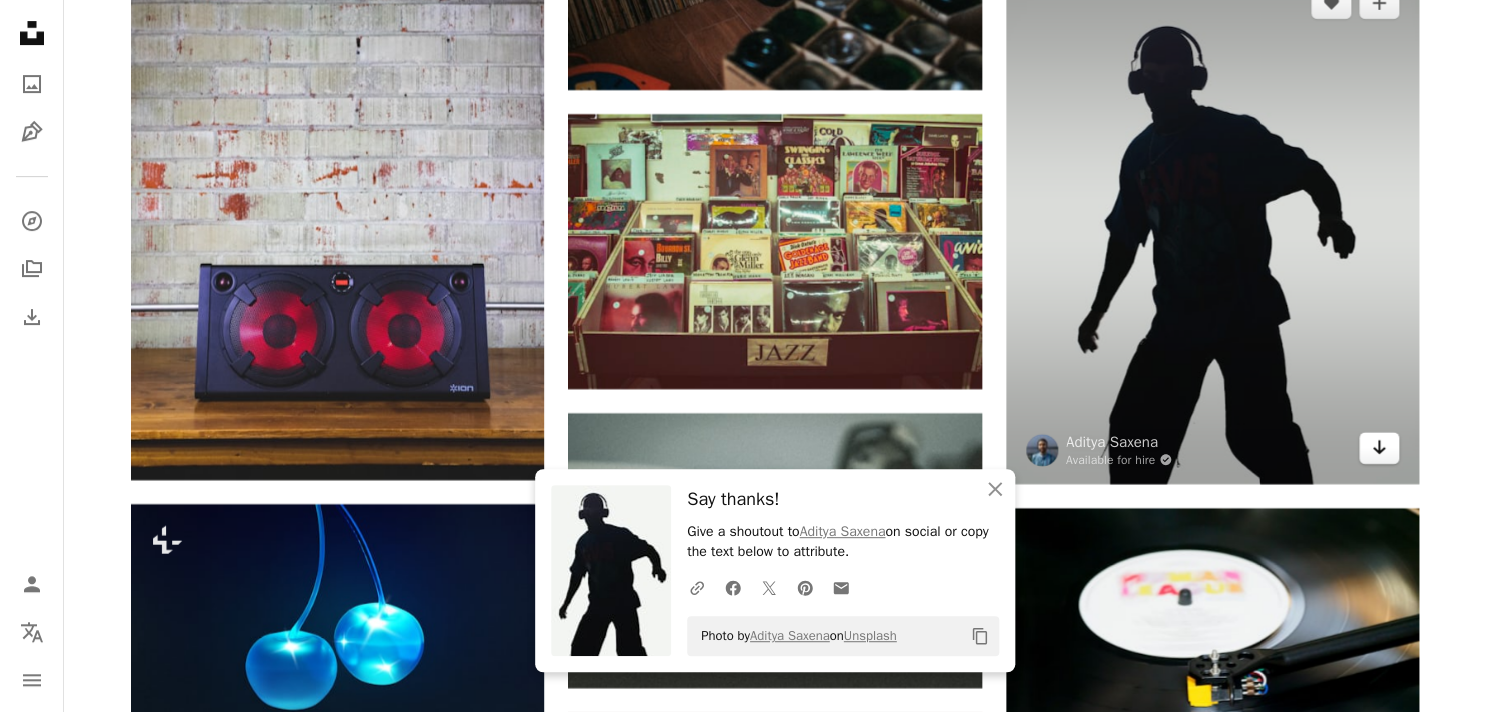 scroll, scrollTop: 6236, scrollLeft: 0, axis: vertical 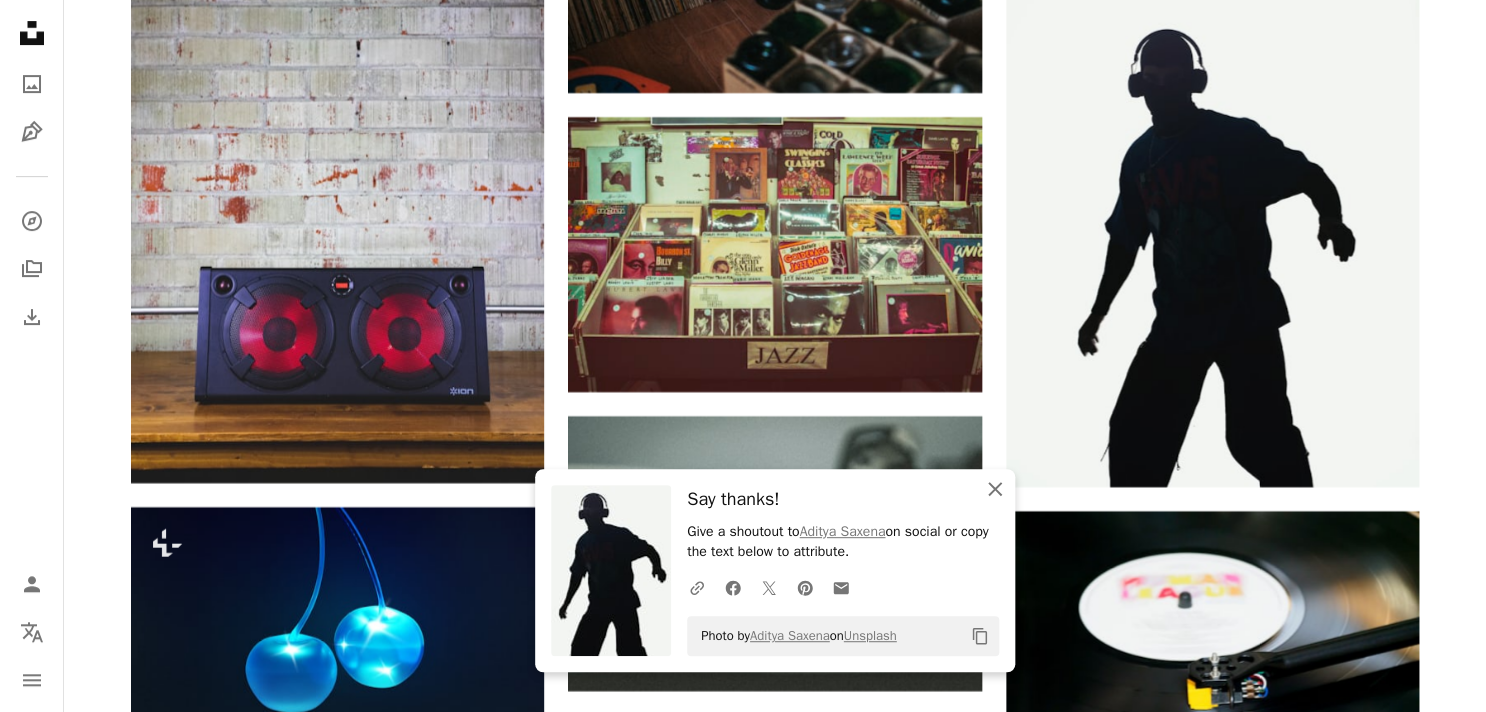 click on "An X shape" 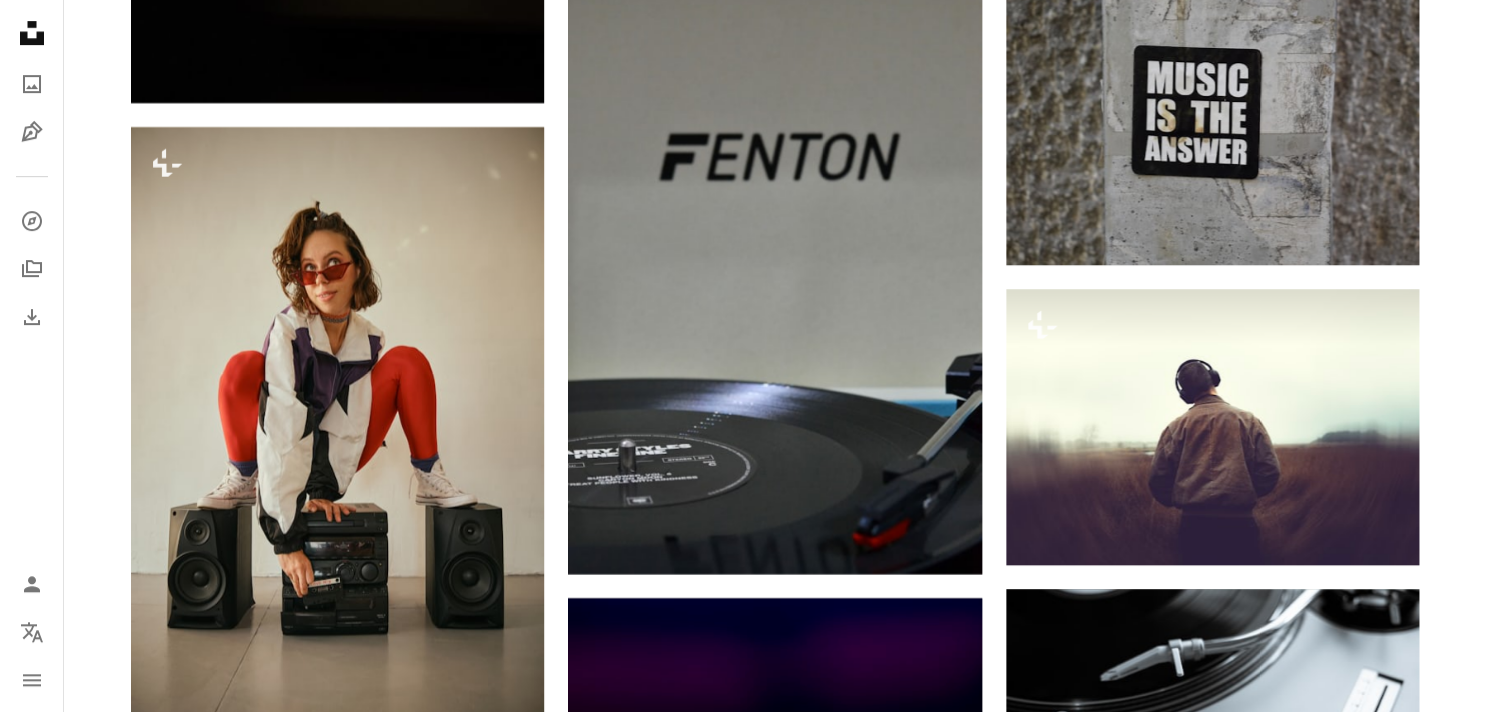 scroll, scrollTop: 9317, scrollLeft: 0, axis: vertical 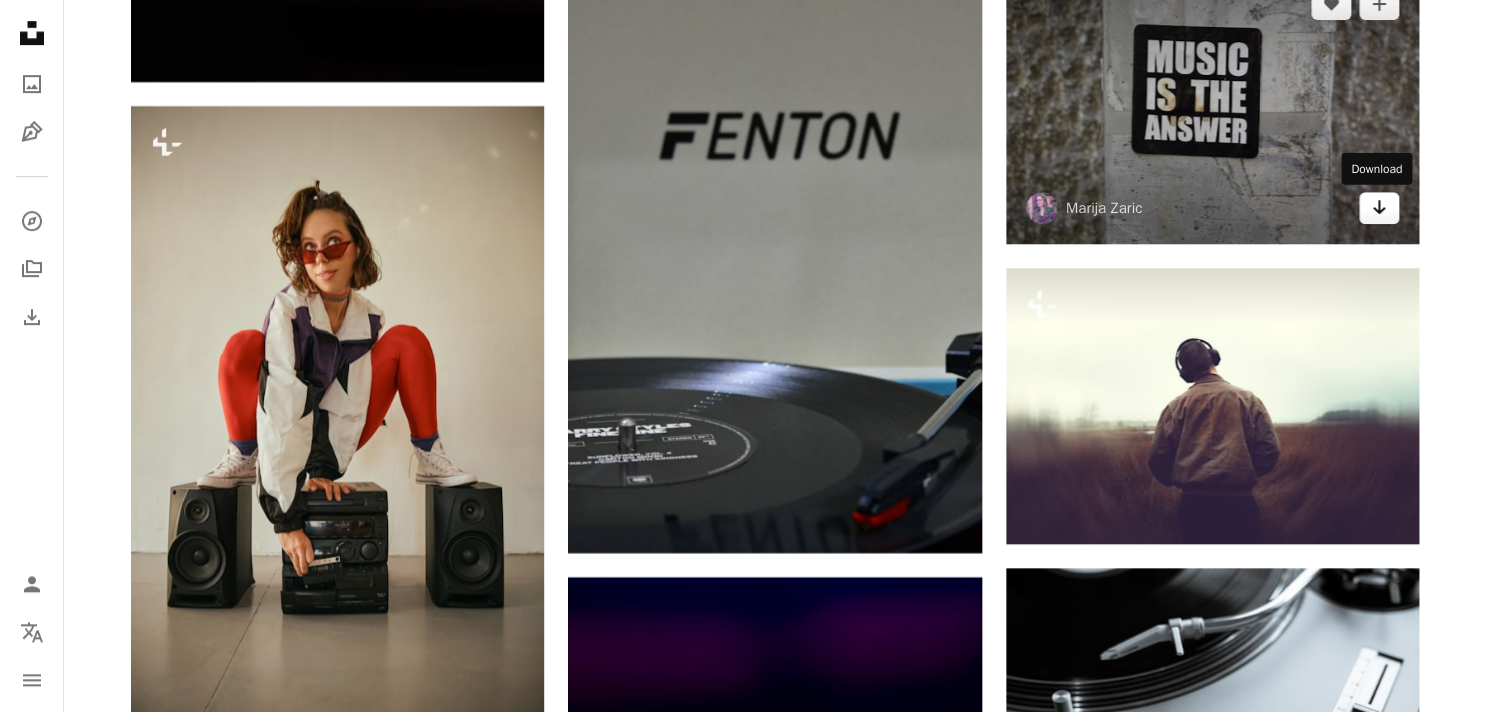 click on "Arrow pointing down" 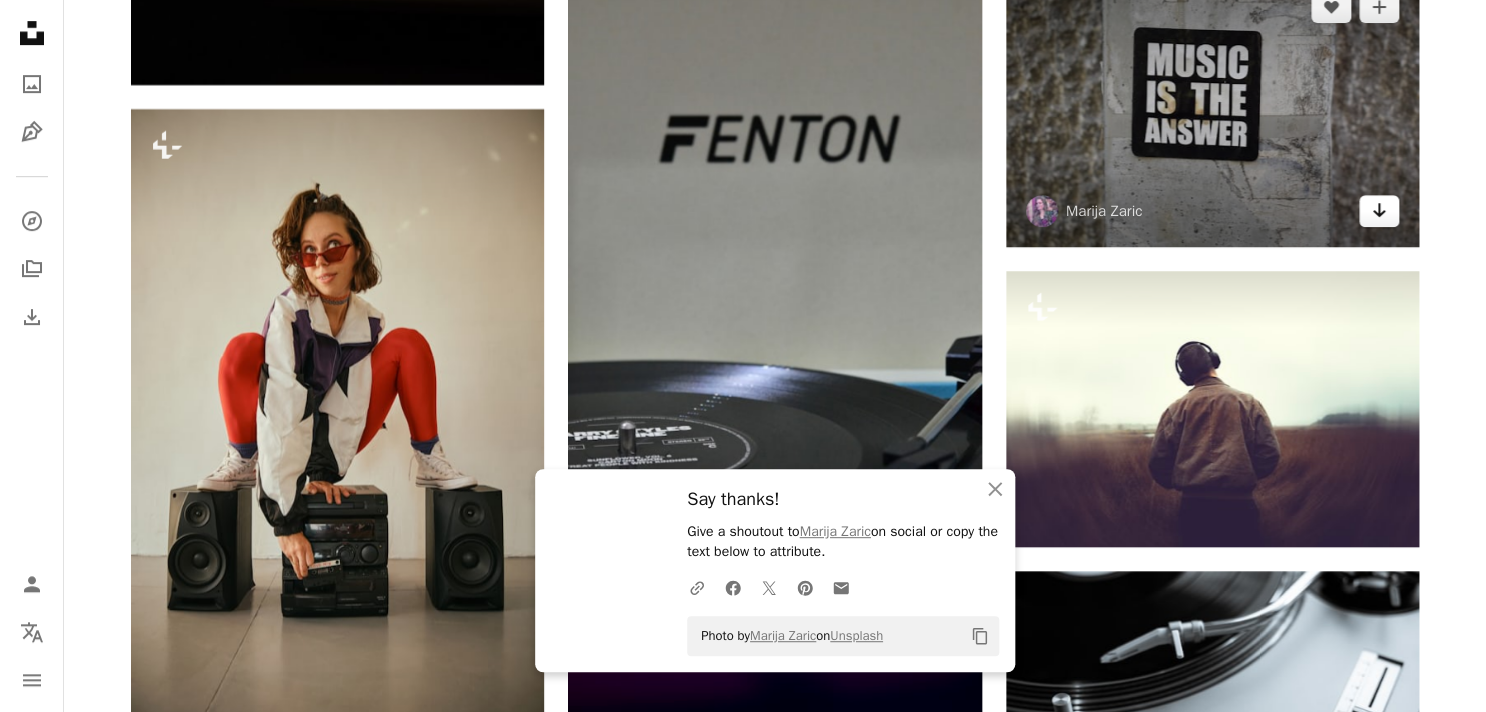 scroll, scrollTop: 9318, scrollLeft: 0, axis: vertical 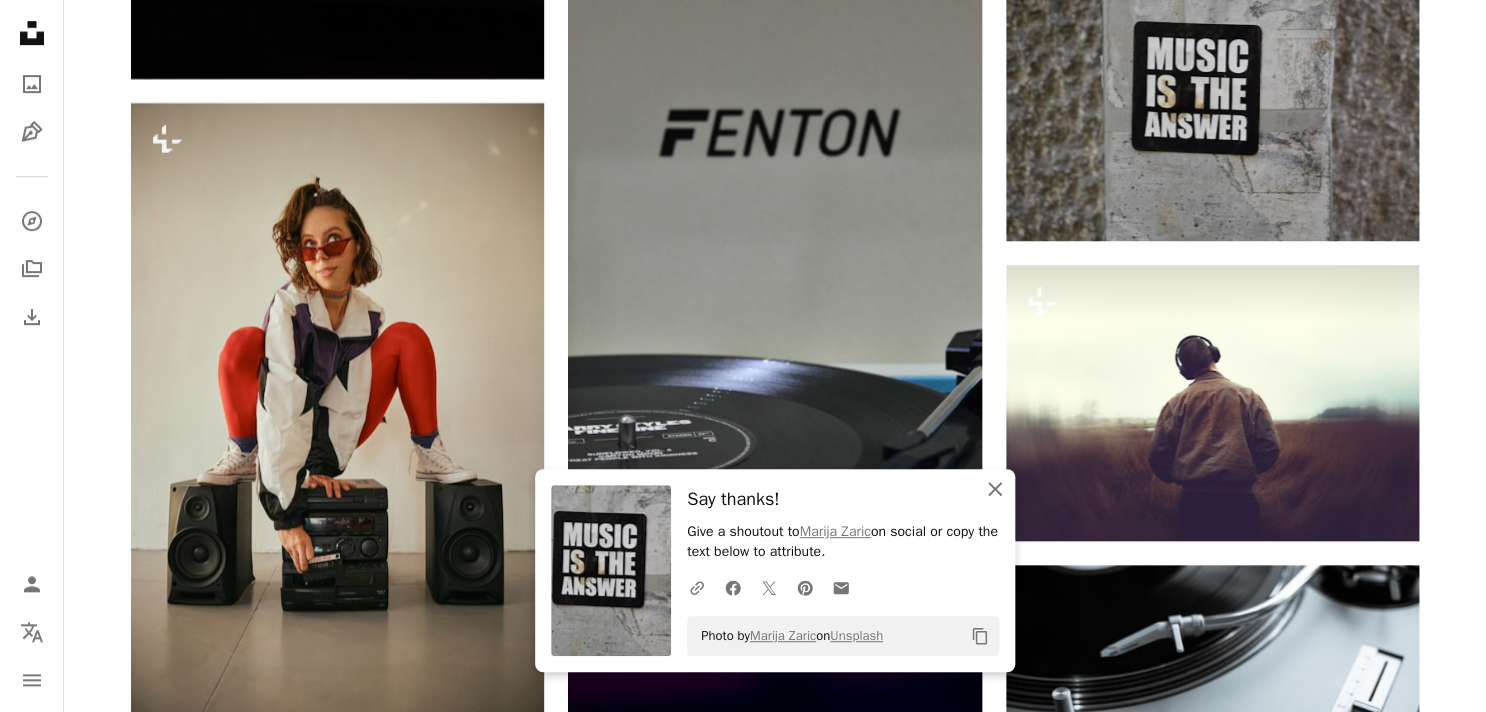 click 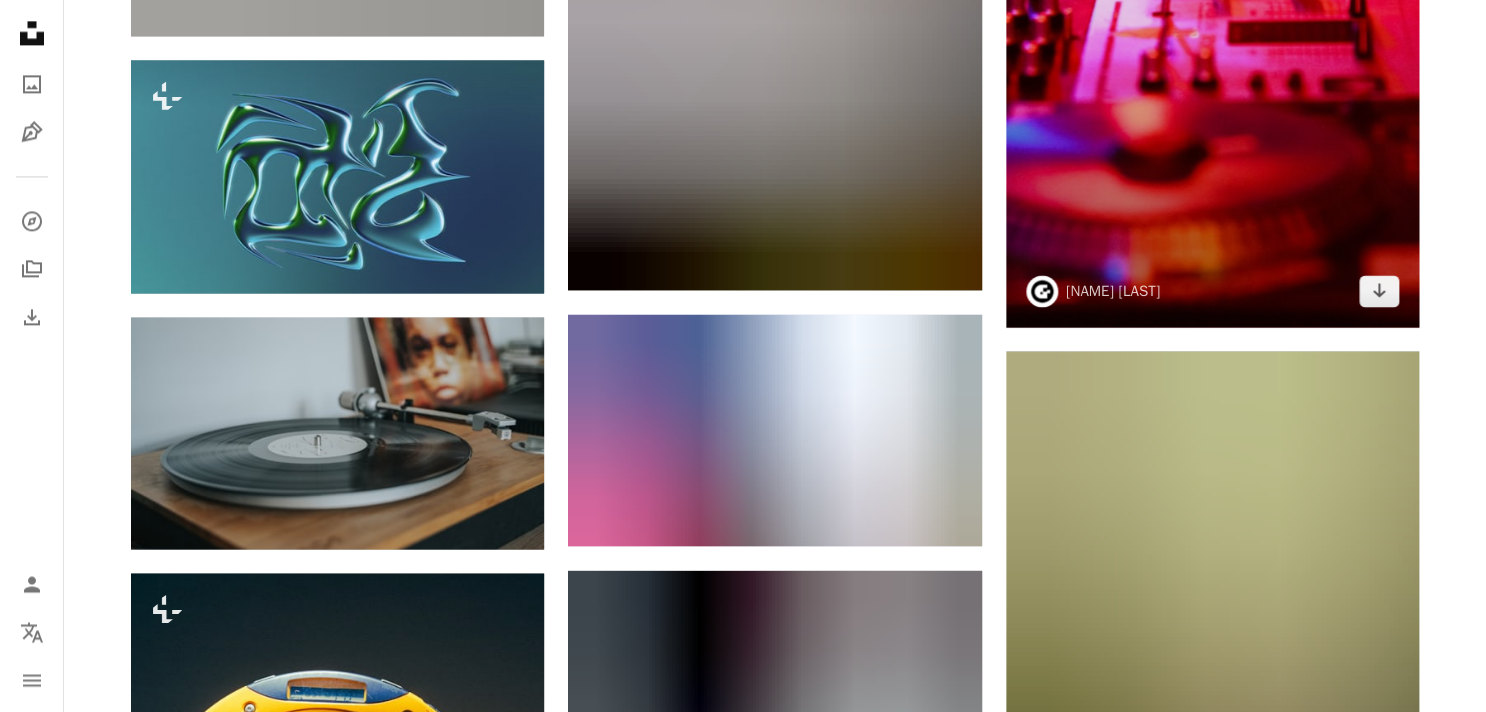 scroll, scrollTop: 13004, scrollLeft: 0, axis: vertical 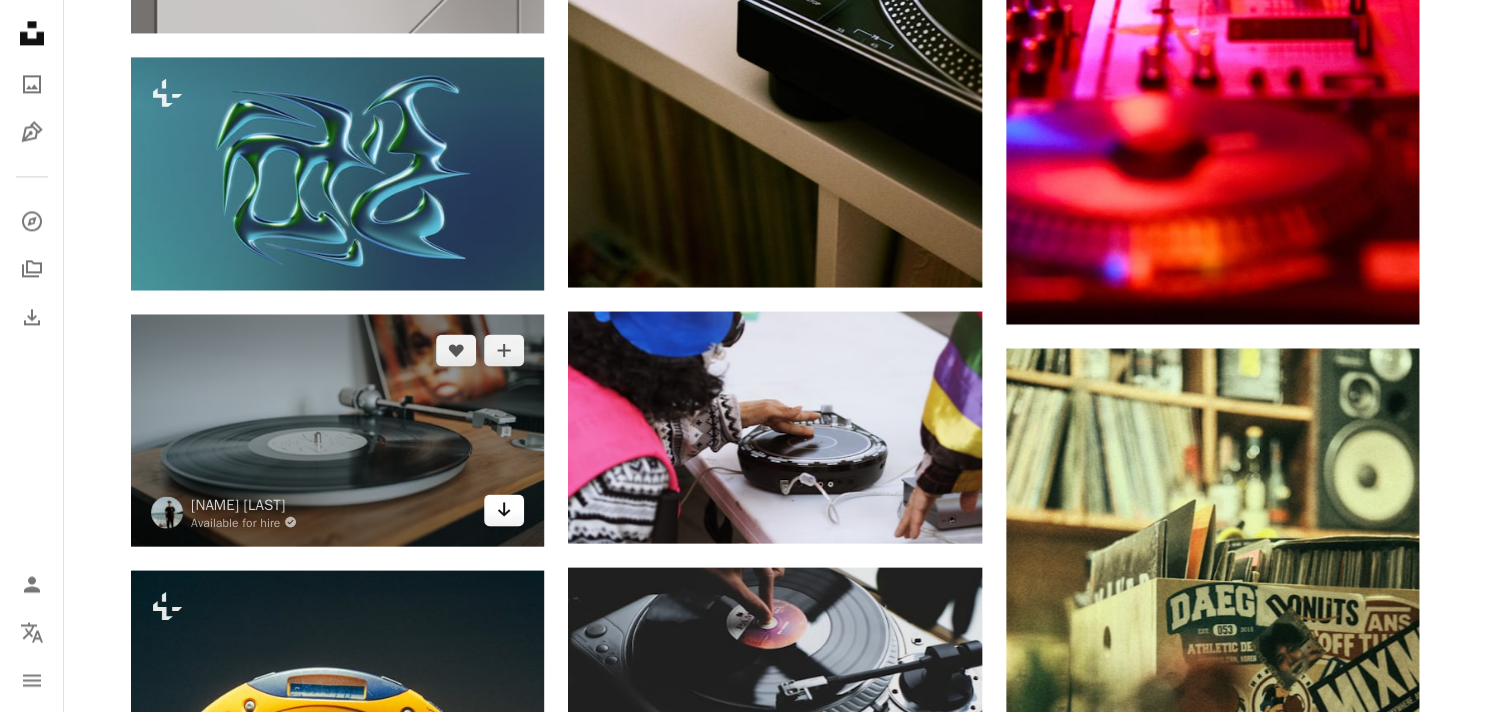 click on "Arrow pointing down" 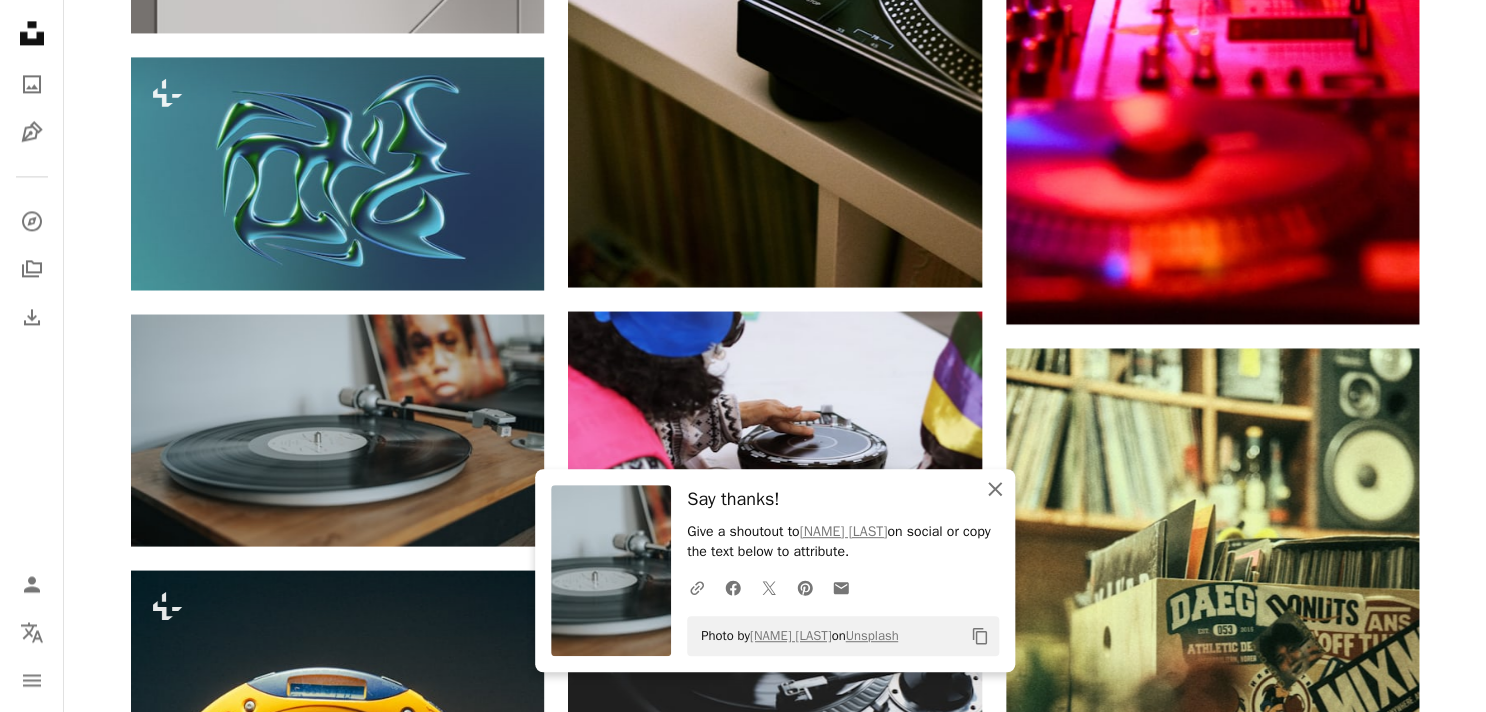 click on "An X shape" 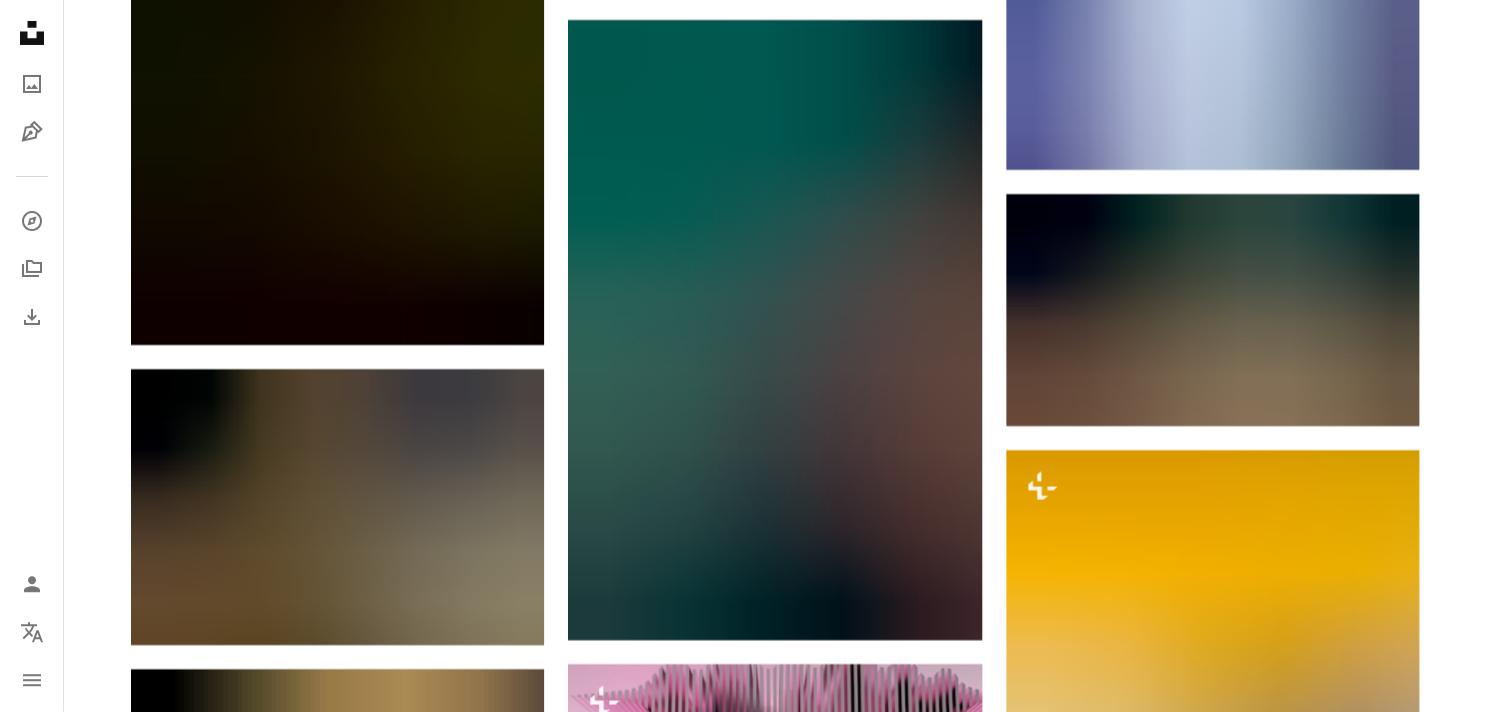 scroll, scrollTop: 14750, scrollLeft: 0, axis: vertical 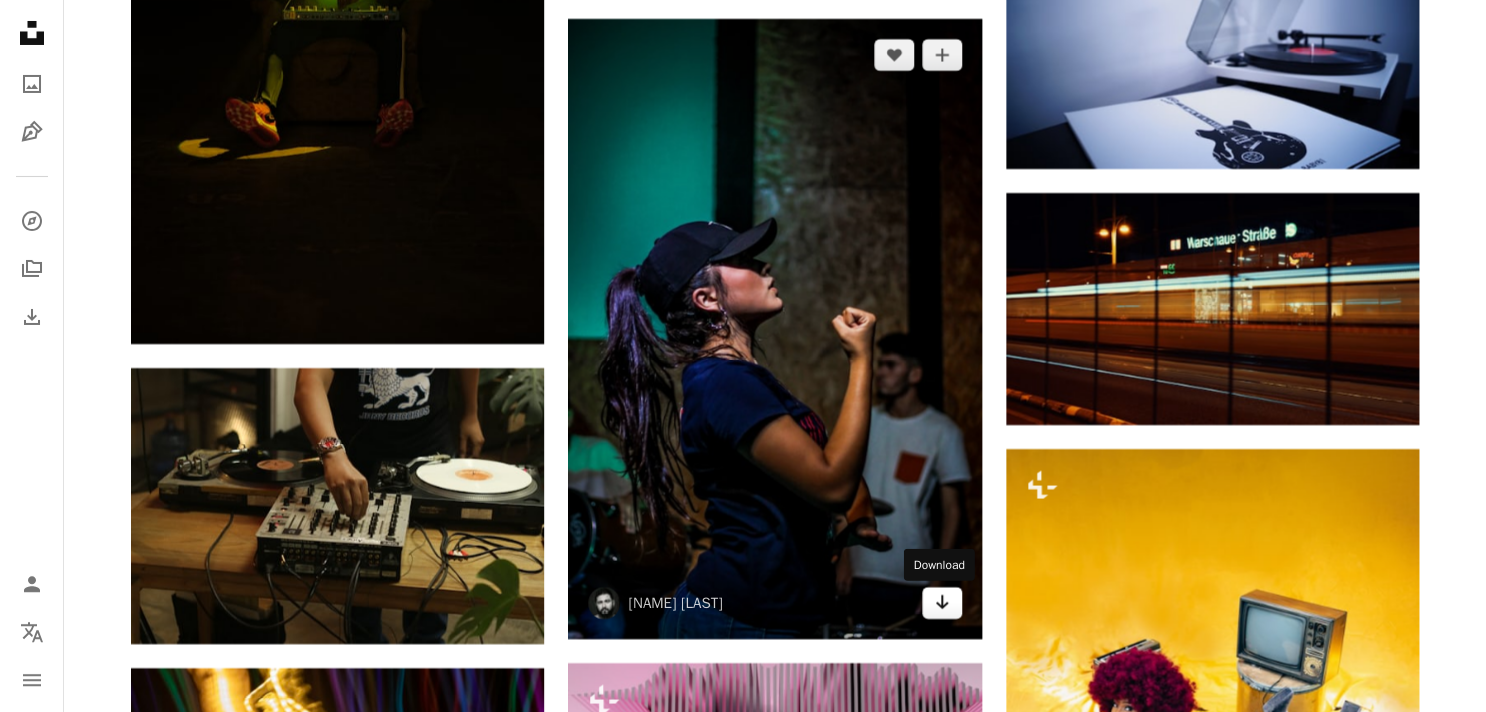 click 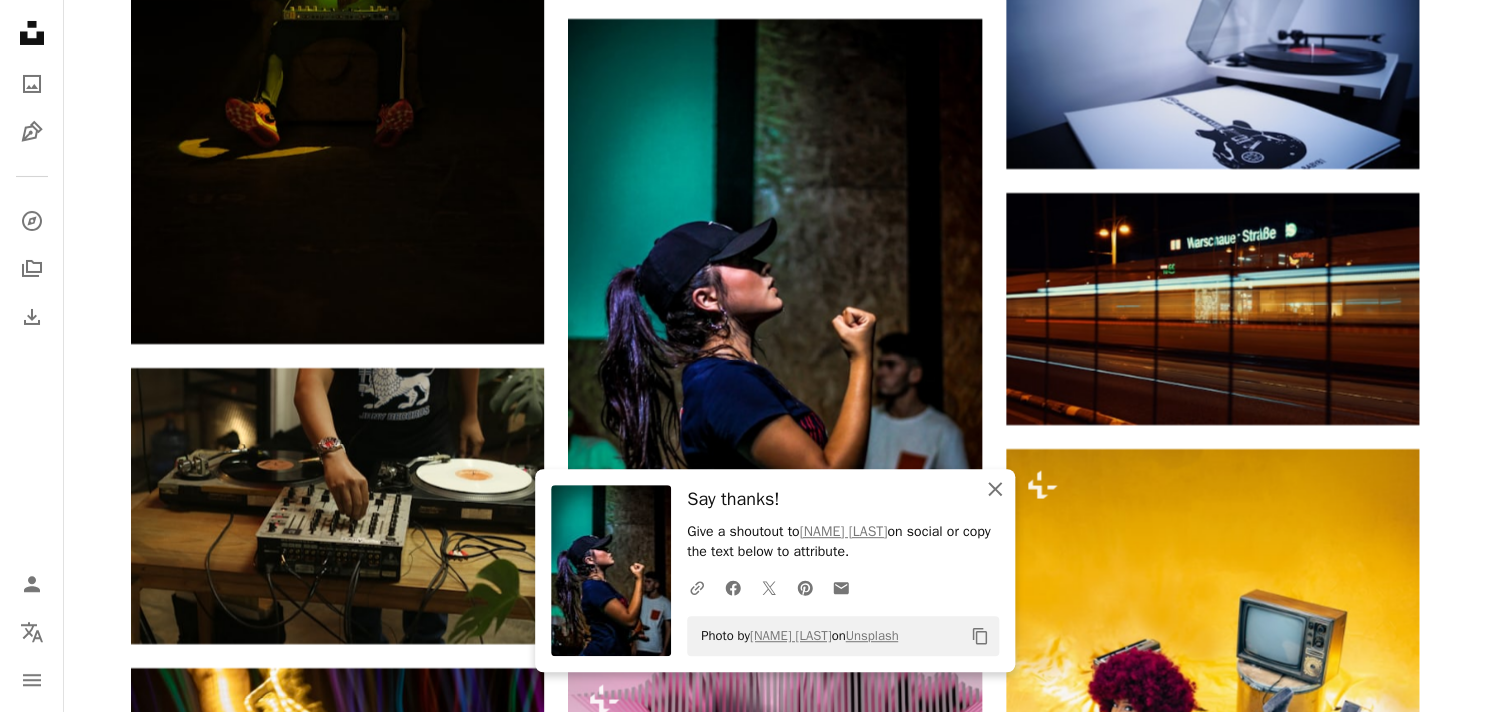 click 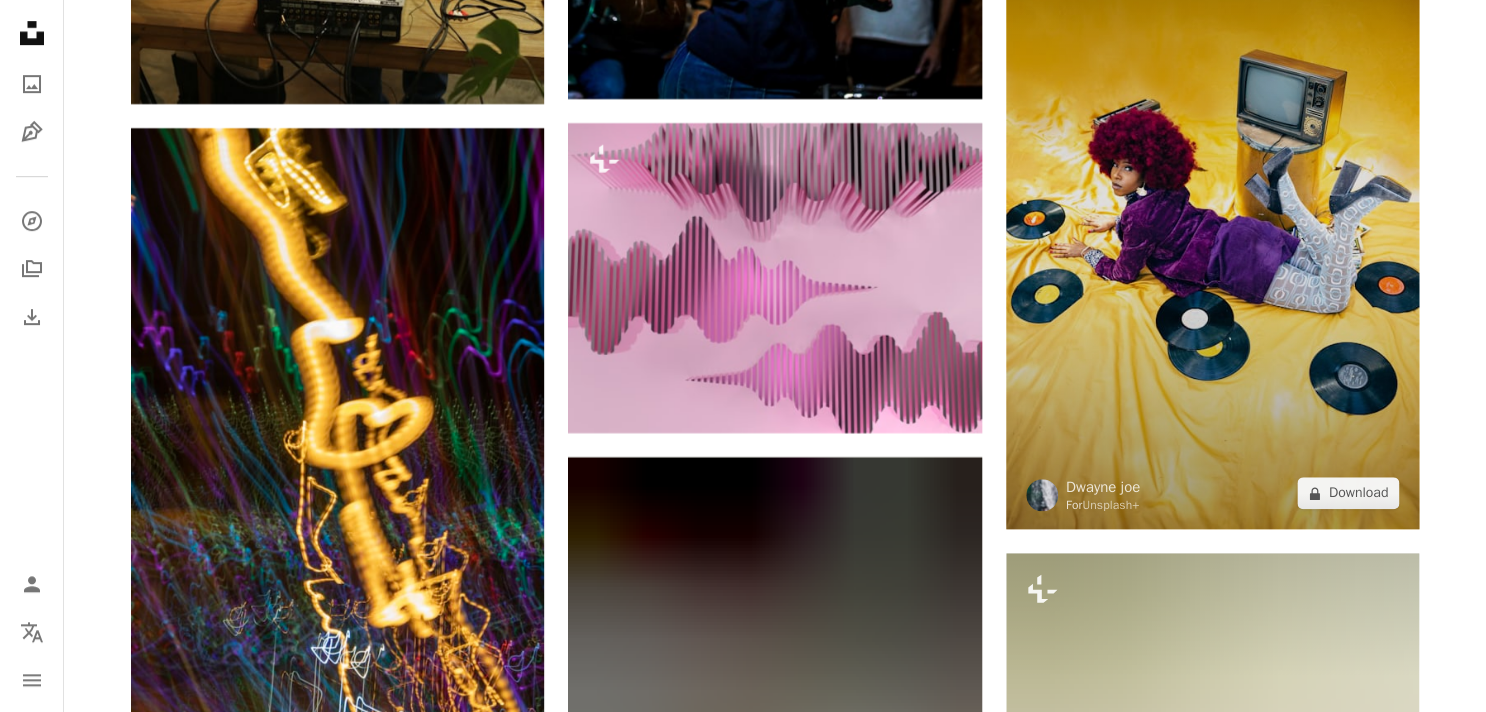 scroll, scrollTop: 15293, scrollLeft: 0, axis: vertical 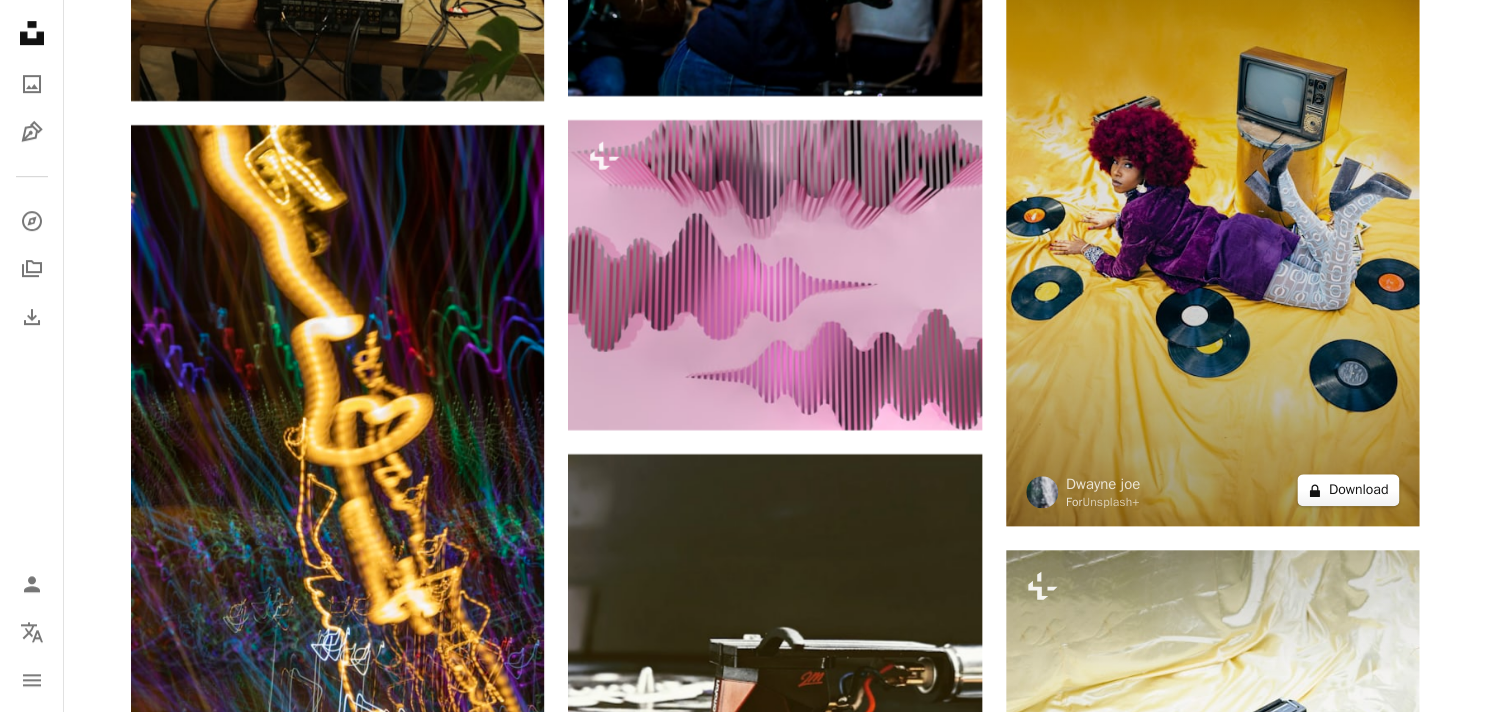 click on "A lock Download" at bounding box center [1348, 490] 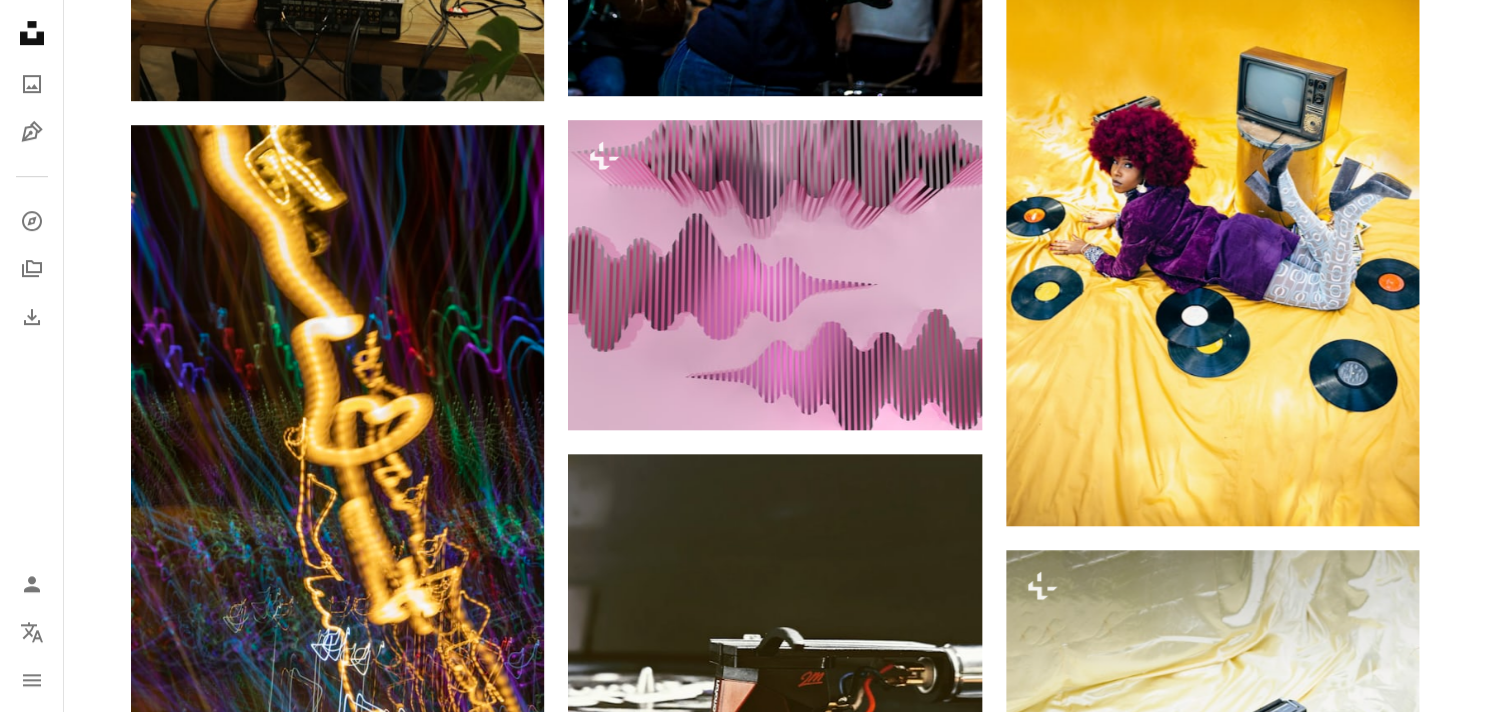 click on "An X shape Premium, ready to use images. Get unlimited access. A plus sign Members-only content added monthly A plus sign Unlimited royalty-free downloads A plus sign Illustrations  New A plus sign Enhanced legal protections yearly 65%  off monthly $20   $7 USD per month * Get  Unsplash+ * When paid annually, billed upfront  $84 Taxes where applicable. Renews automatically. Cancel anytime." at bounding box center [743, 3237] 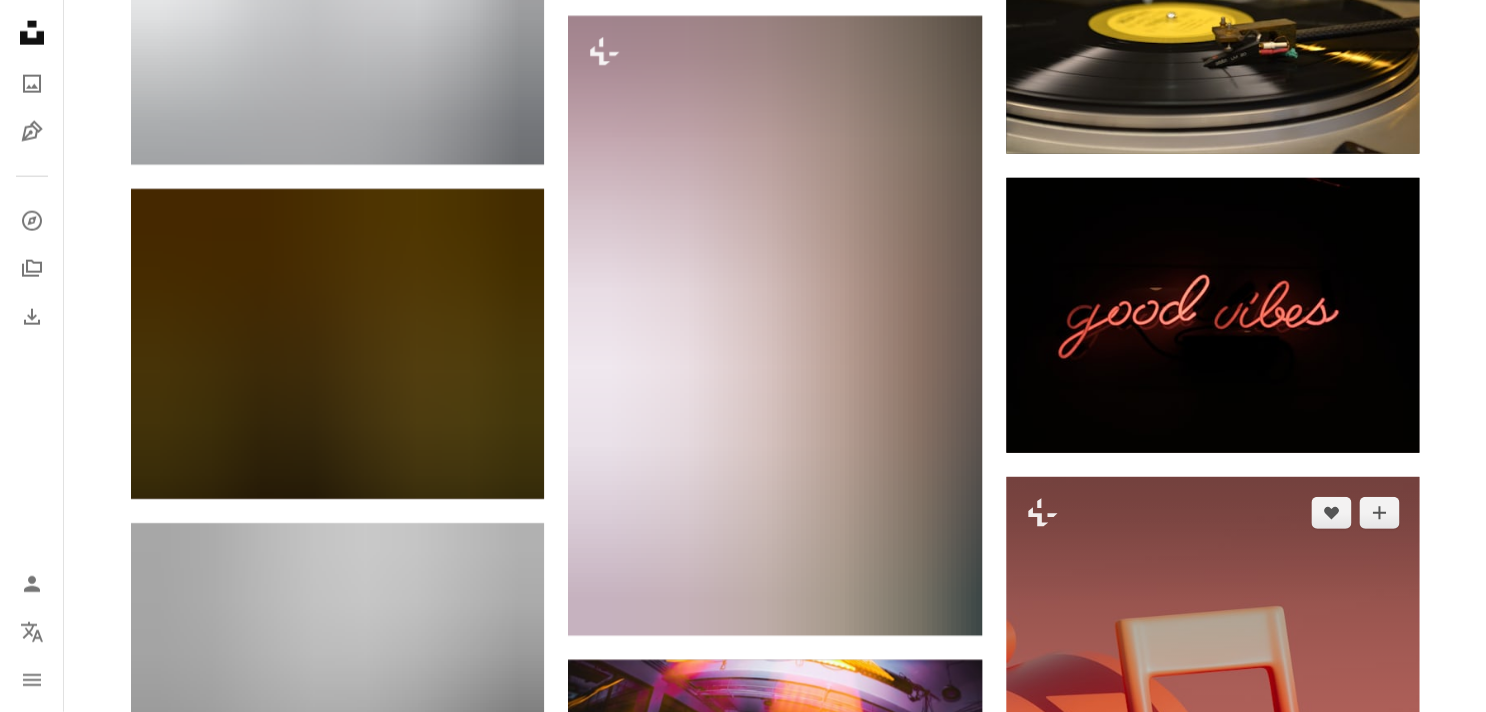 scroll, scrollTop: 19788, scrollLeft: 0, axis: vertical 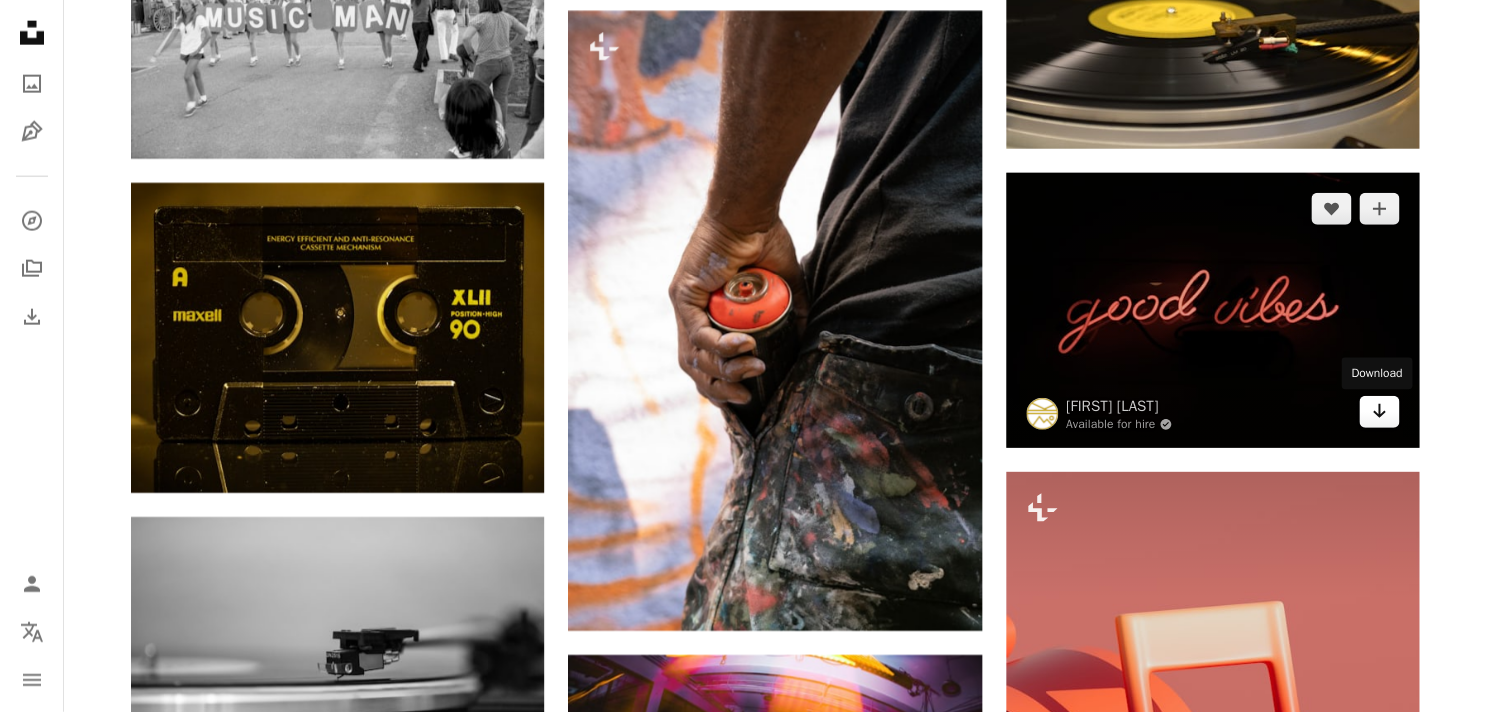 click on "Arrow pointing down" 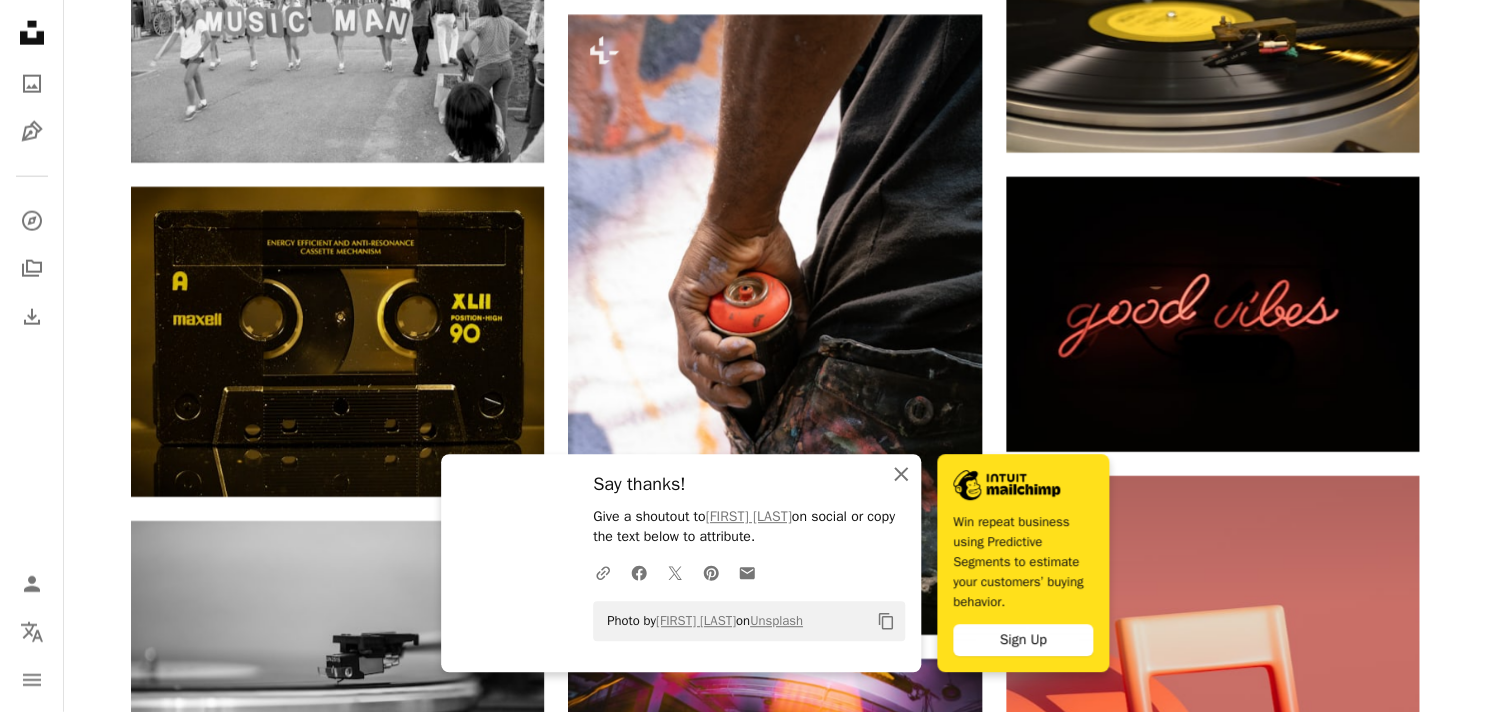 scroll, scrollTop: 19770, scrollLeft: 0, axis: vertical 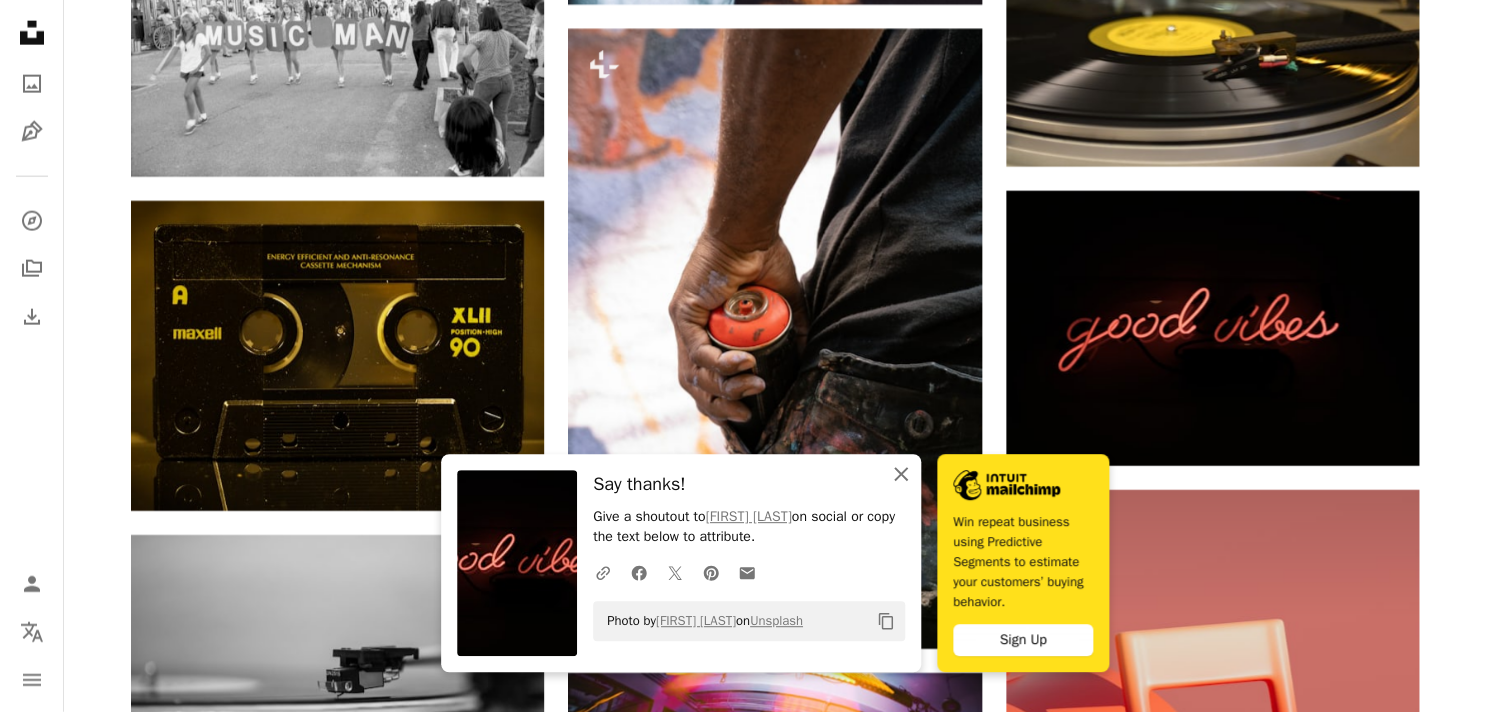 click 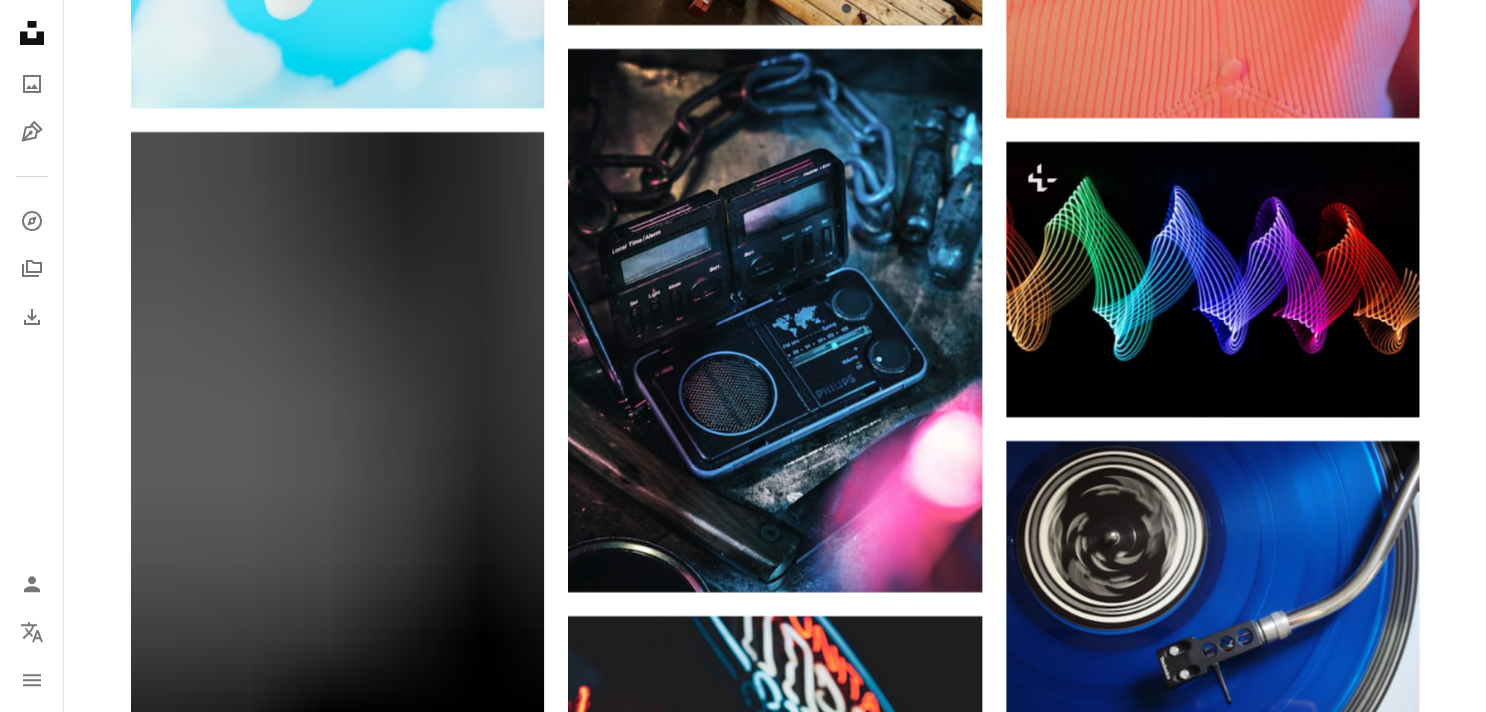 scroll, scrollTop: 26711, scrollLeft: 0, axis: vertical 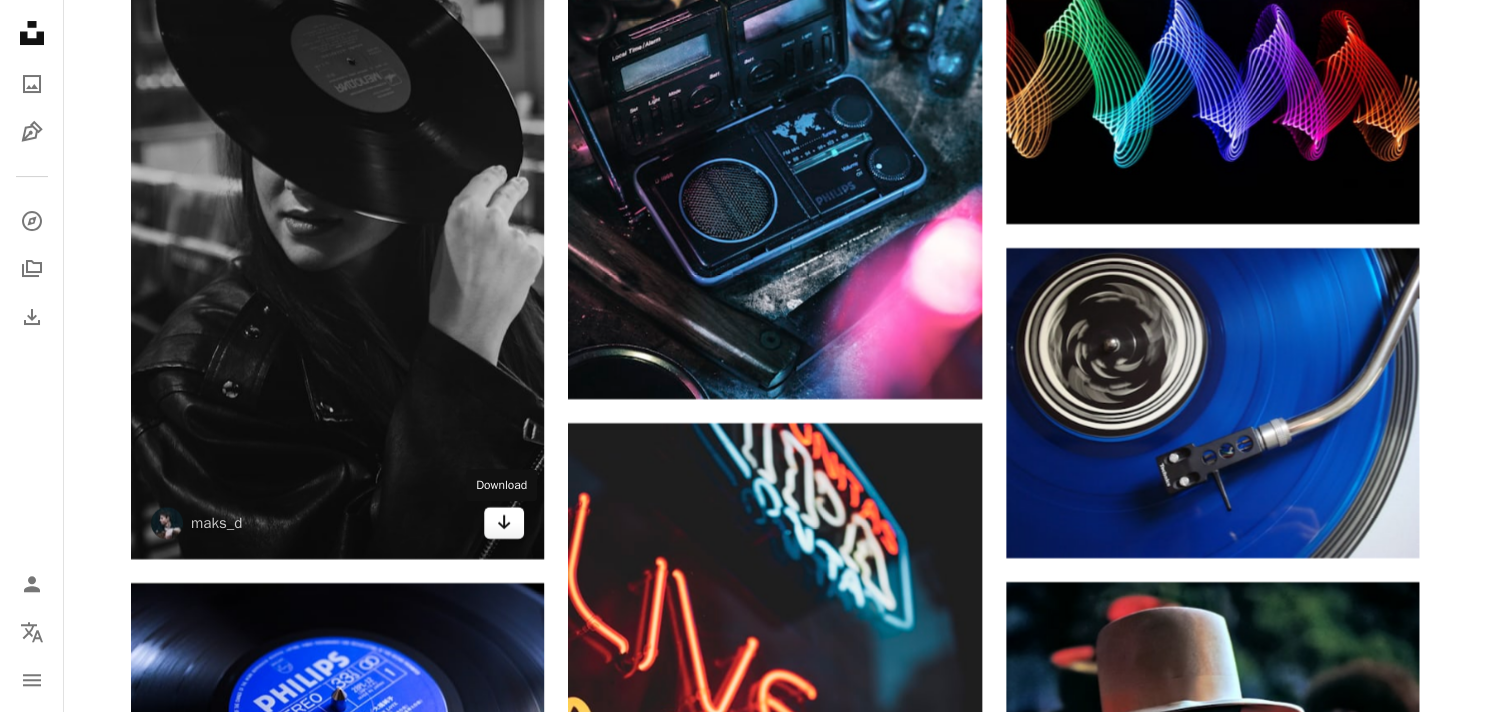 click on "Arrow pointing down" 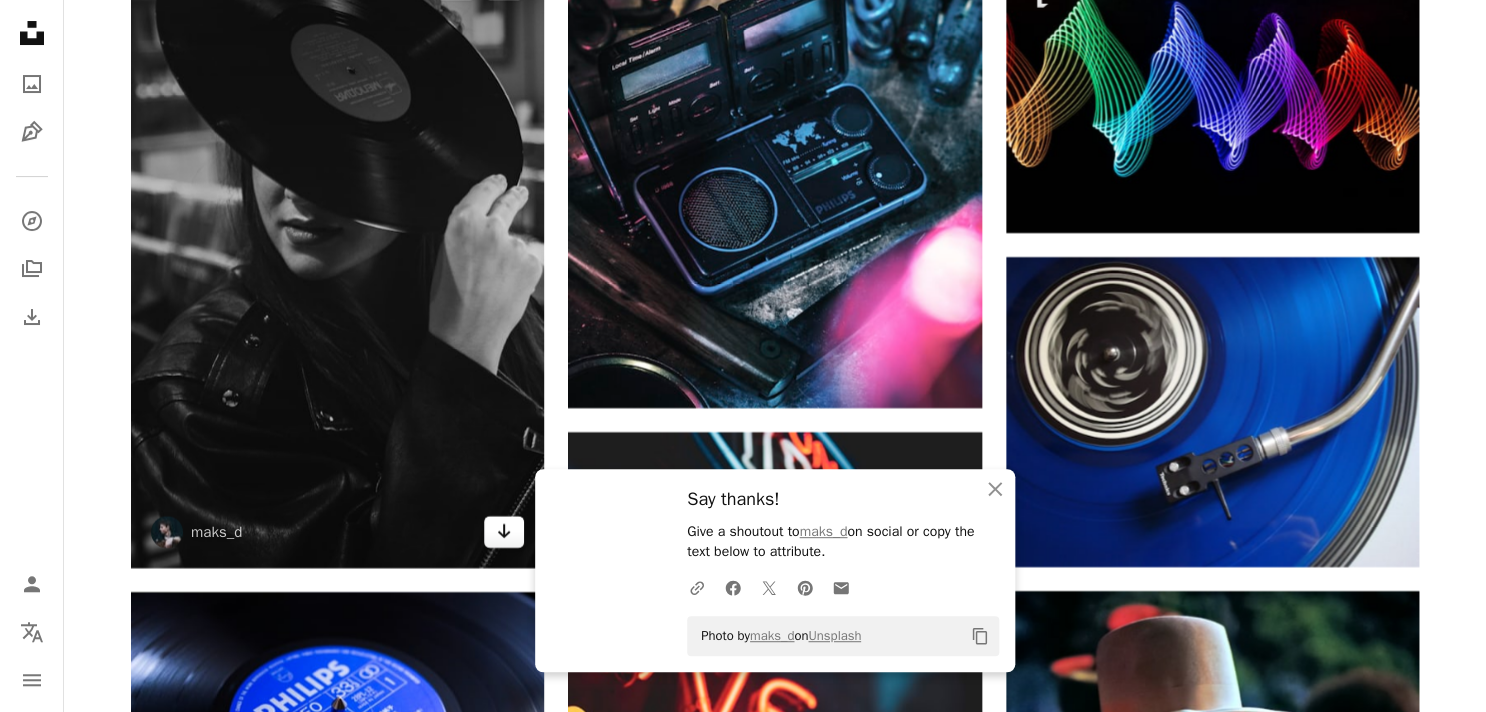 scroll, scrollTop: 26845, scrollLeft: 0, axis: vertical 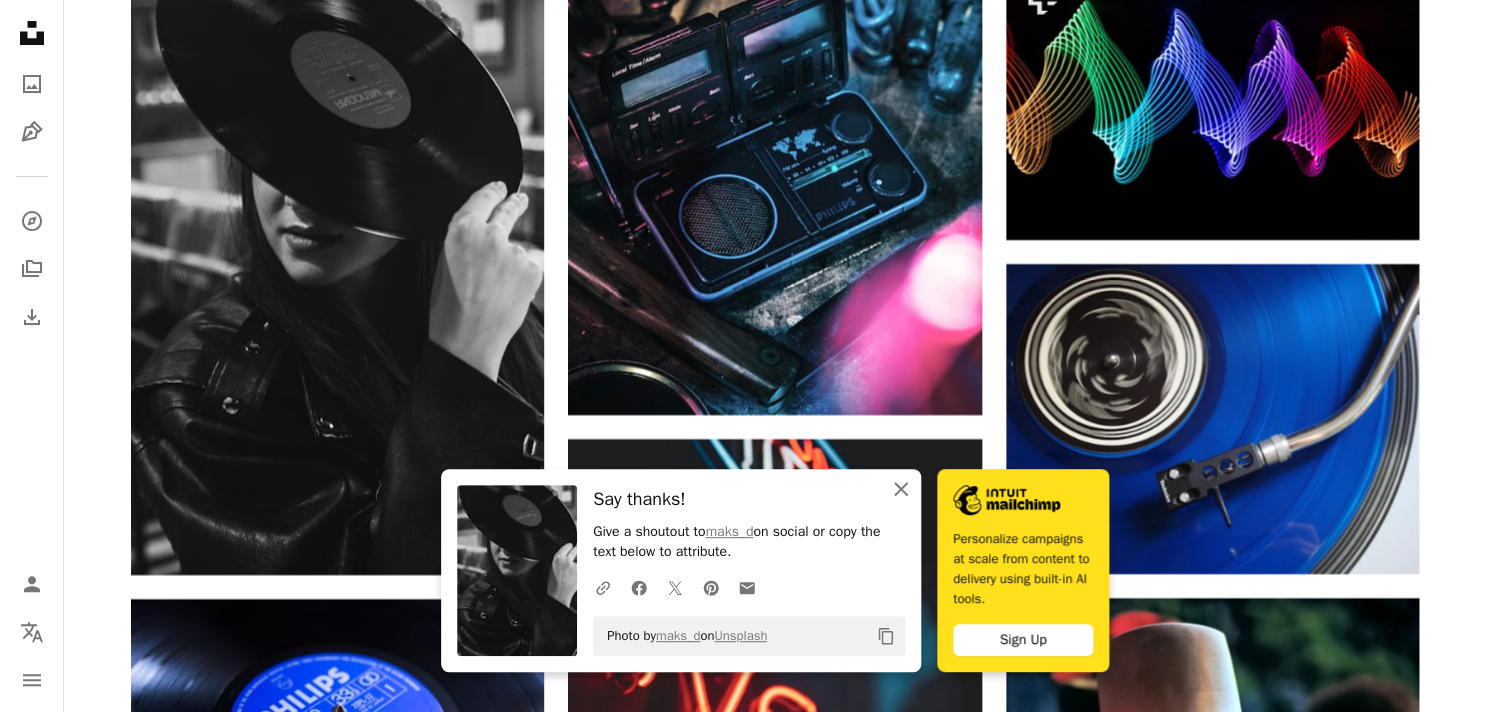 click 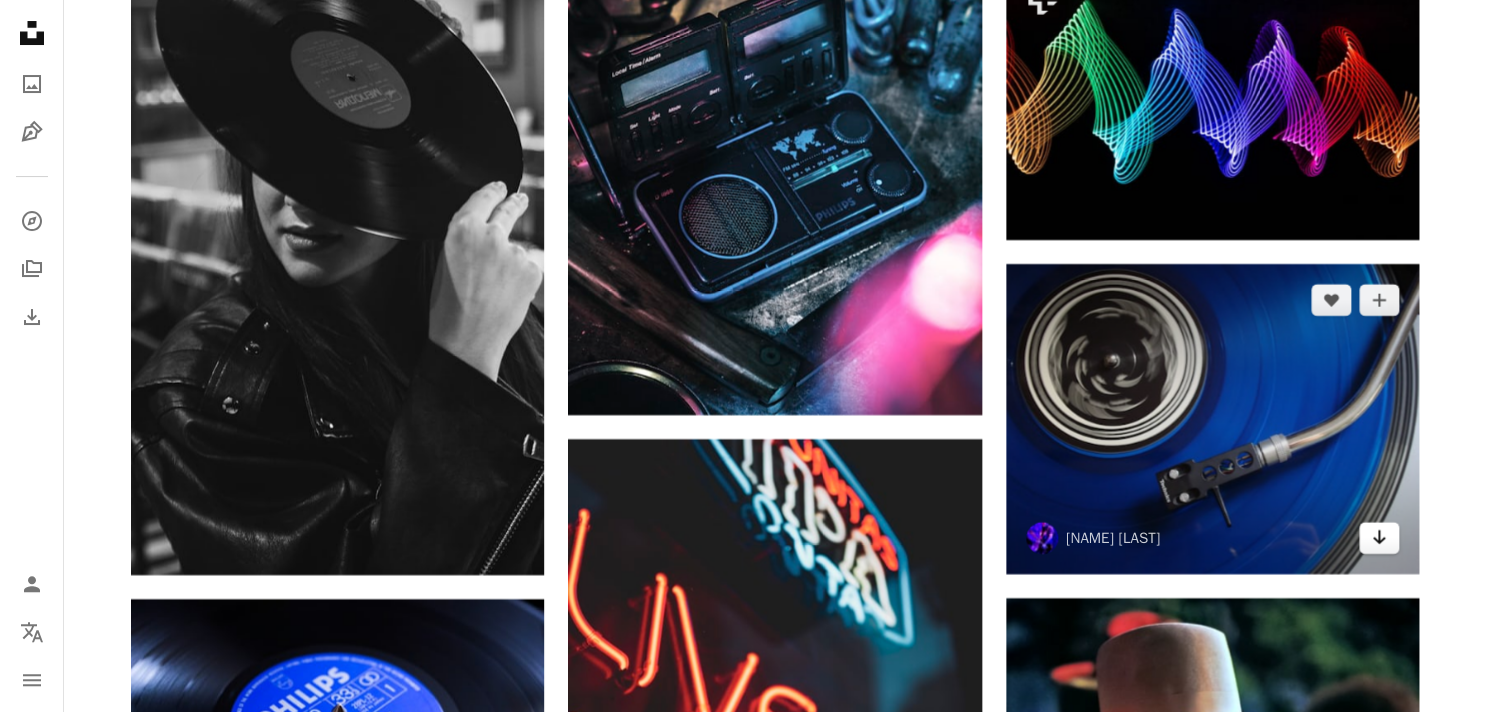 click 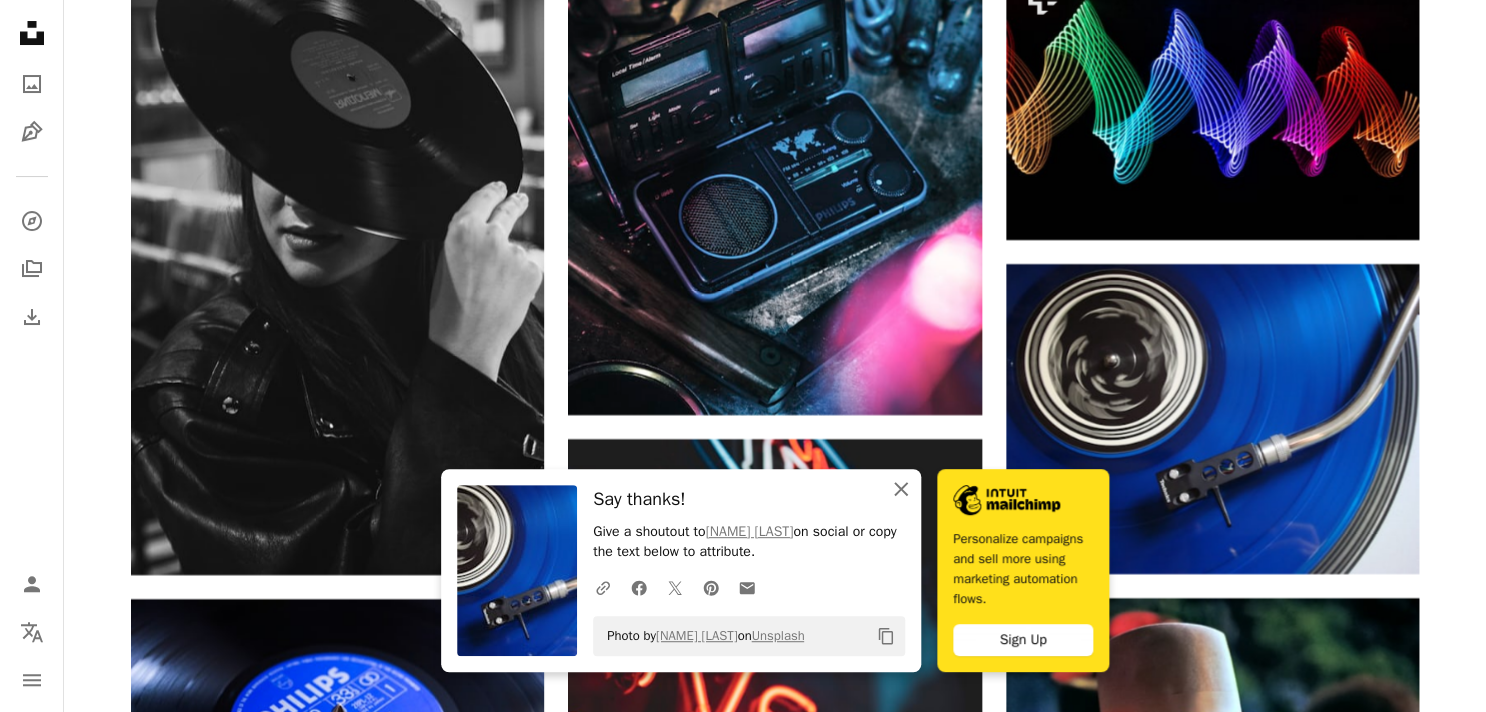 click on "An X shape" 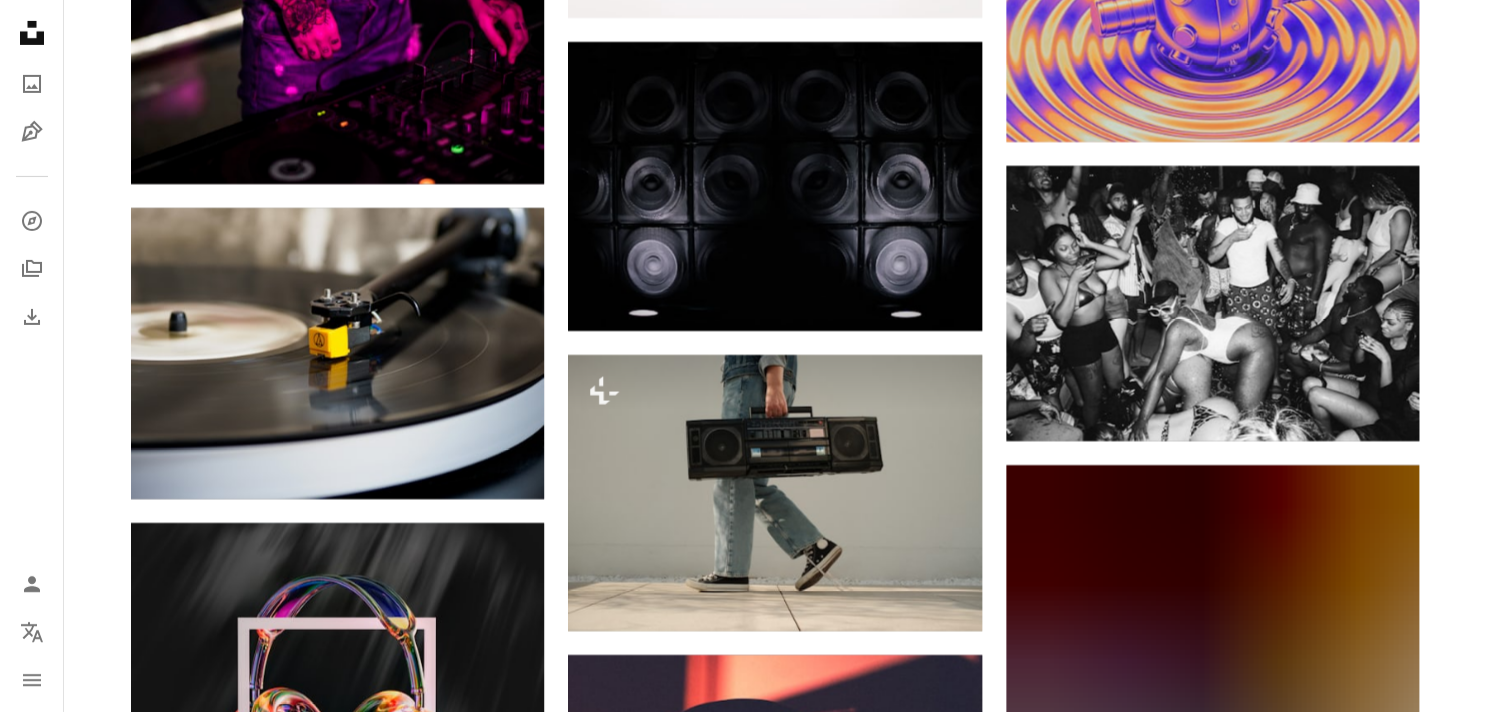 scroll, scrollTop: 29421, scrollLeft: 0, axis: vertical 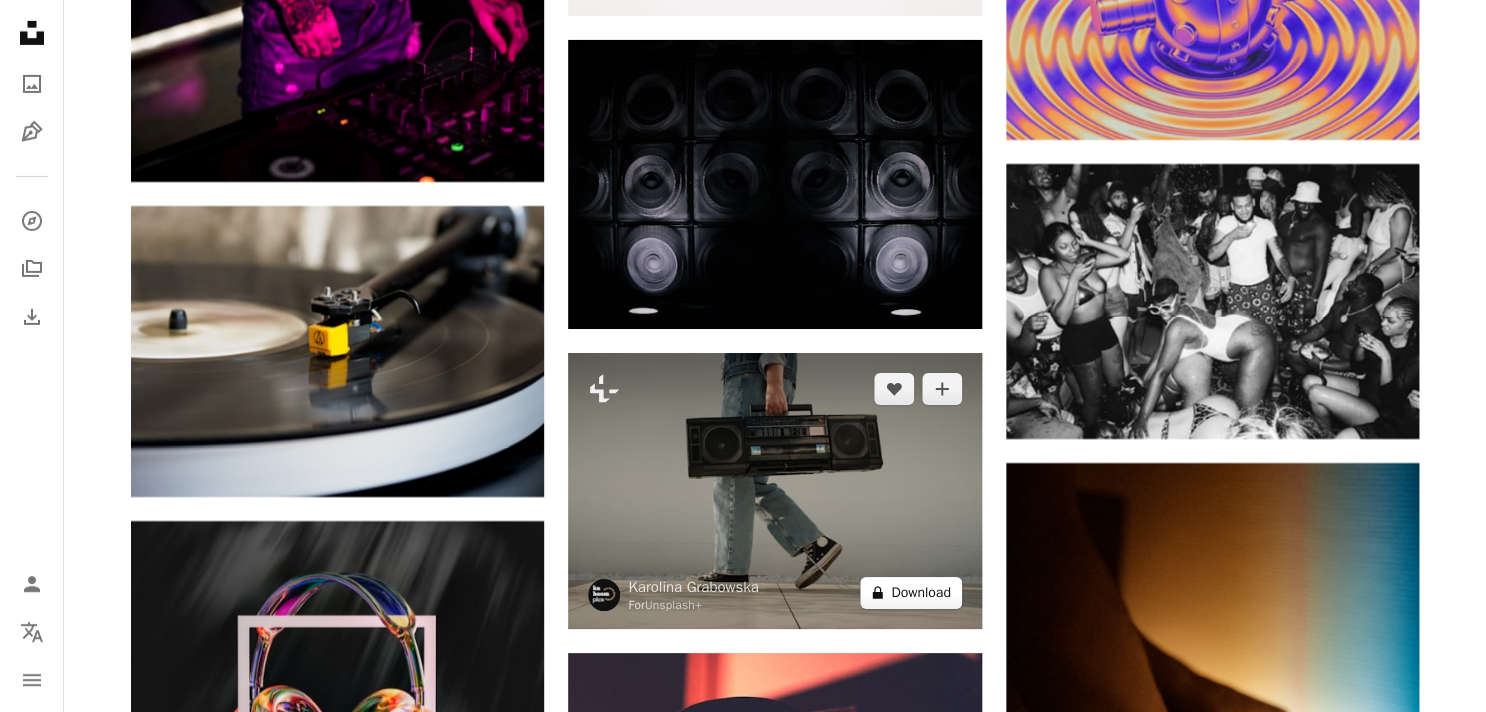 click on "A lock Download" at bounding box center (911, 593) 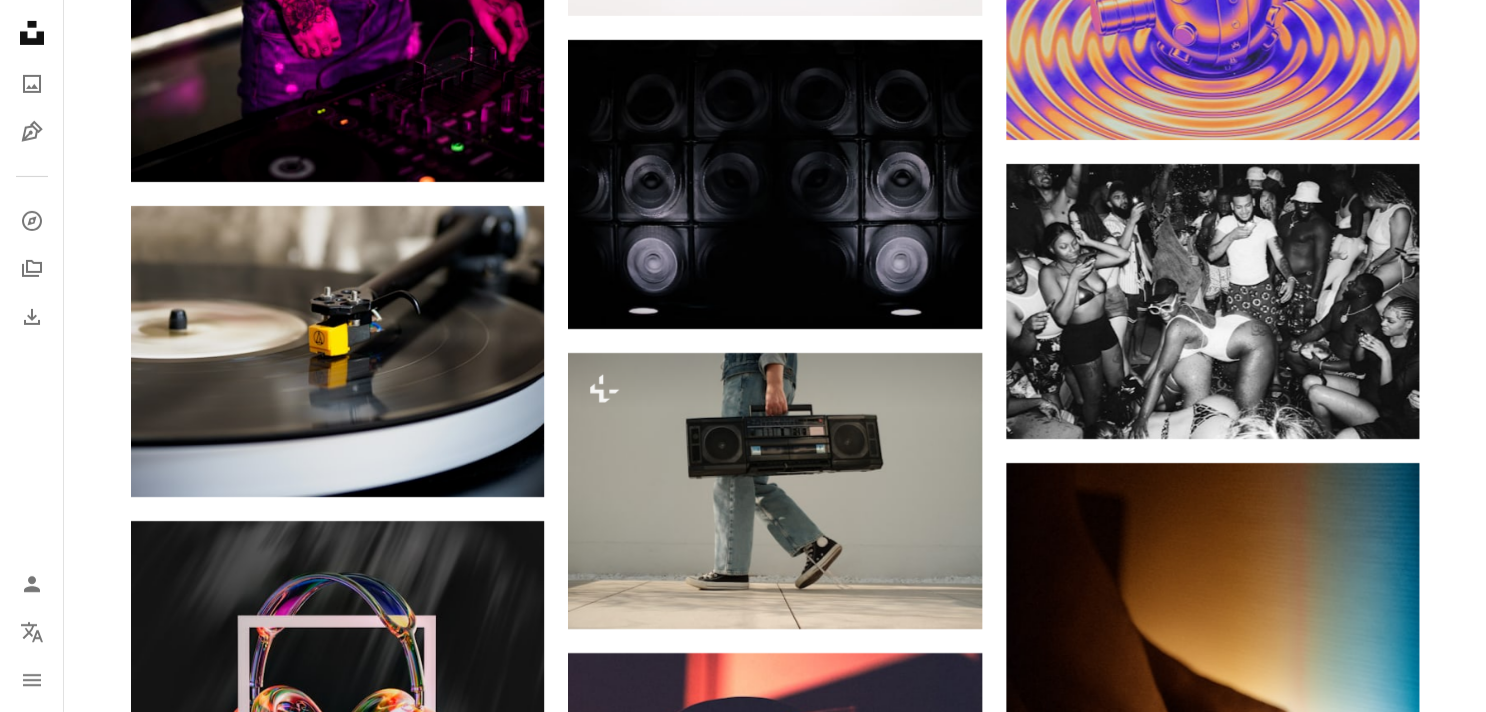 click on "An X shape Premium, ready to use images. Get unlimited access. A plus sign Members-only content added monthly A plus sign Unlimited royalty-free downloads A plus sign Illustrations  New A plus sign Enhanced legal protections yearly 65%  off monthly $20   $7 USD per month * Get  Unsplash+ * When paid annually, billed upfront  $84 Taxes where applicable. Renews automatically. Cancel anytime." at bounding box center (743, 3245) 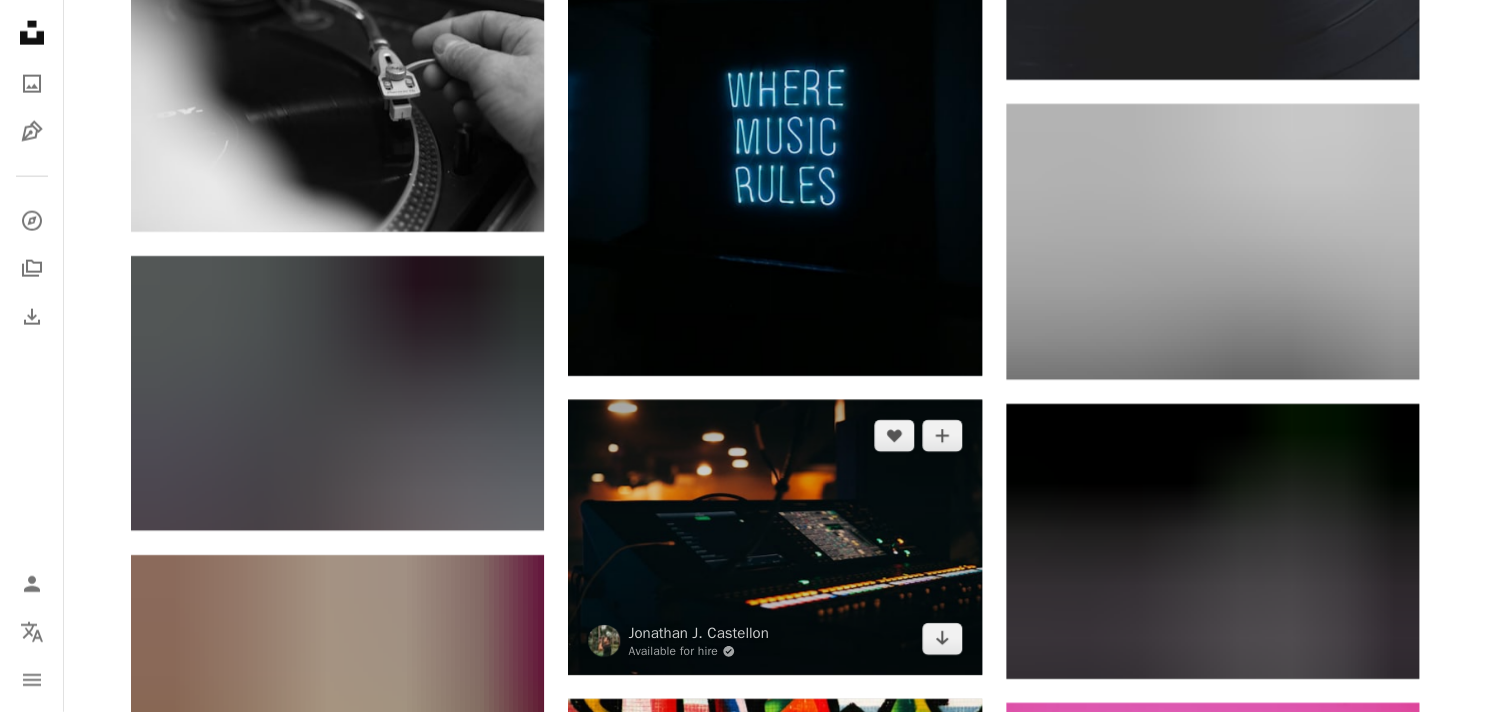 scroll, scrollTop: 31636, scrollLeft: 0, axis: vertical 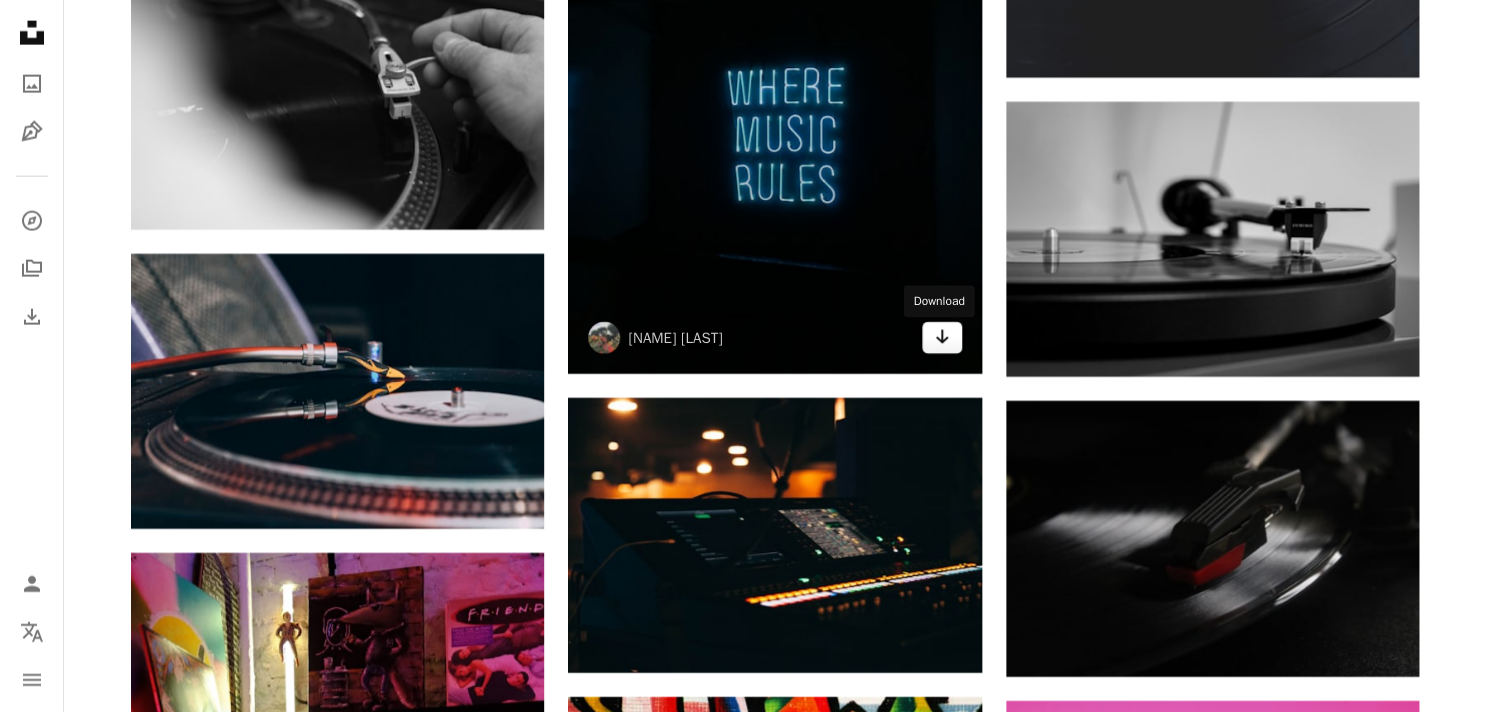 click on "Arrow pointing down" 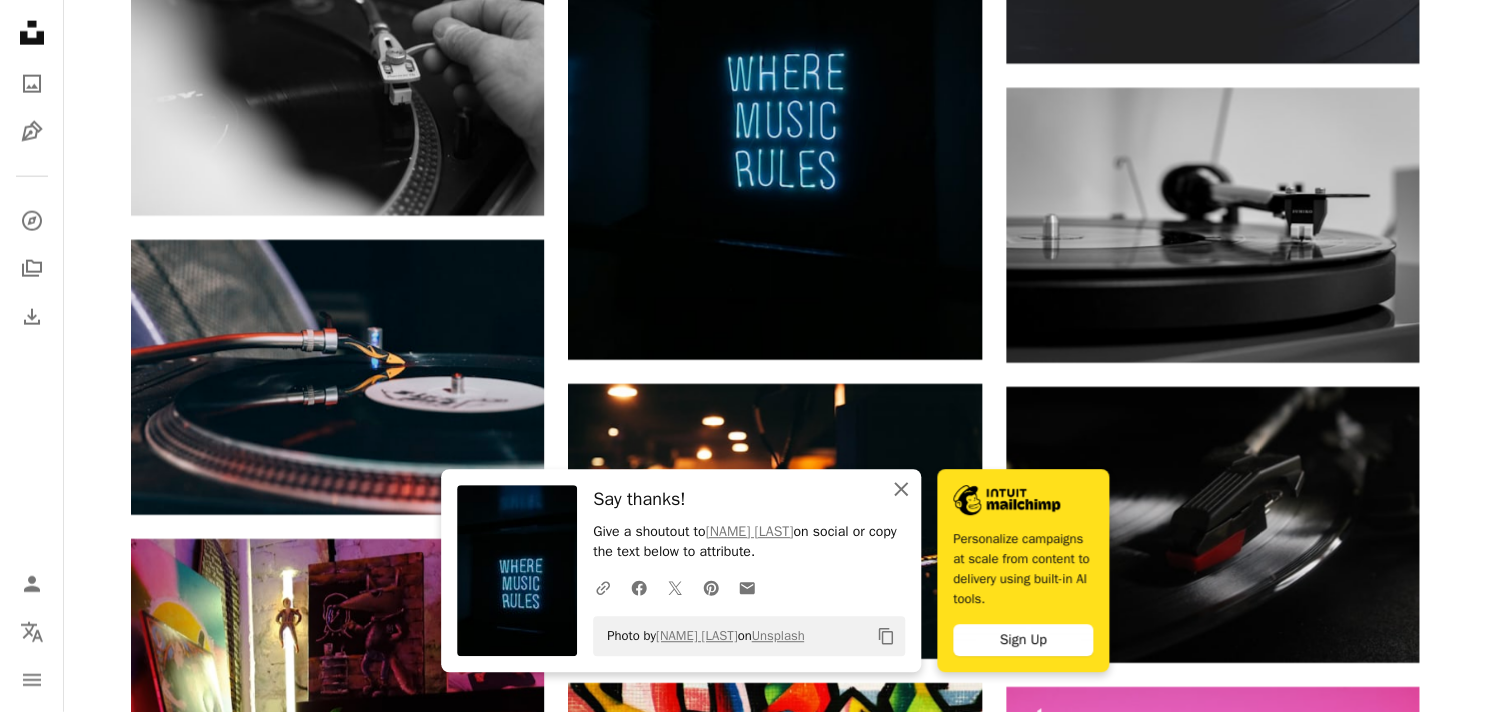 click on "An X shape" 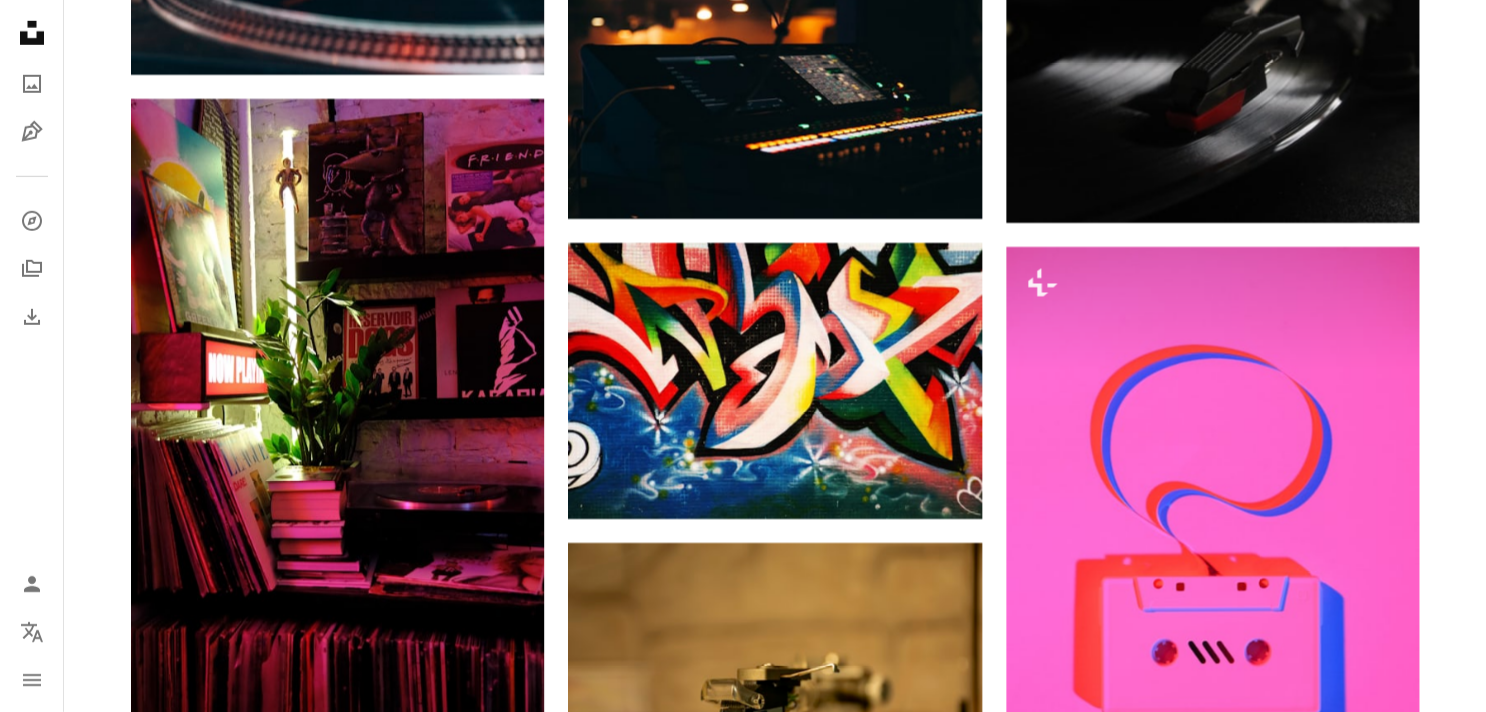 scroll, scrollTop: 32088, scrollLeft: 0, axis: vertical 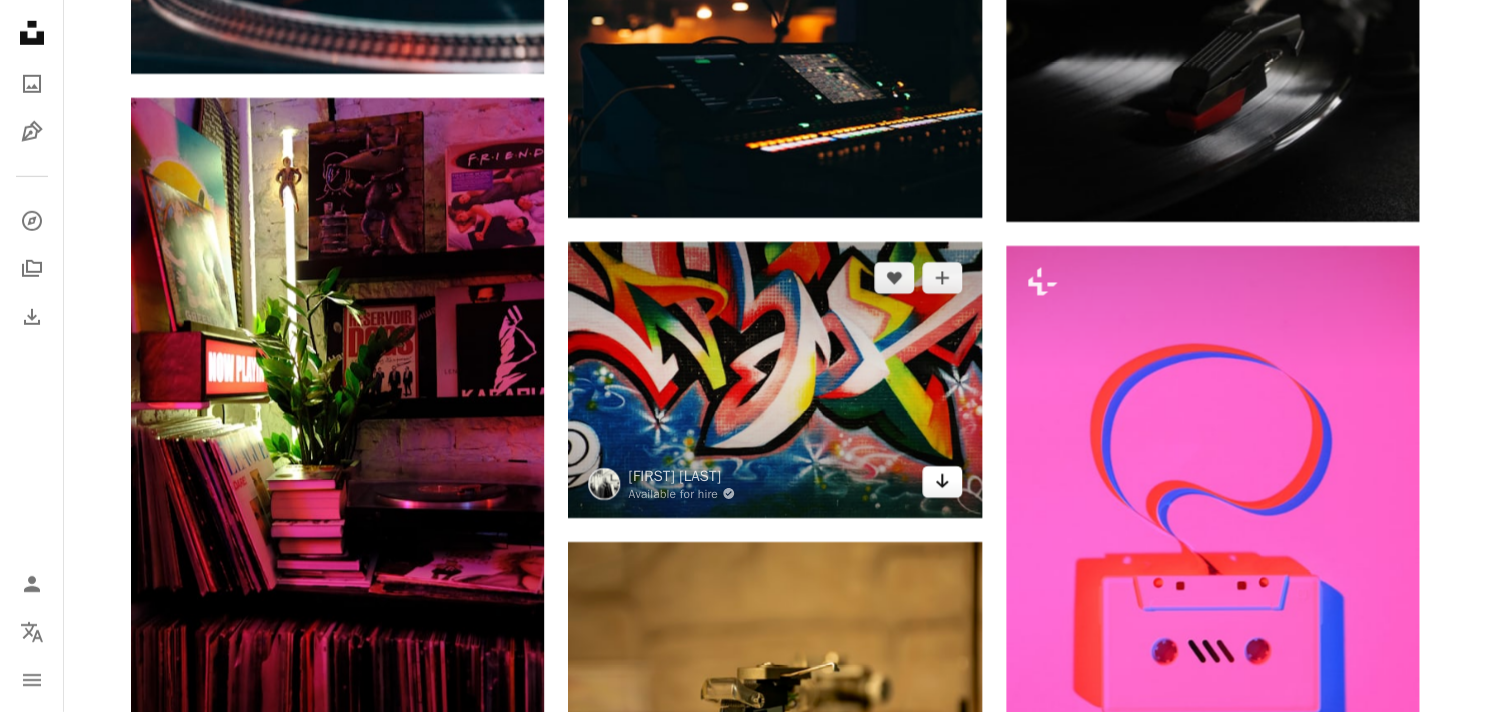click on "Arrow pointing down" 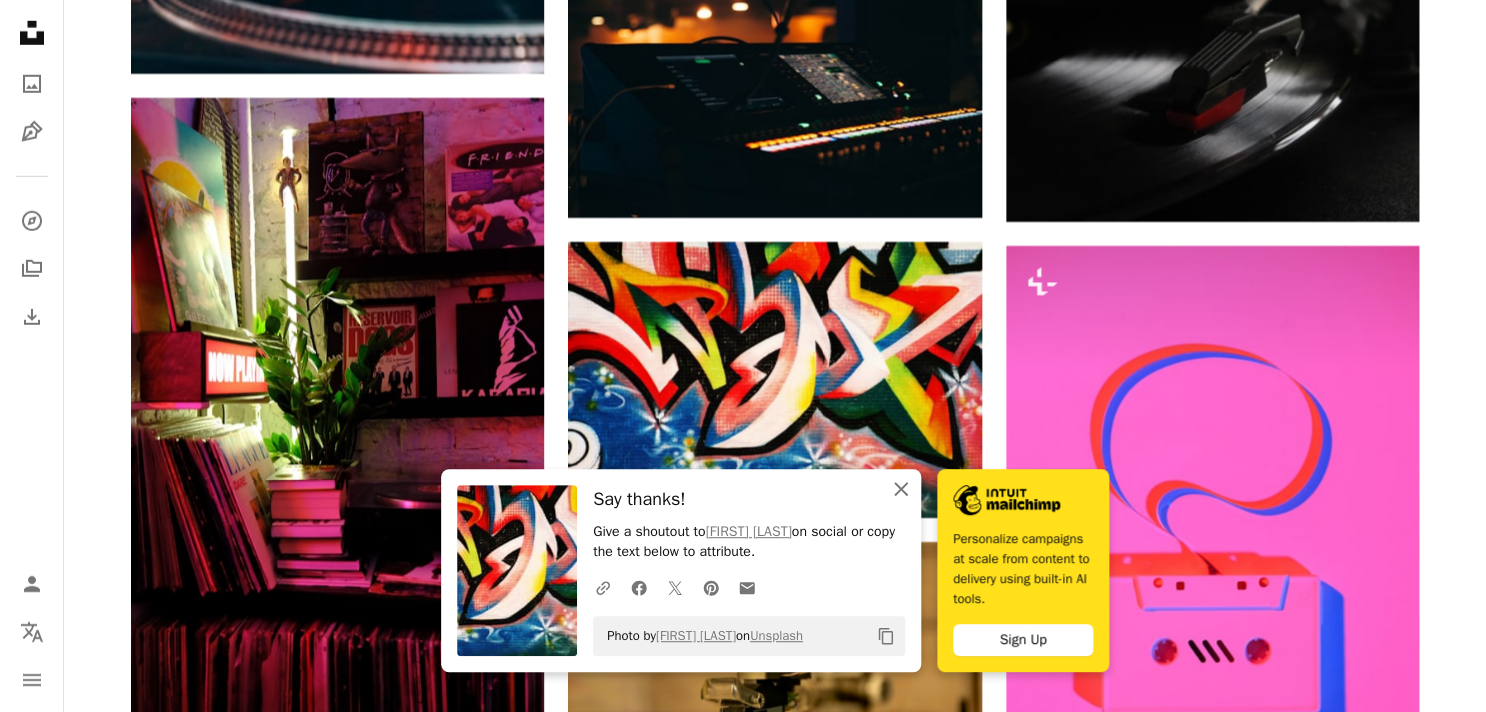click 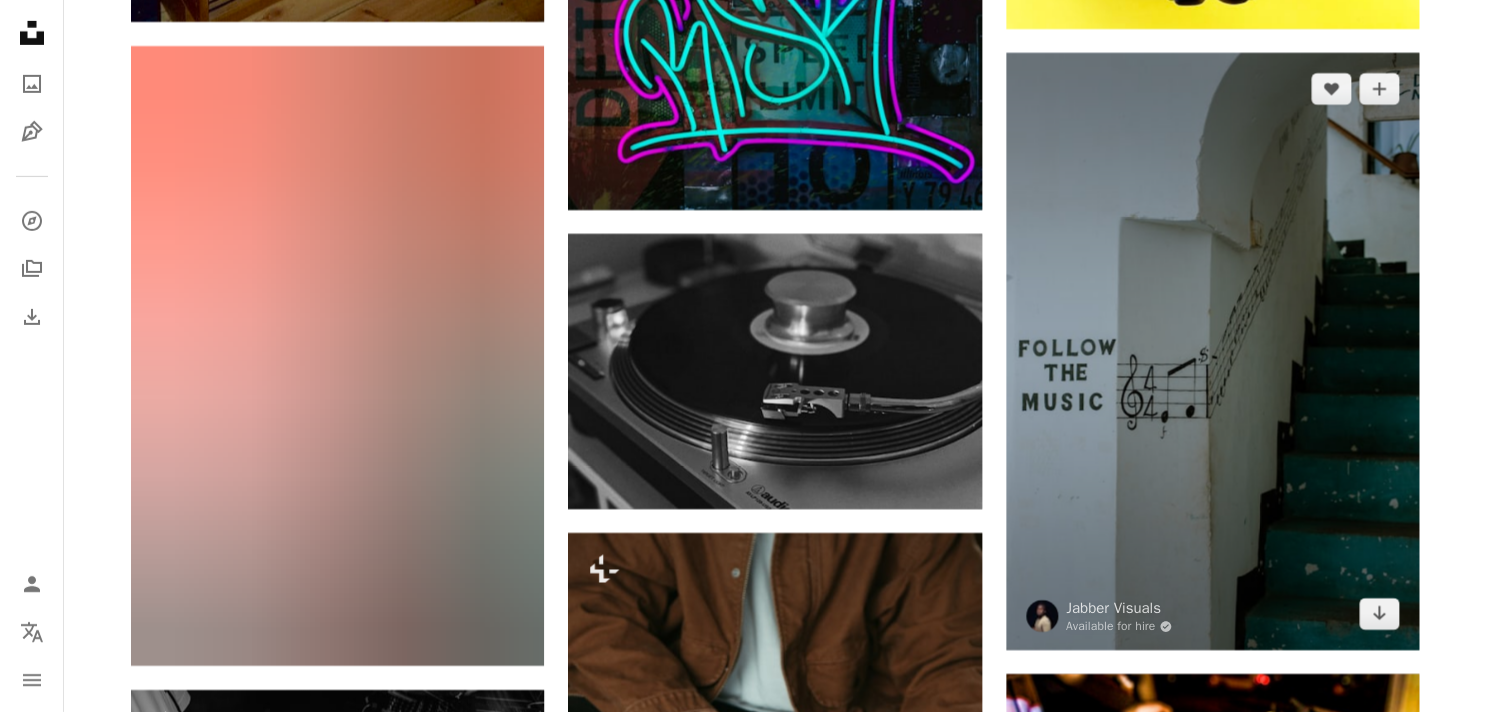 scroll, scrollTop: 35264, scrollLeft: 0, axis: vertical 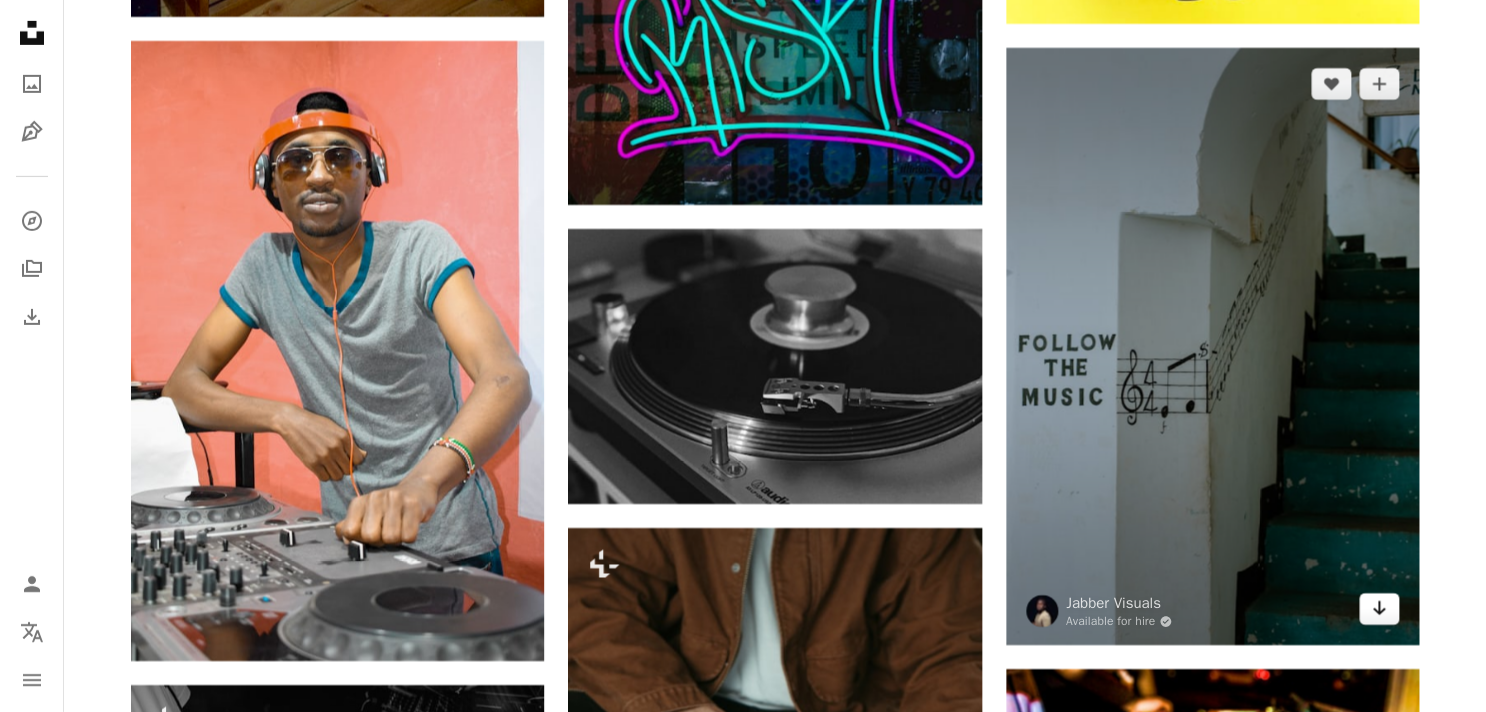 click on "Arrow pointing down" 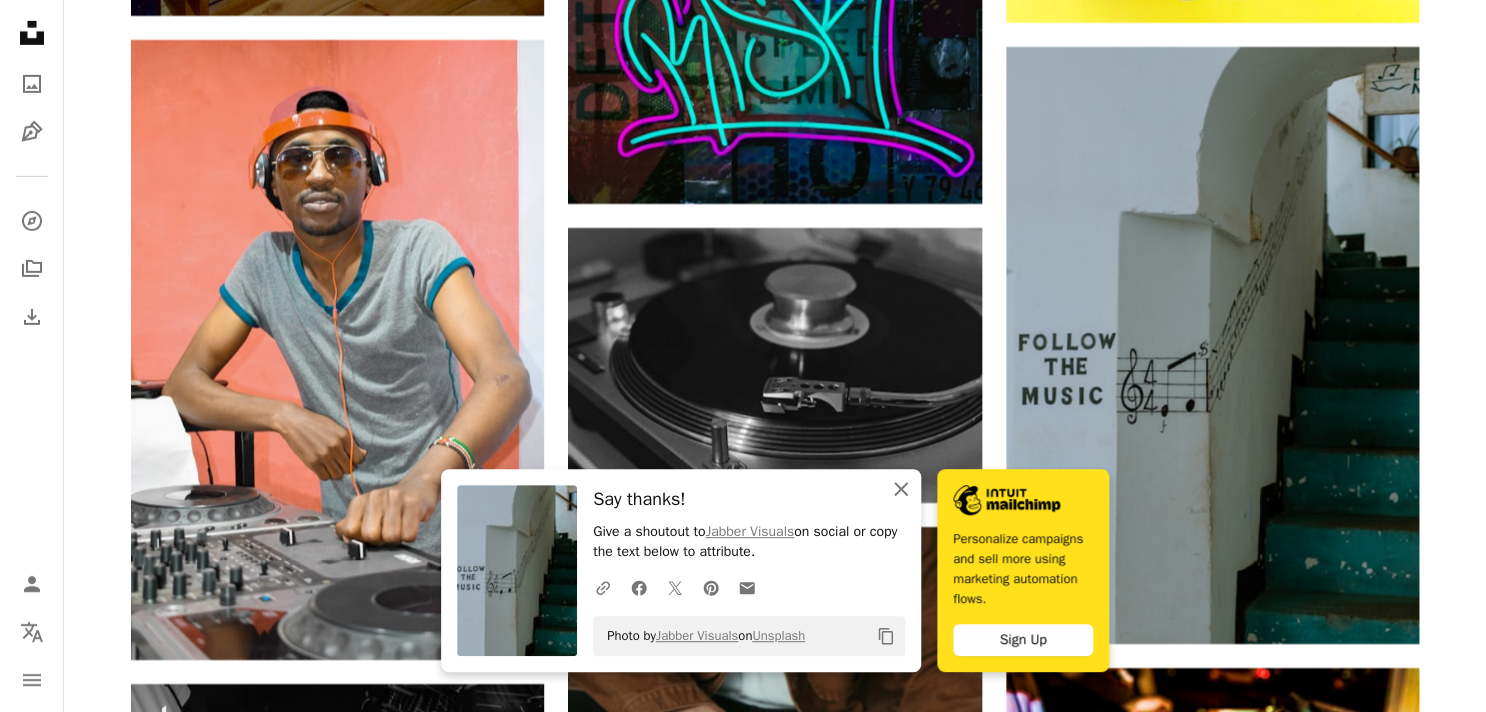 click on "An X shape" 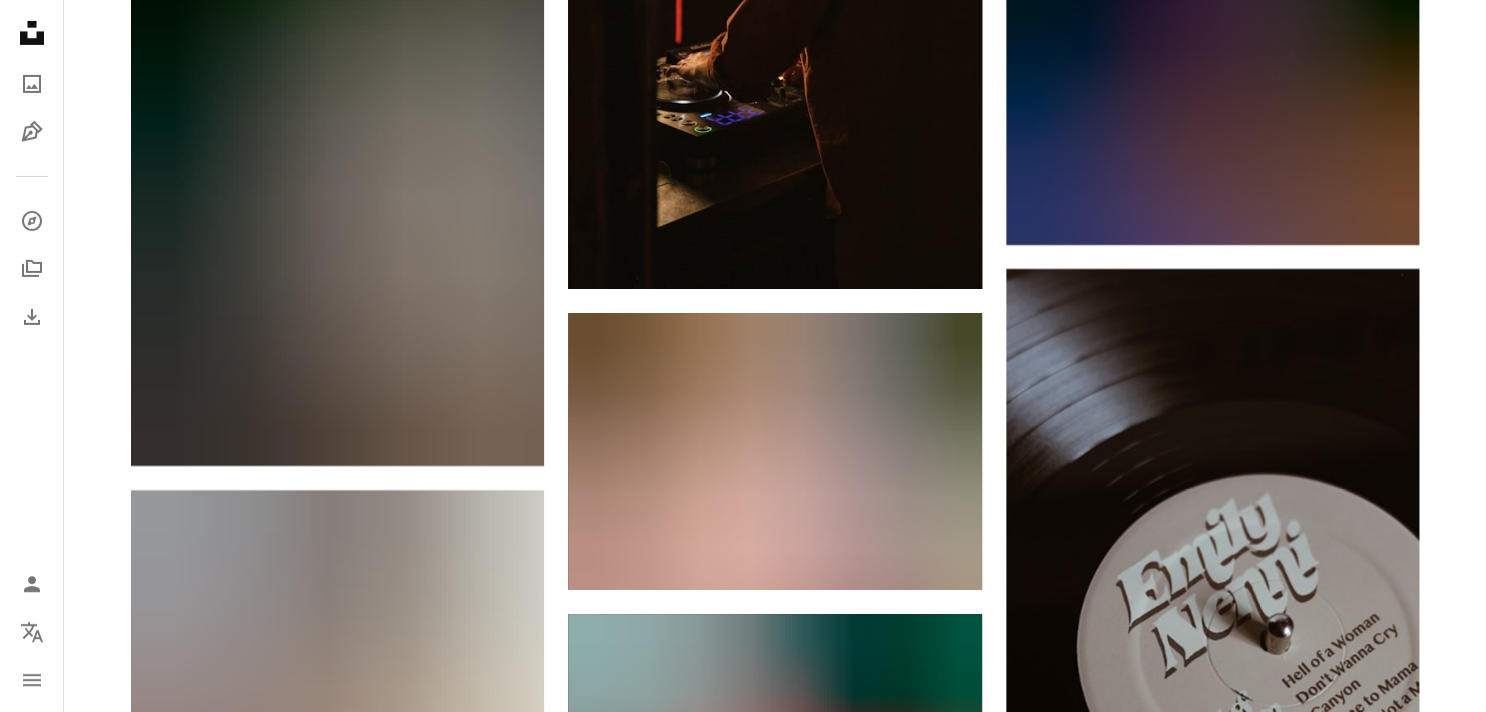 scroll, scrollTop: 47234, scrollLeft: 0, axis: vertical 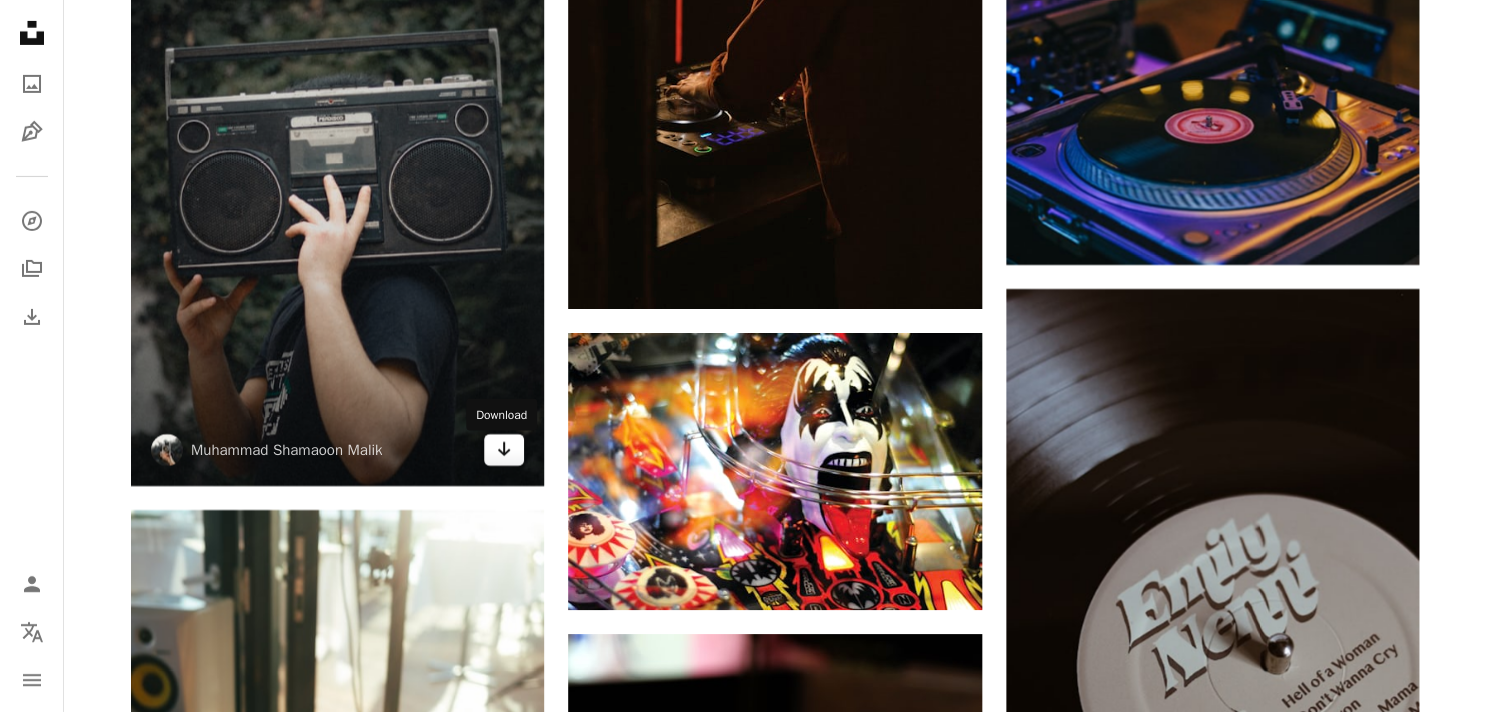 click on "Arrow pointing down" 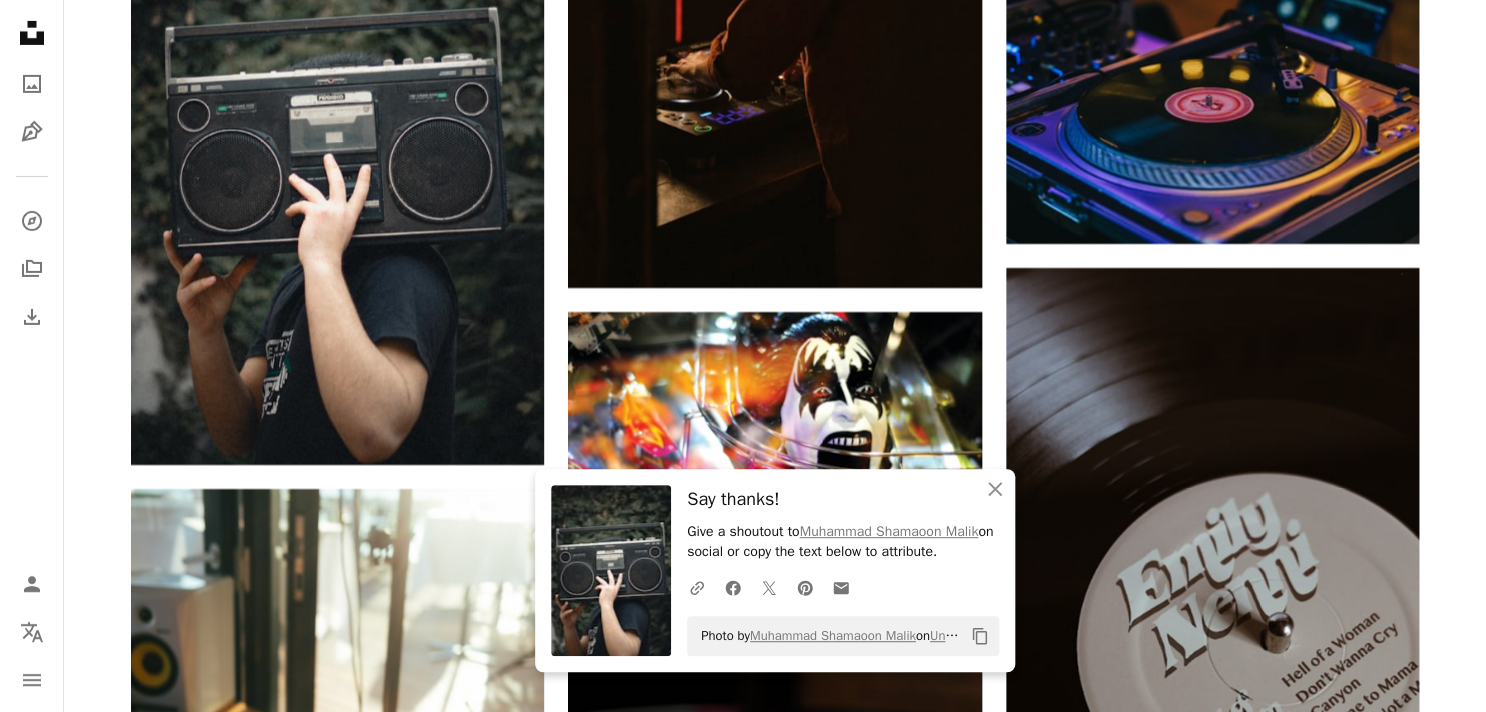 scroll, scrollTop: 47265, scrollLeft: 0, axis: vertical 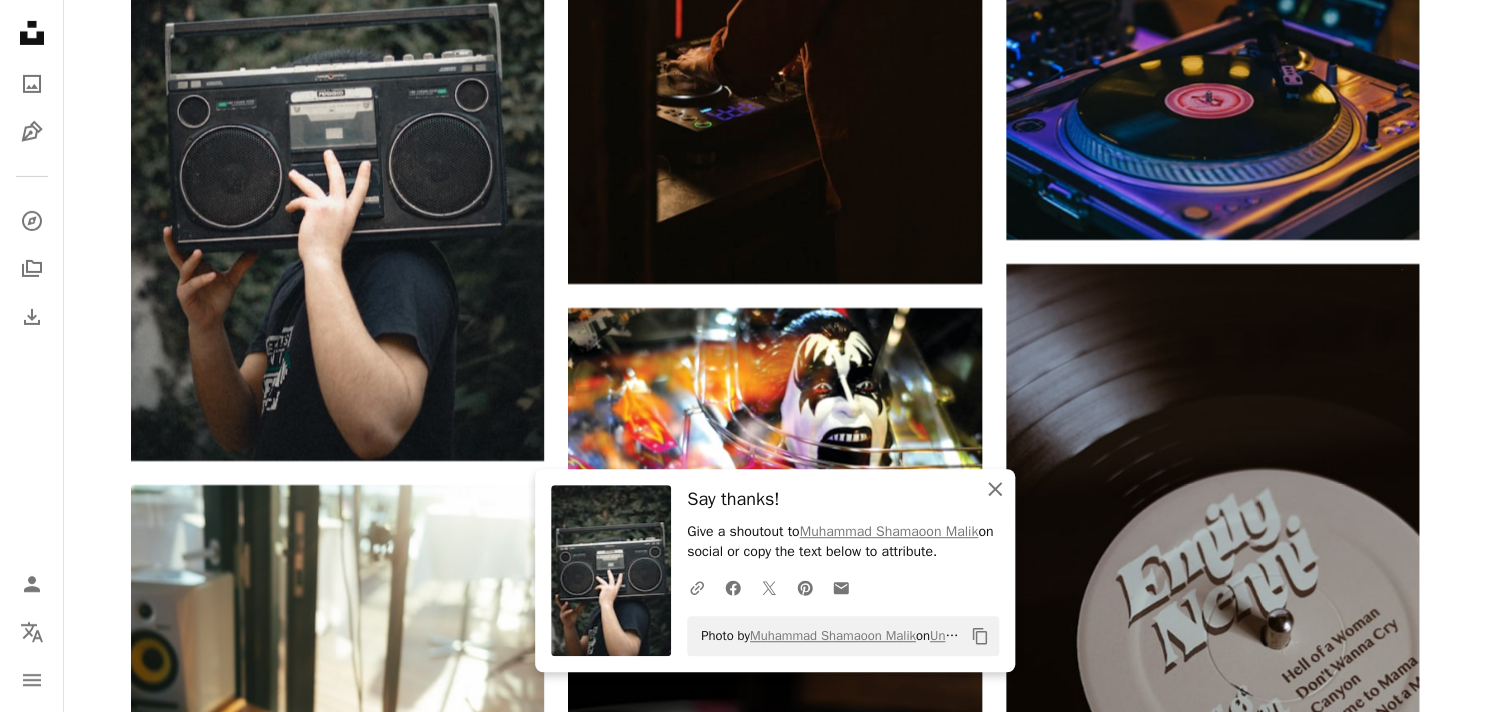 click 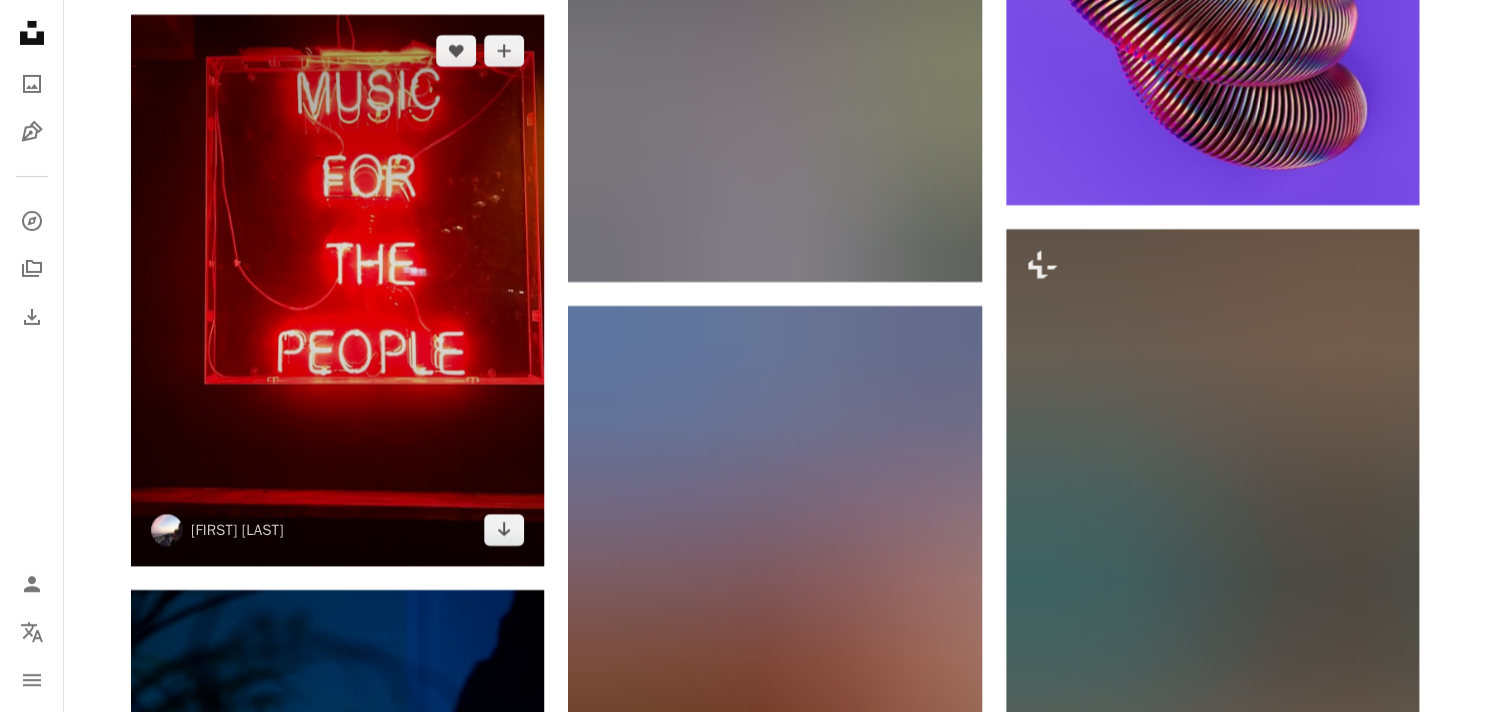 scroll, scrollTop: 53241, scrollLeft: 0, axis: vertical 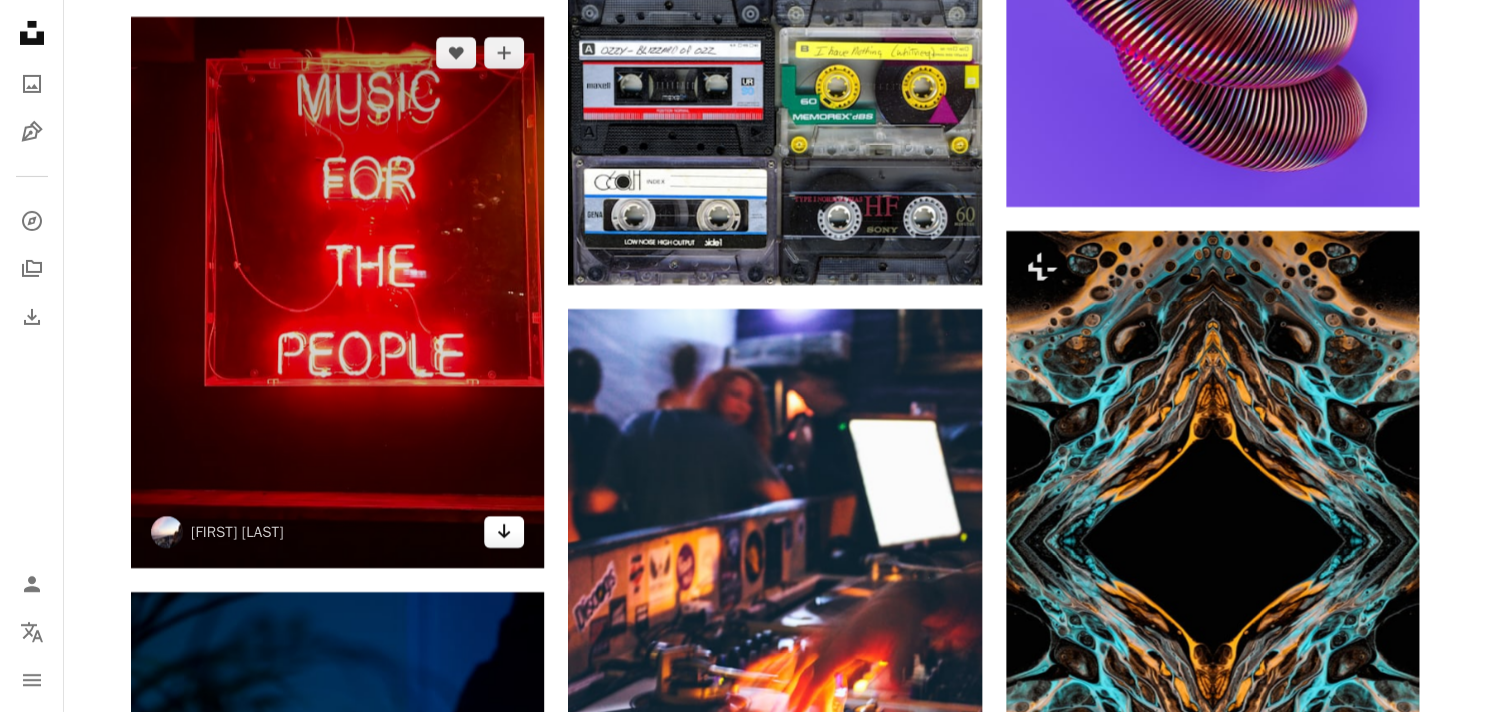click on "Arrow pointing down" 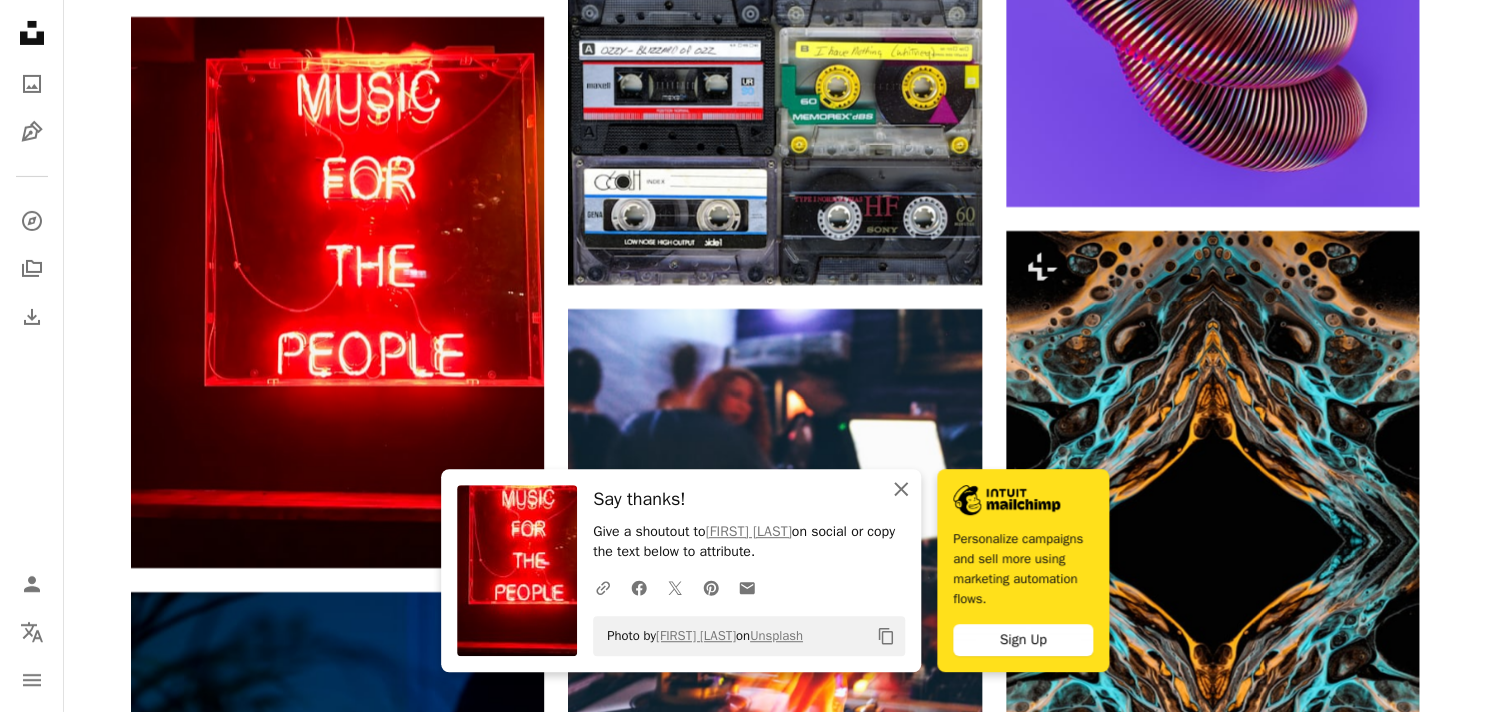 click on "An X shape" 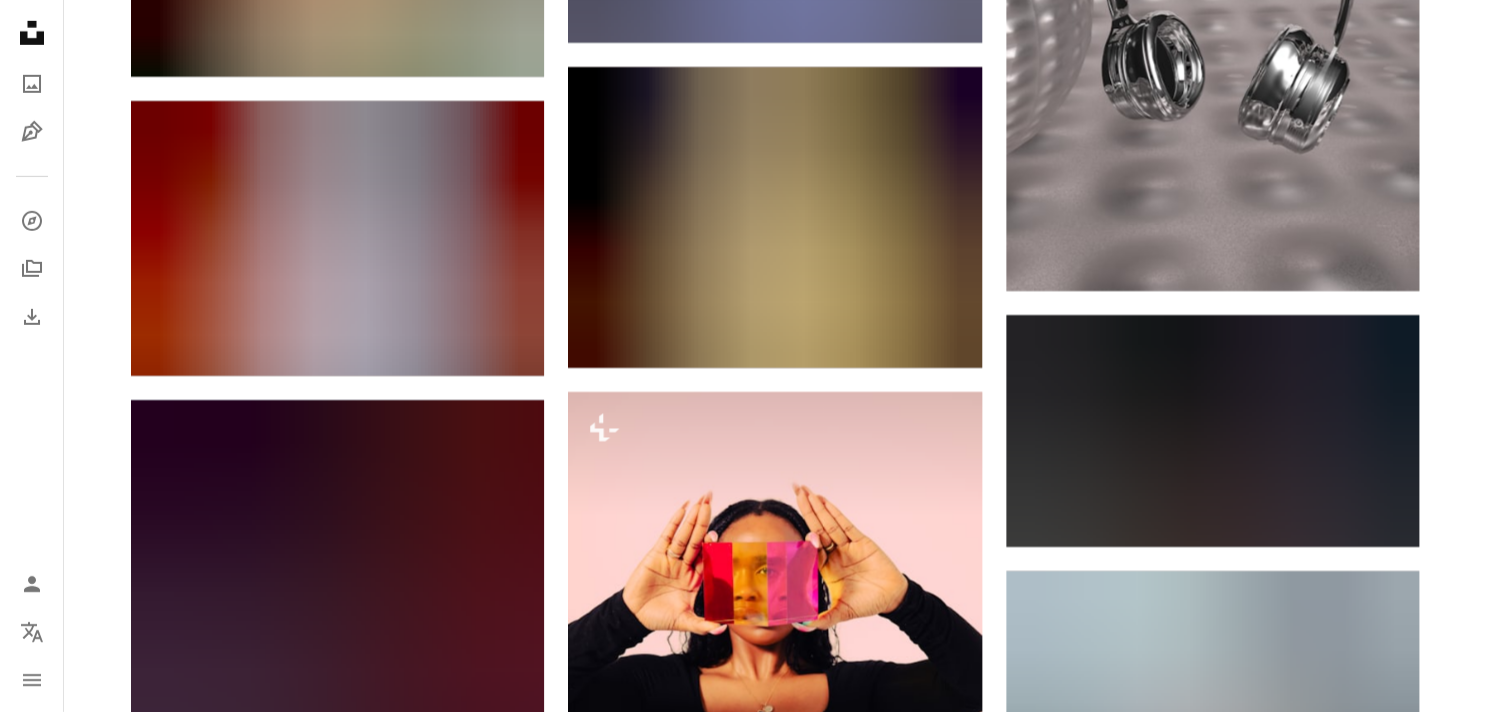 scroll, scrollTop: 55966, scrollLeft: 0, axis: vertical 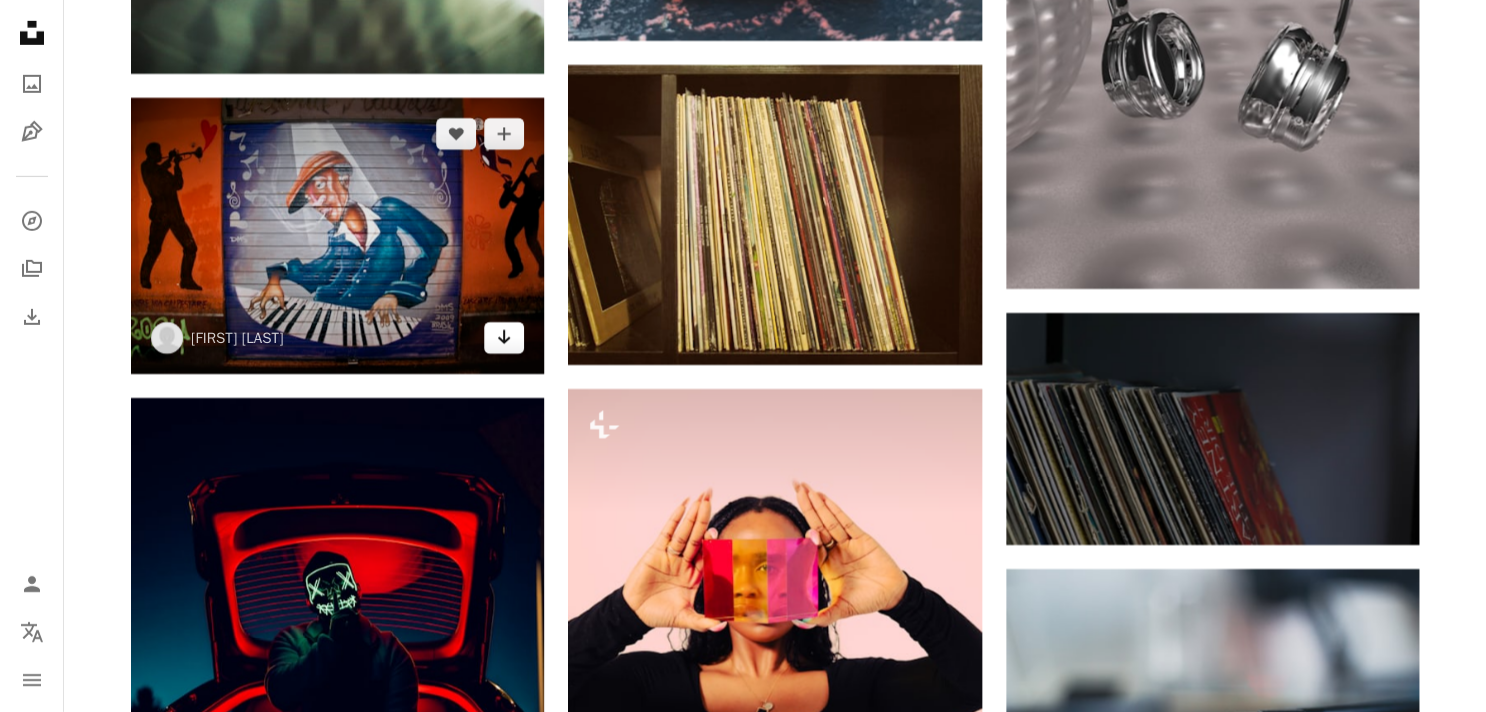 click on "Arrow pointing down" at bounding box center (504, 338) 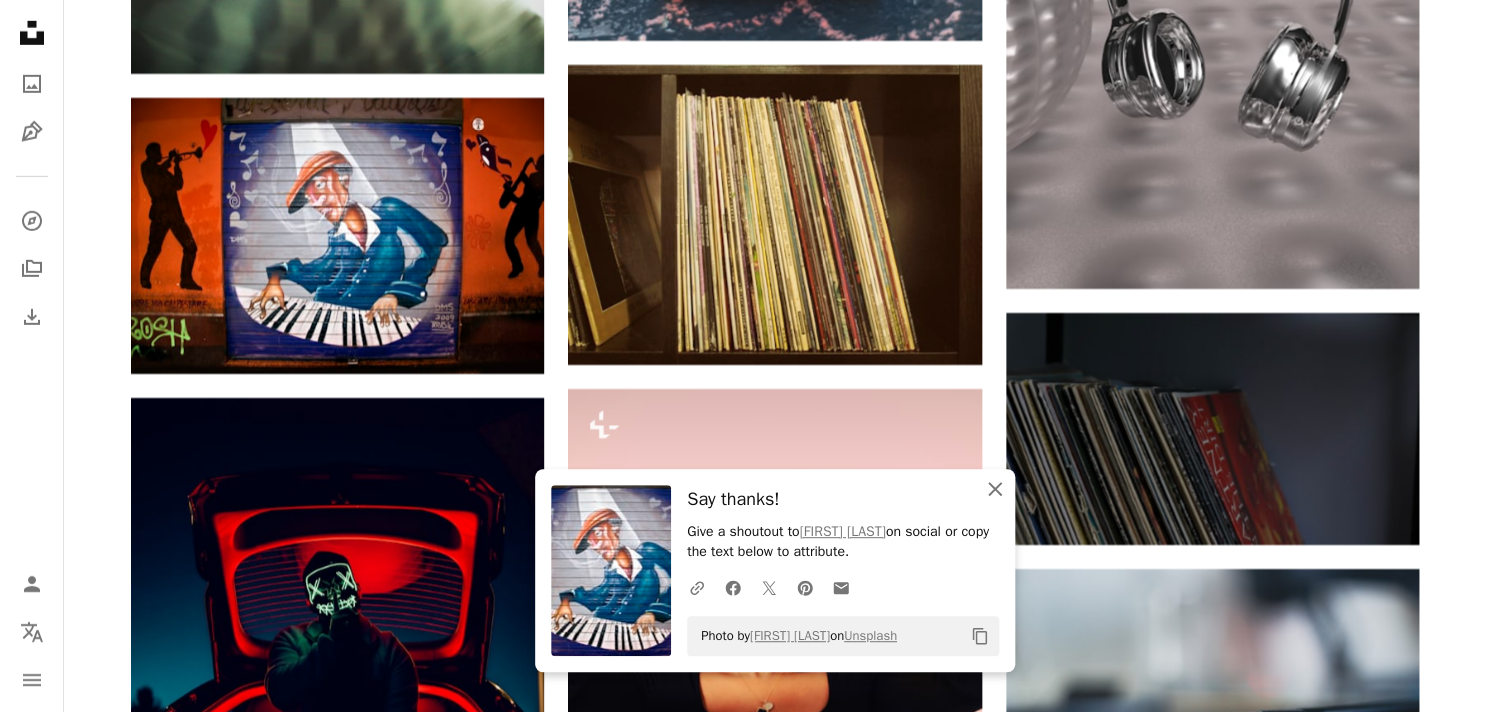 click on "An X shape" 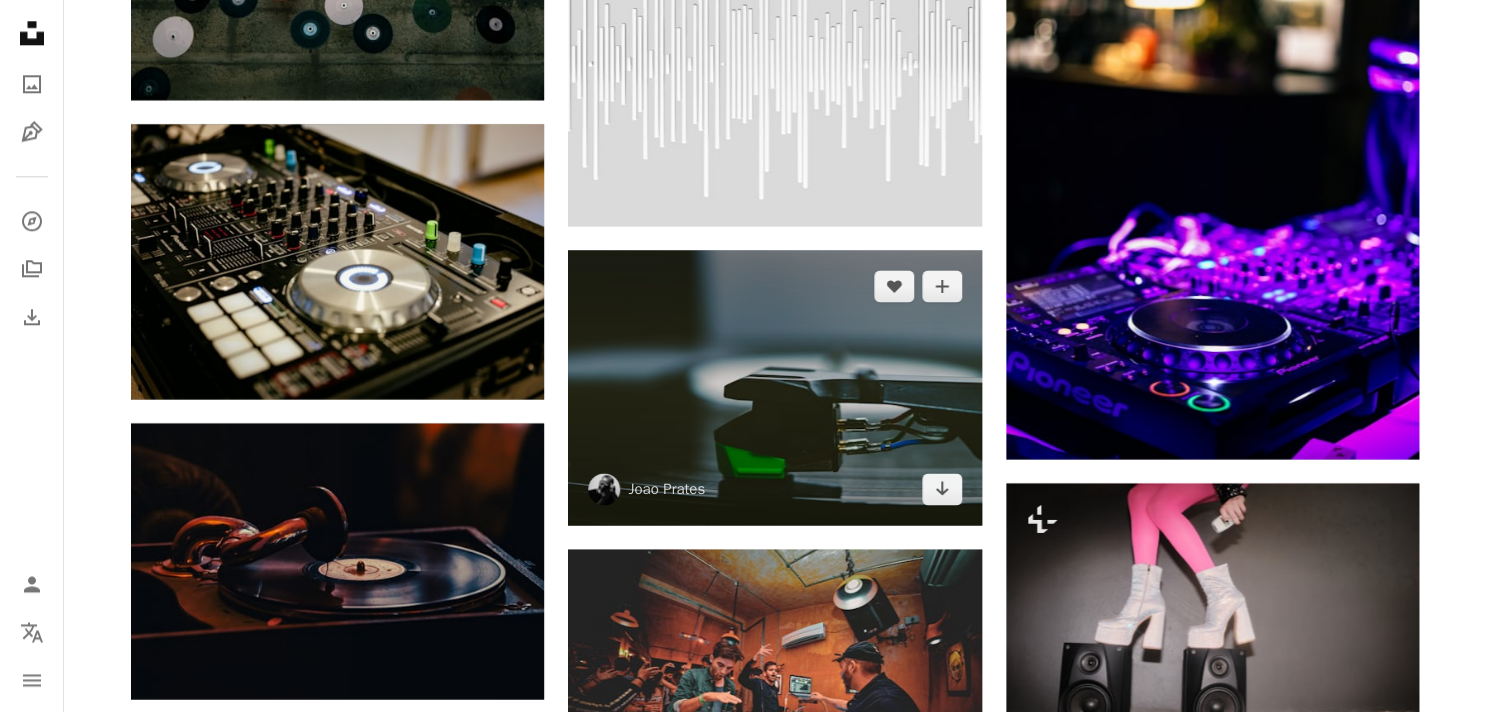 scroll, scrollTop: 39458, scrollLeft: 0, axis: vertical 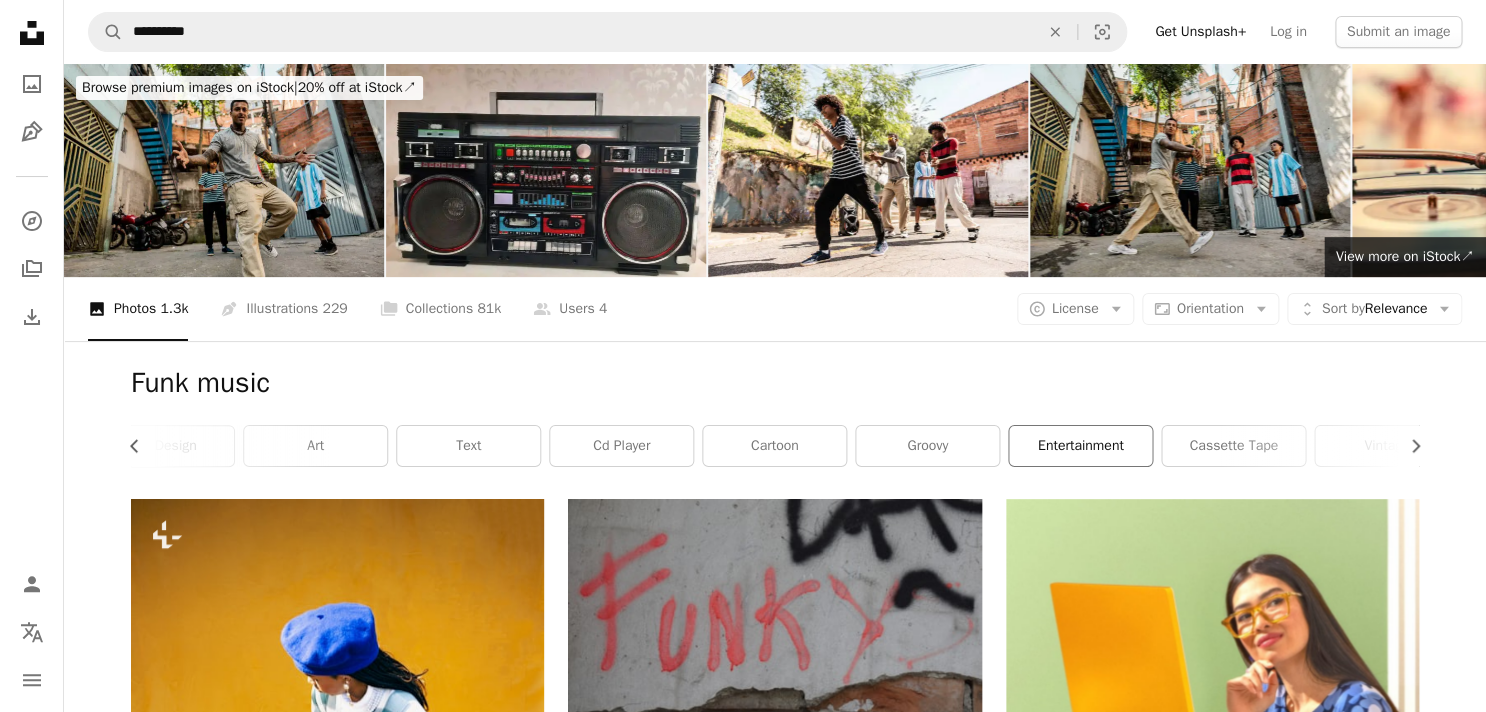 click on "entertainment" at bounding box center [1080, 446] 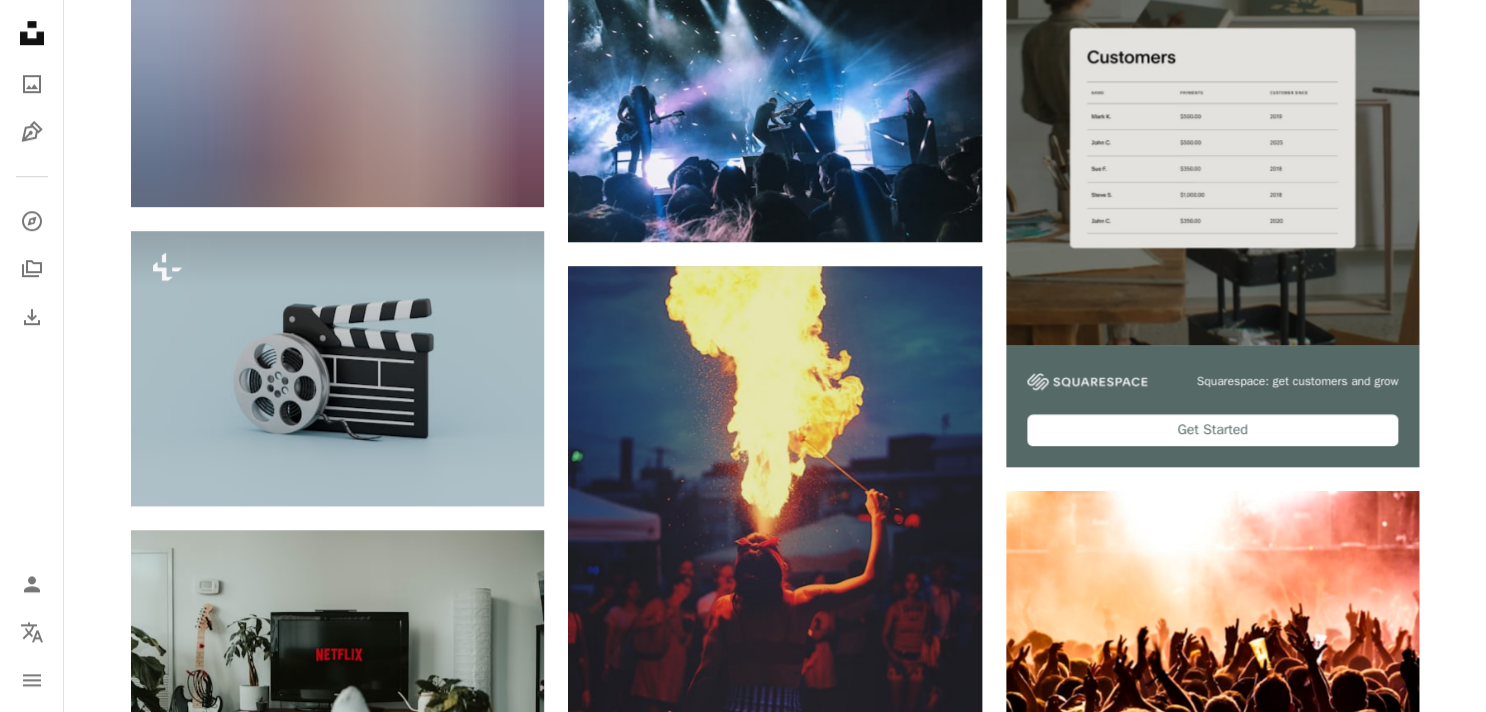 scroll, scrollTop: 0, scrollLeft: 0, axis: both 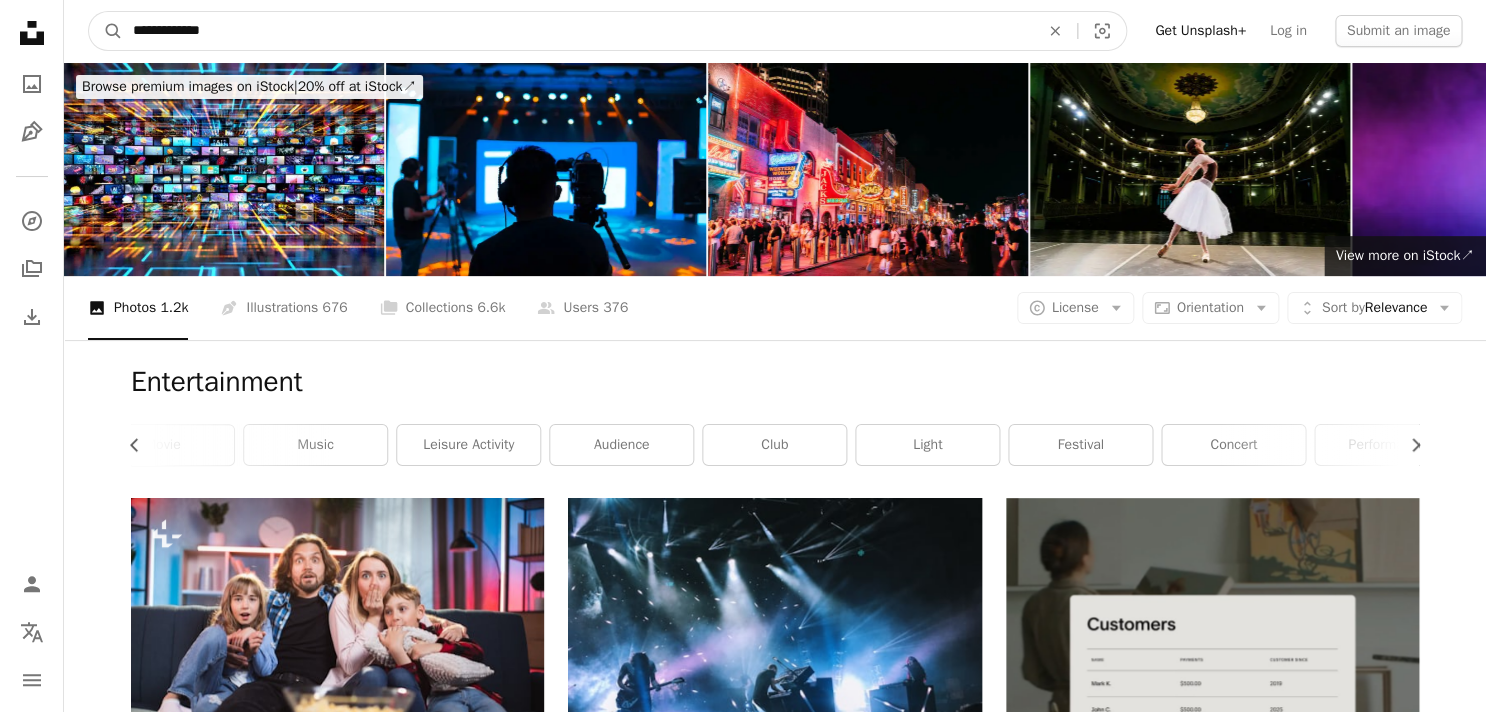 drag, startPoint x: 242, startPoint y: 37, endPoint x: 97, endPoint y: 17, distance: 146.37282 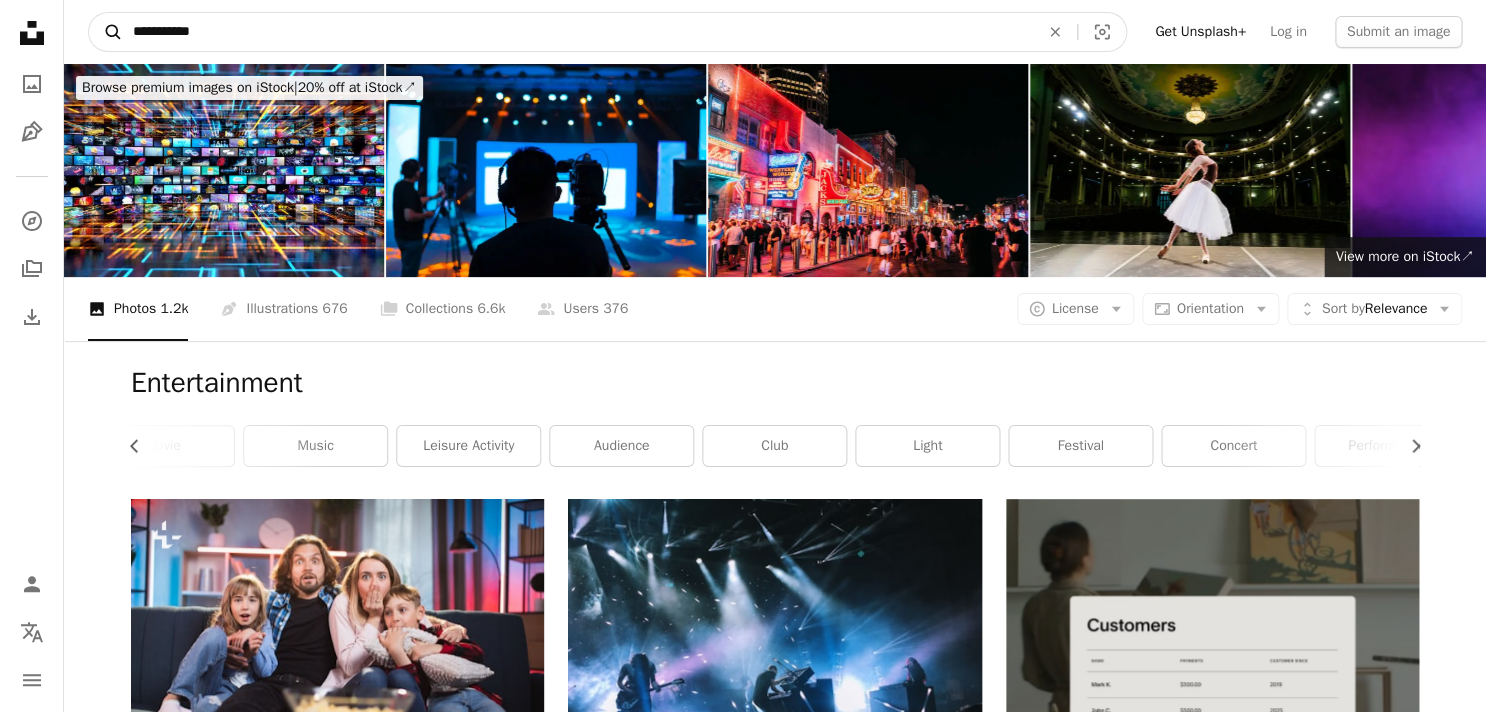 type on "**********" 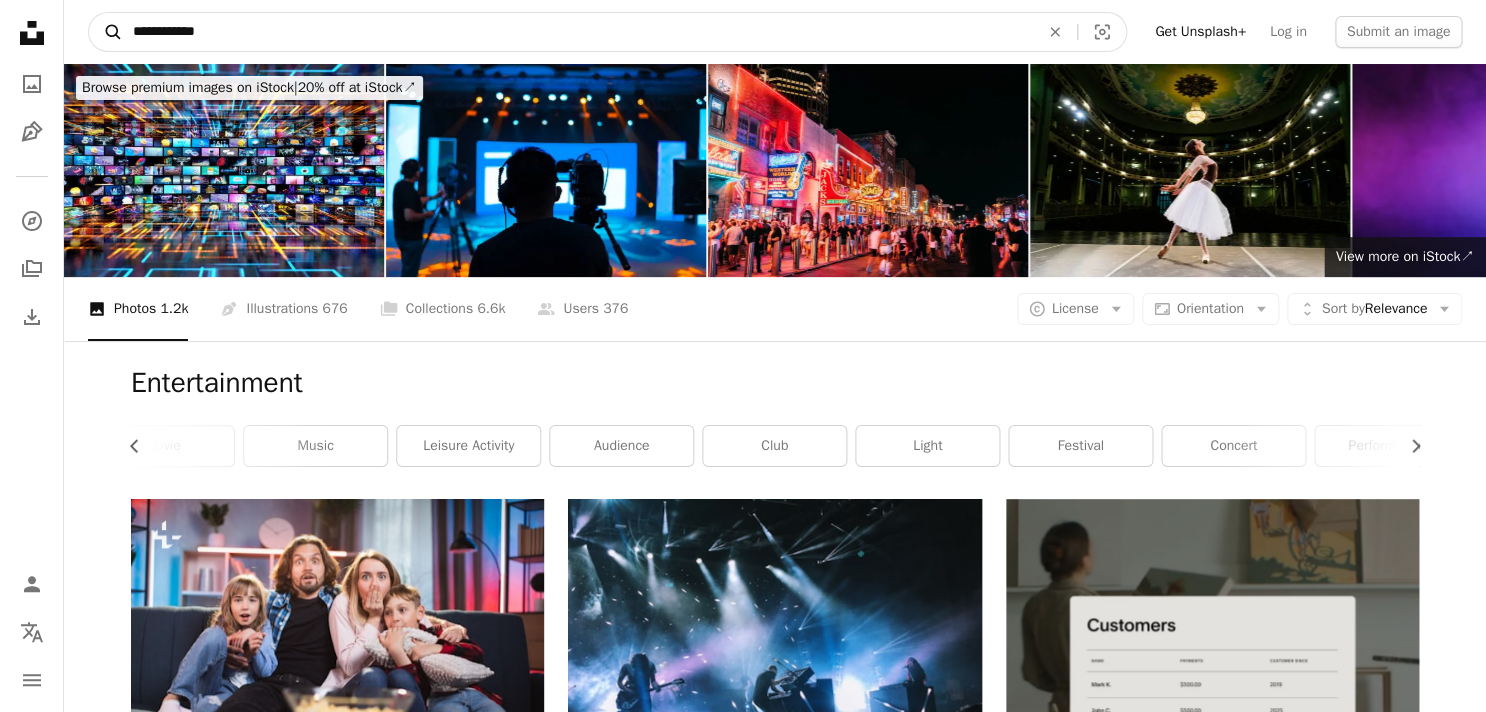 click on "A magnifying glass" at bounding box center (106, 32) 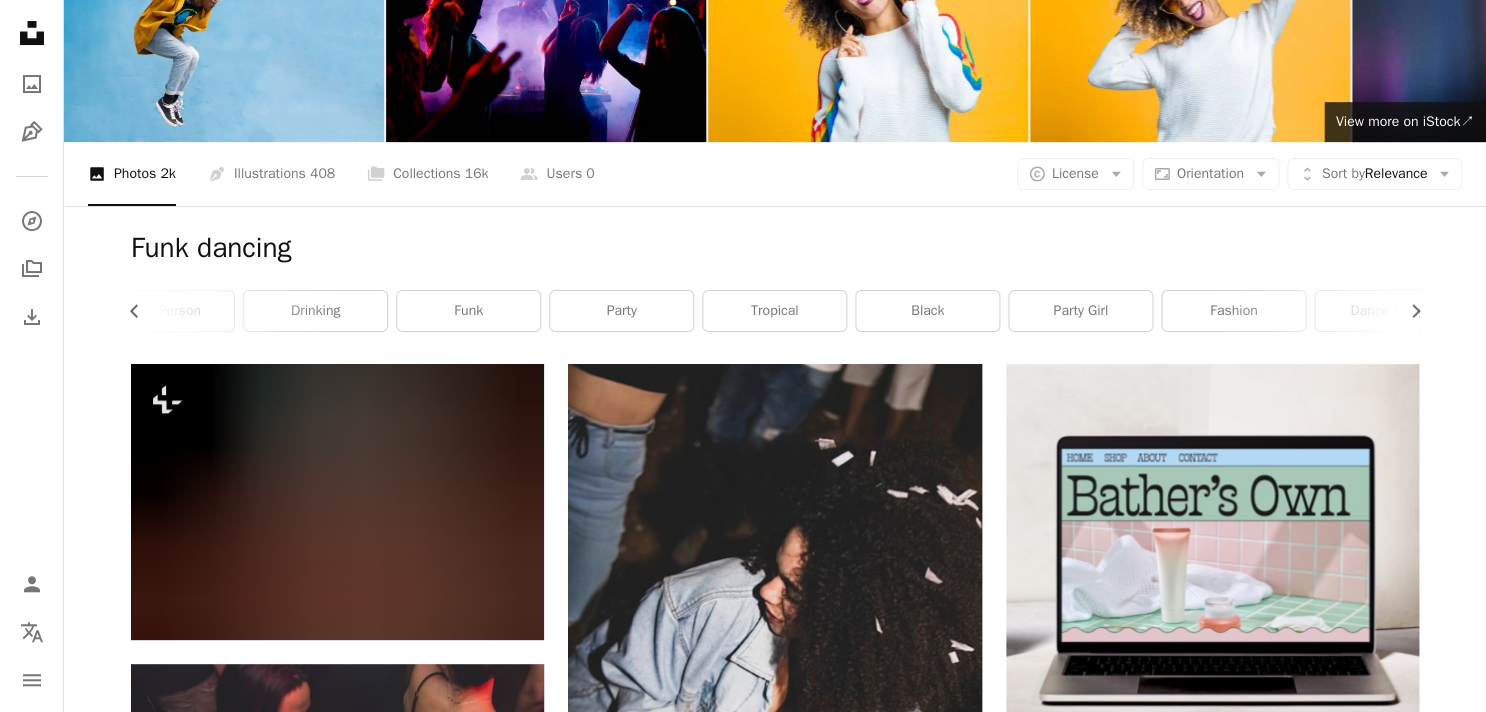 scroll, scrollTop: 0, scrollLeft: 0, axis: both 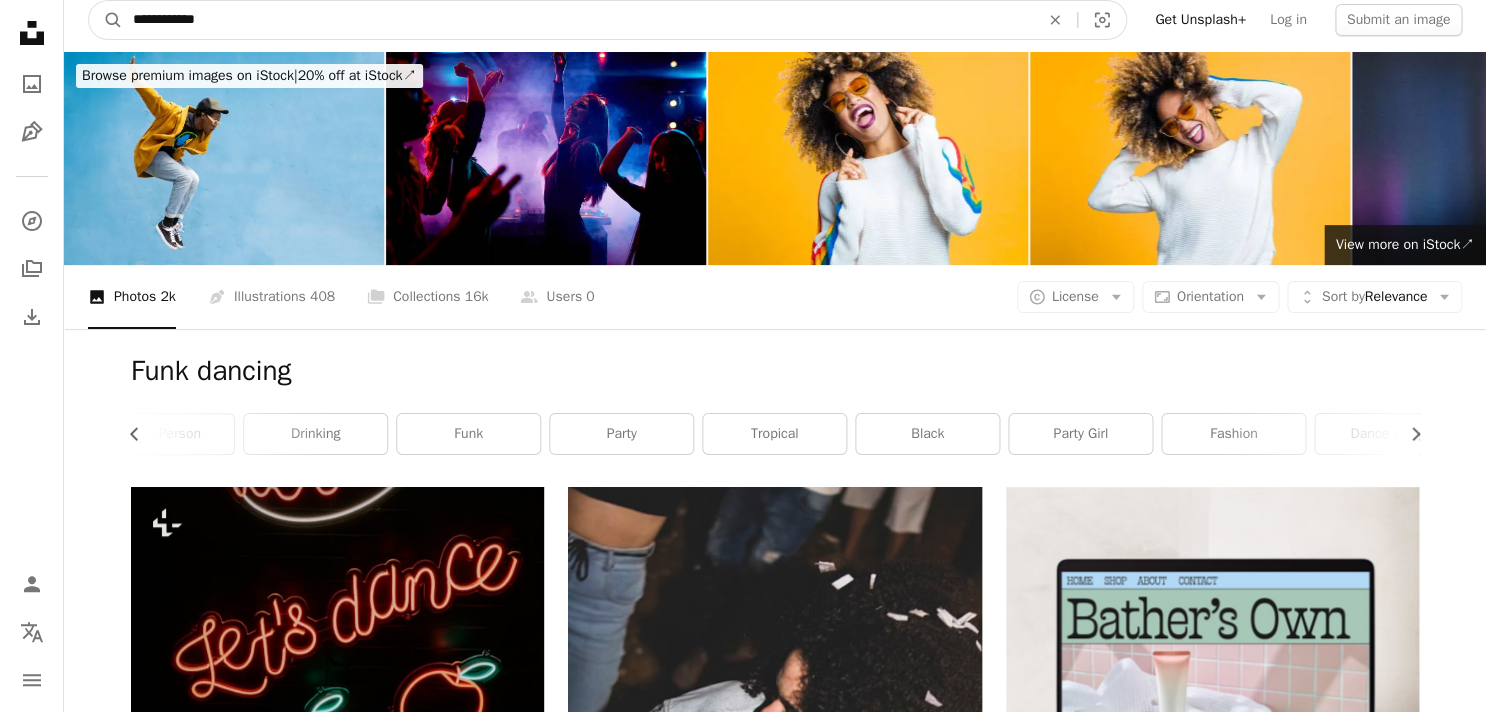 click on "**********" at bounding box center [578, 20] 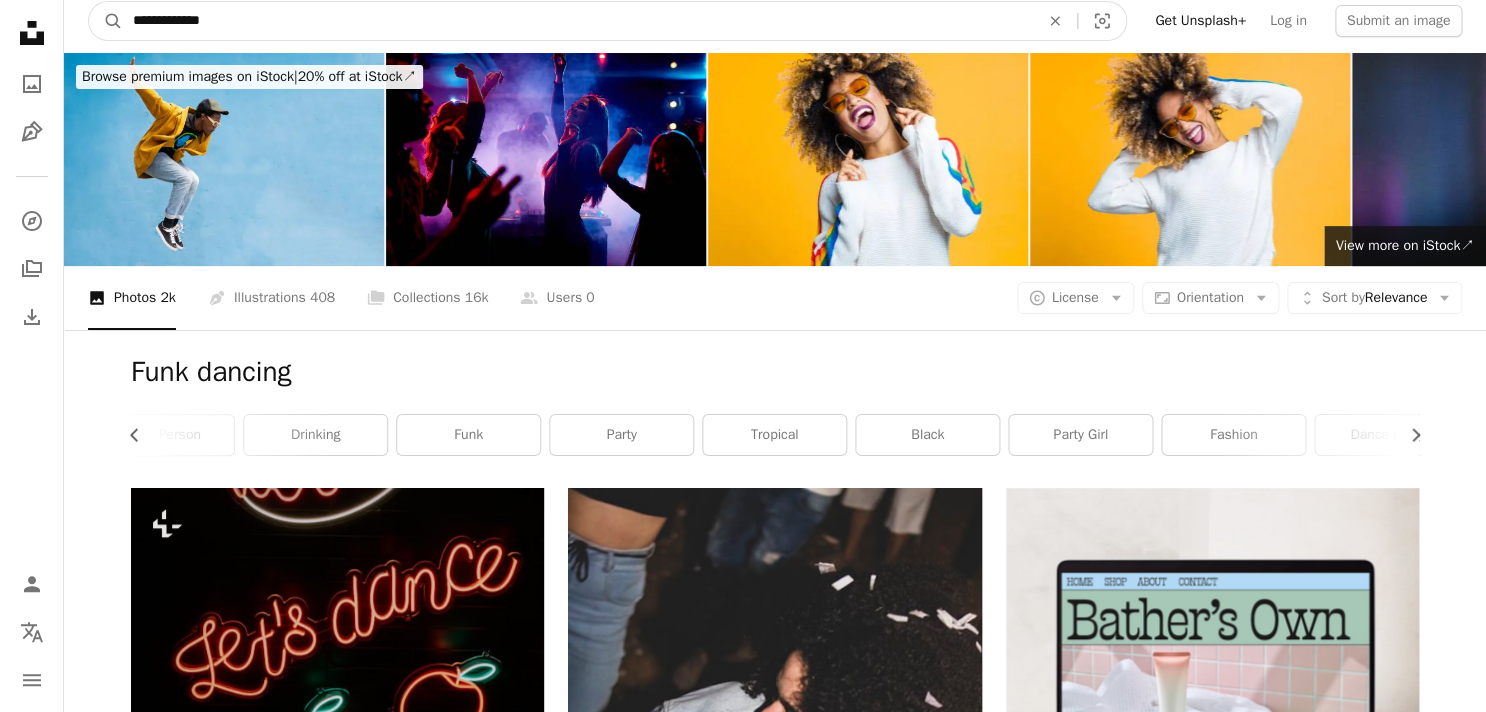 type on "**********" 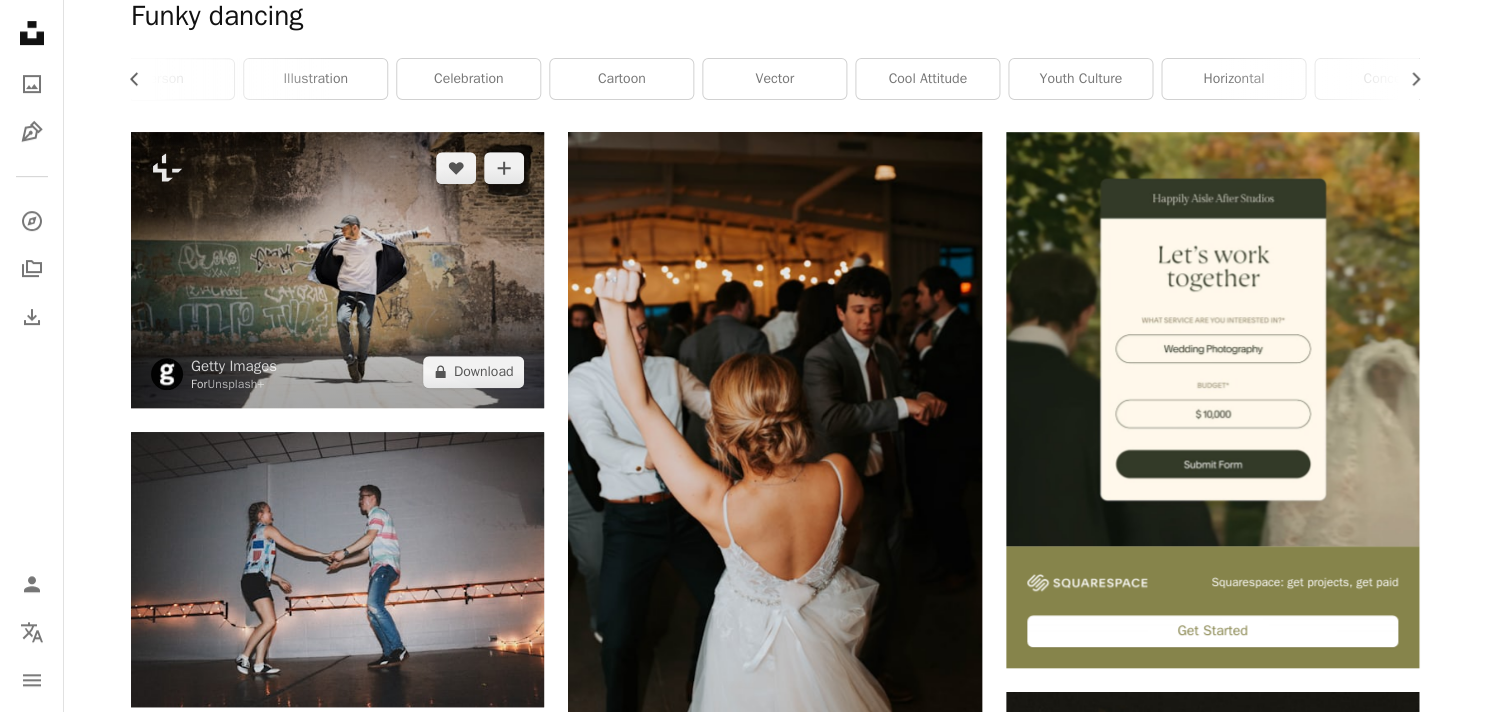 scroll, scrollTop: 377, scrollLeft: 0, axis: vertical 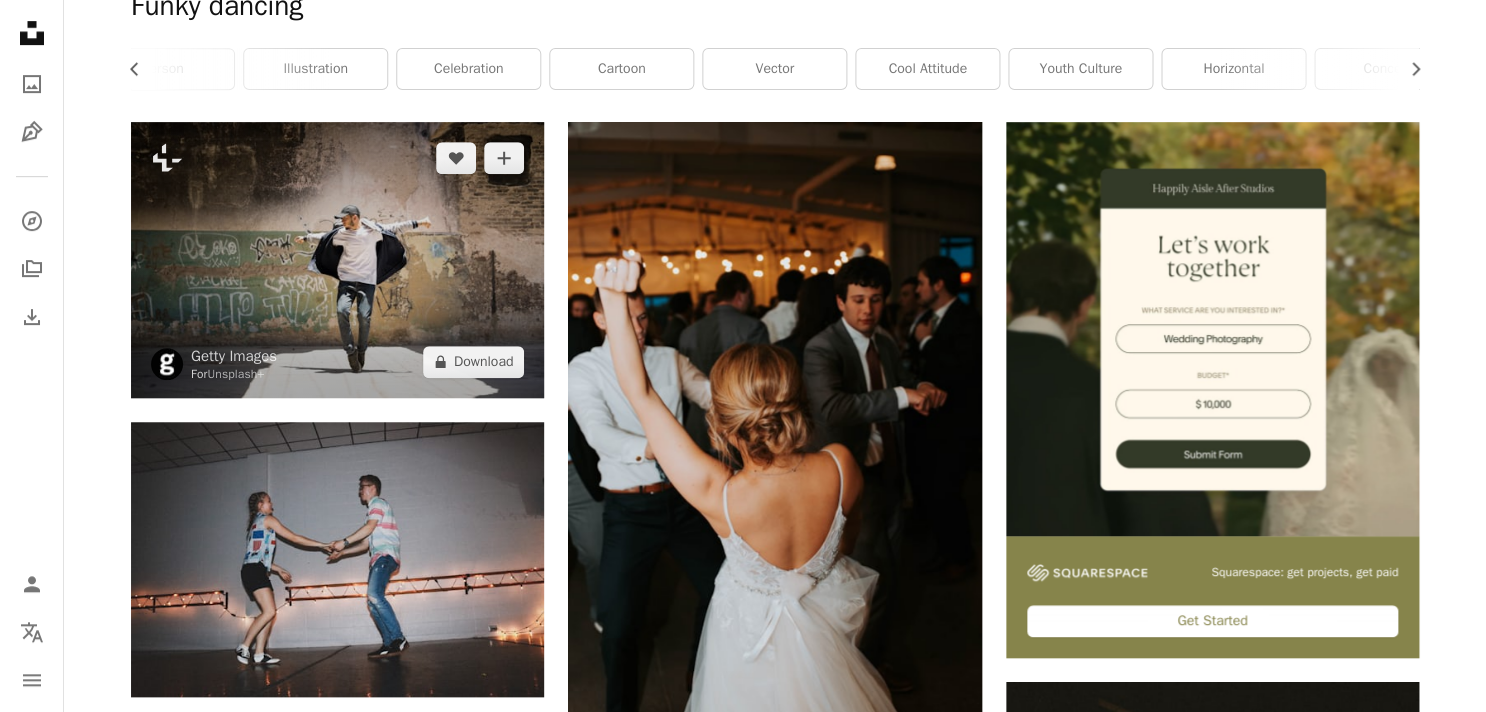click at bounding box center [337, 259] 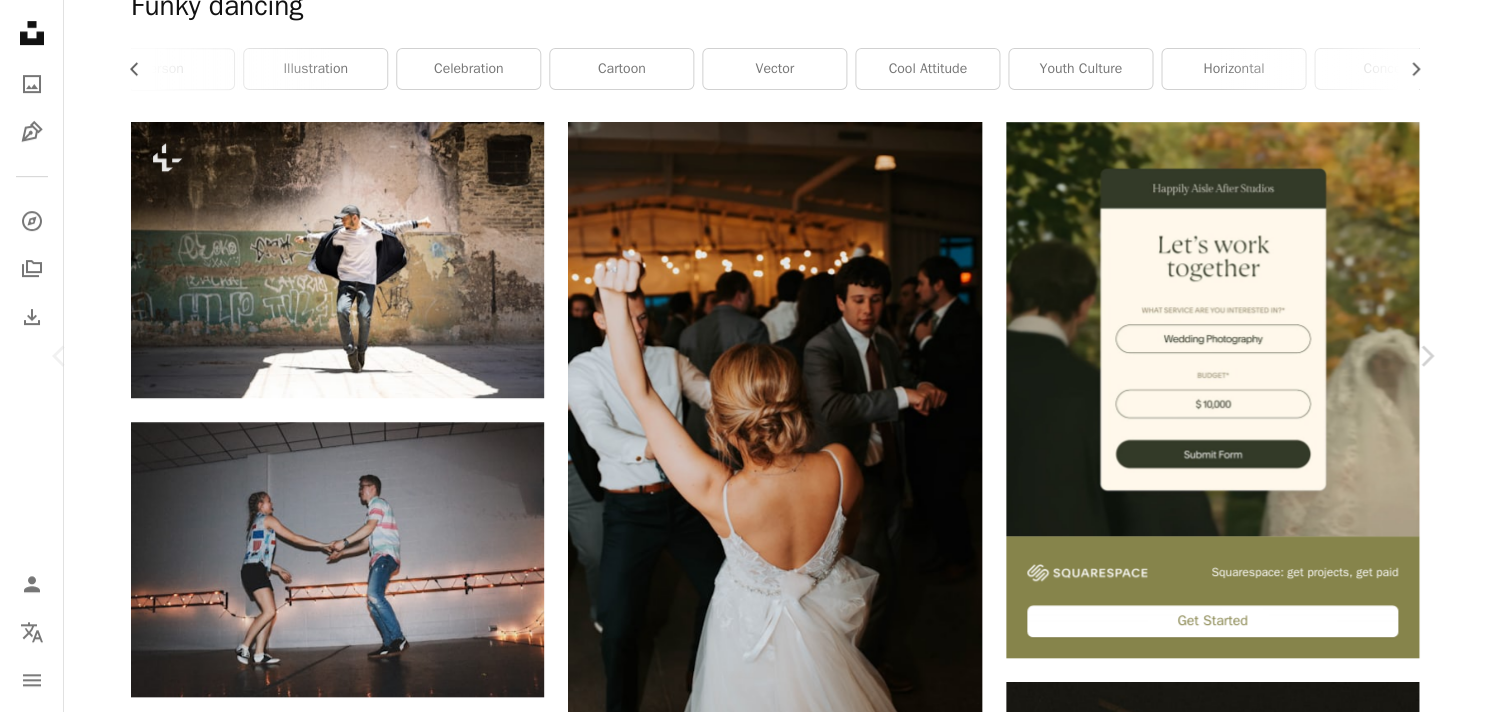scroll, scrollTop: 6, scrollLeft: 0, axis: vertical 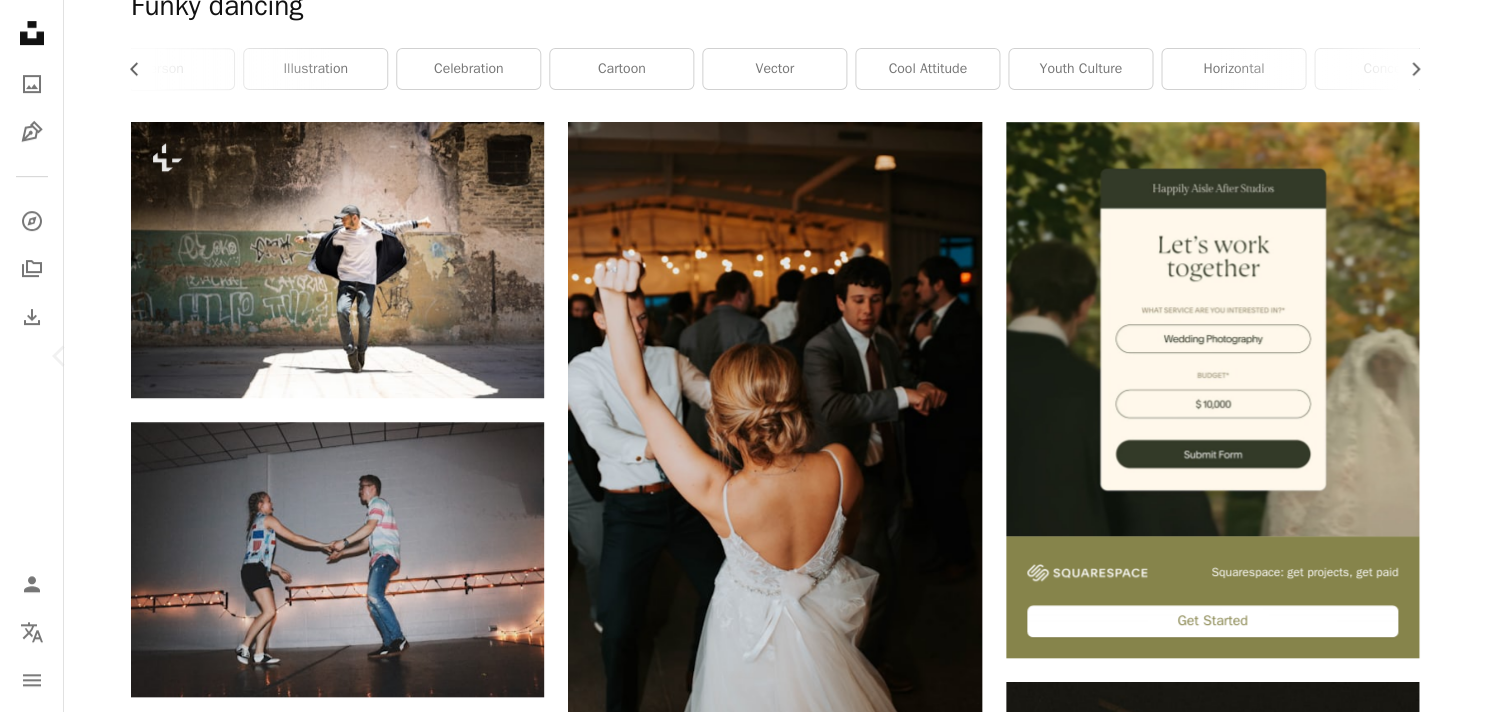 click on "Chevron right" 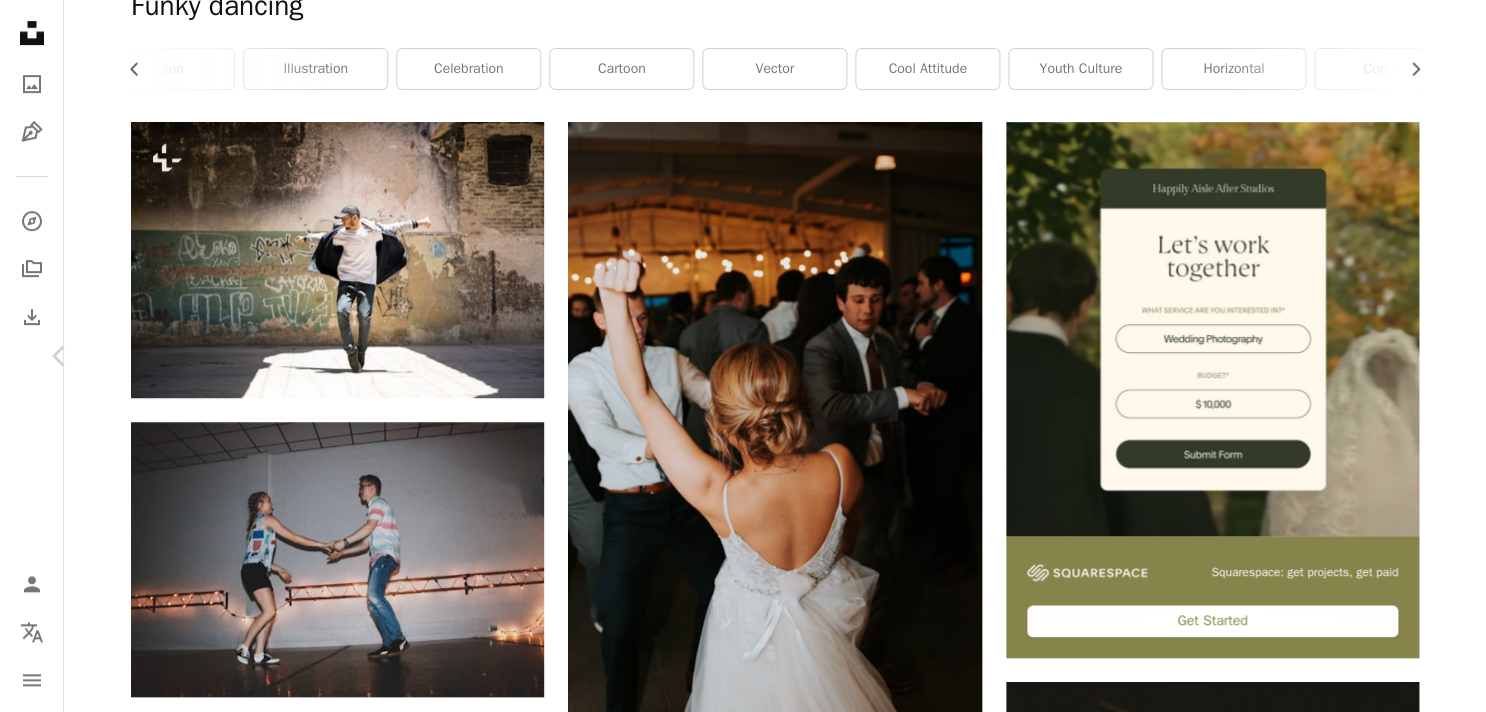 click on "Chevron right" 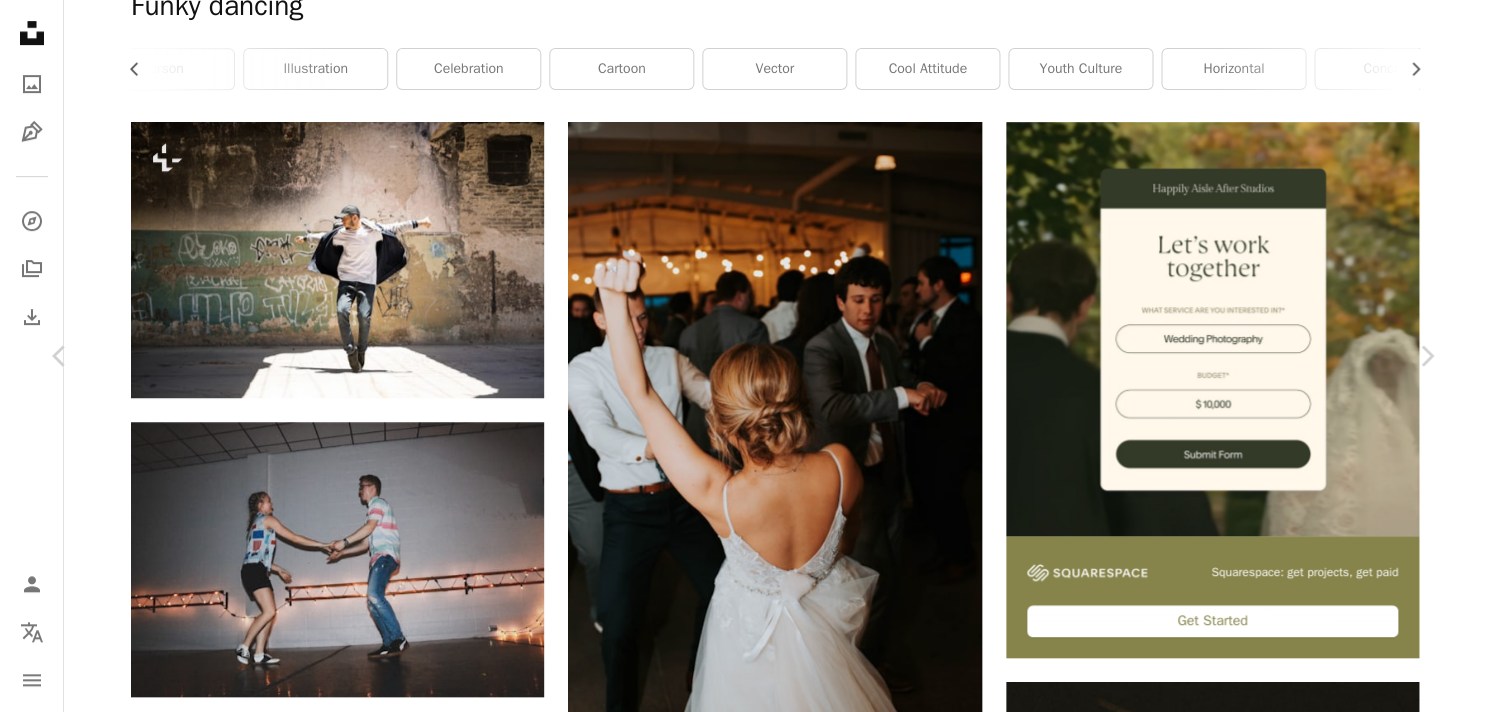 scroll, scrollTop: 0, scrollLeft: 0, axis: both 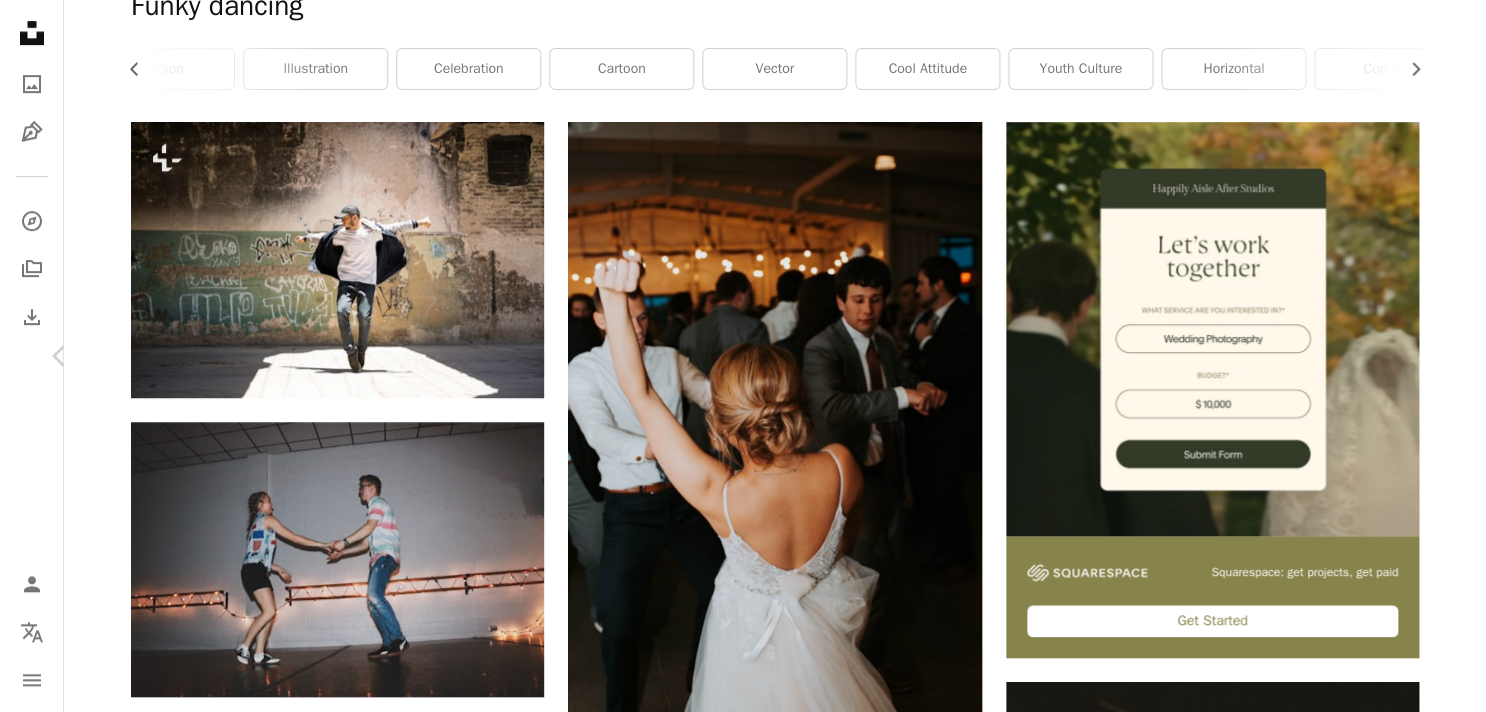 click on "Chevron right" 